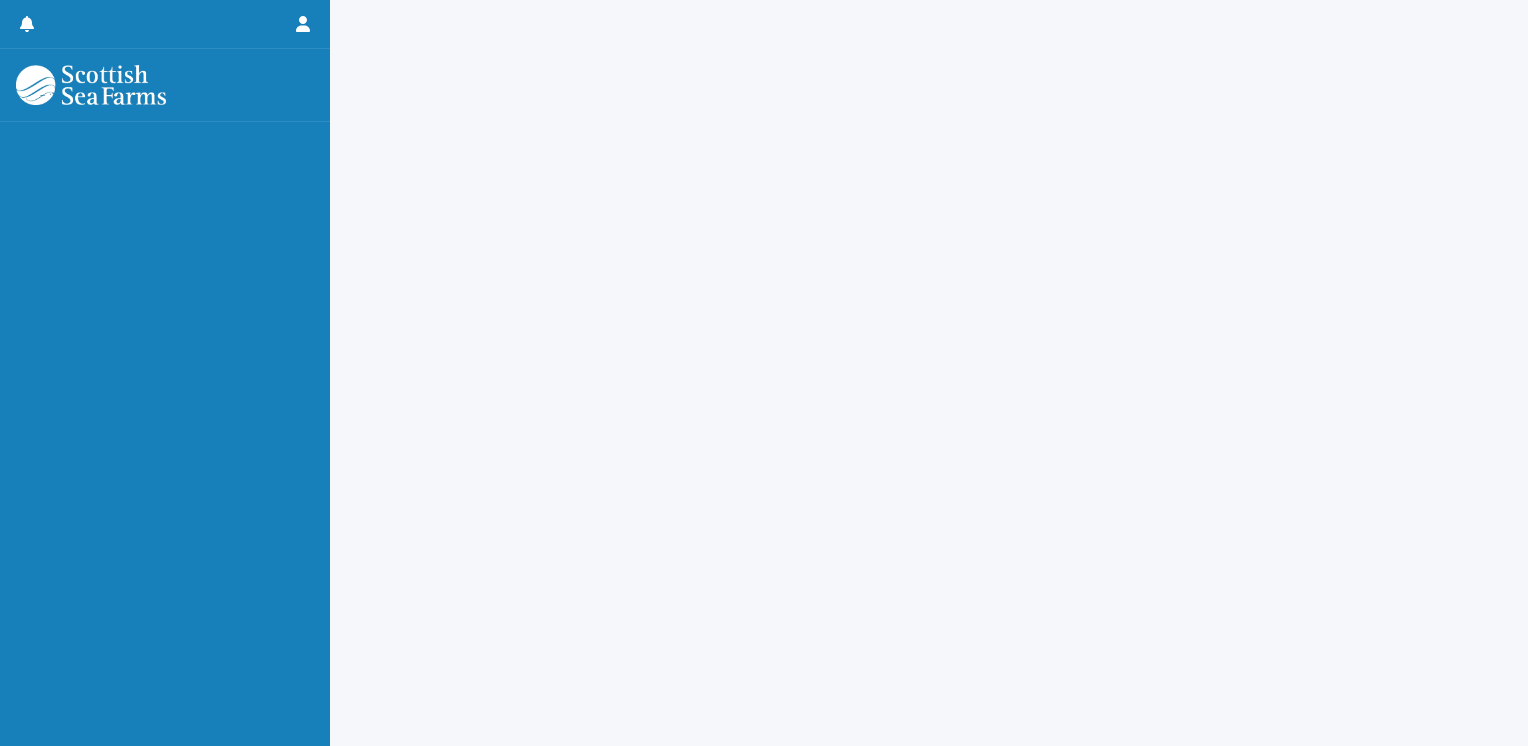 scroll, scrollTop: 0, scrollLeft: 0, axis: both 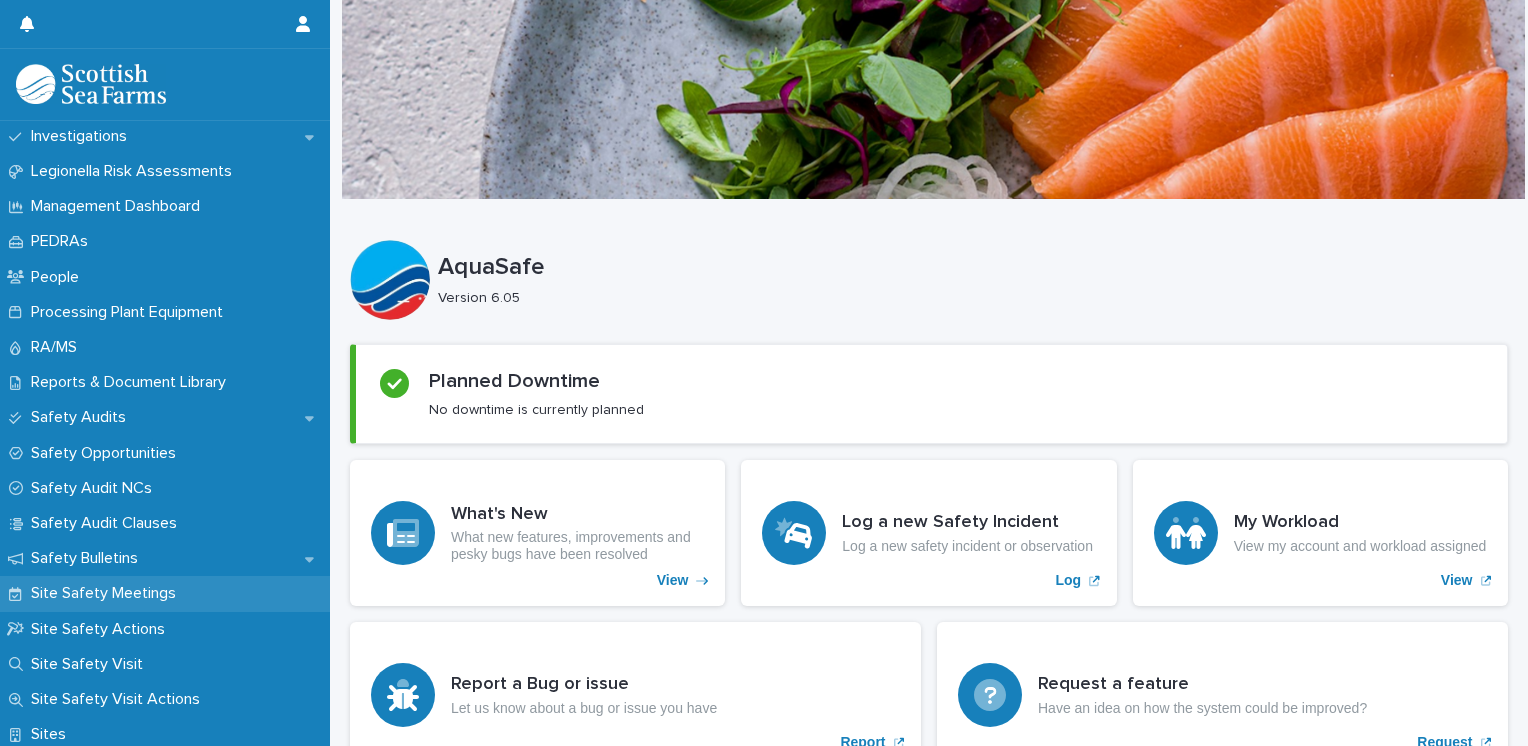 click on "Site Safety Meetings" at bounding box center (107, 593) 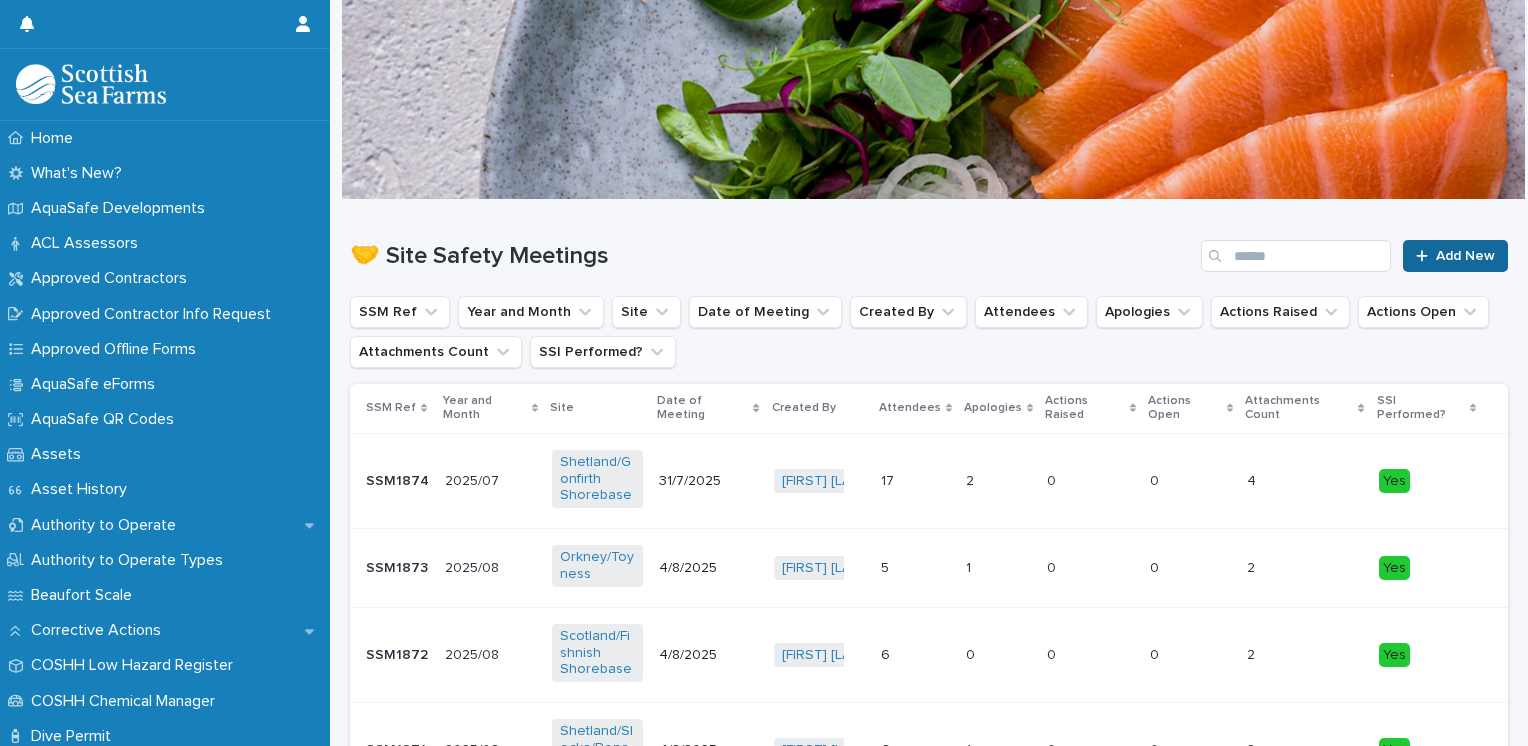 click on "Add New" at bounding box center [1455, 256] 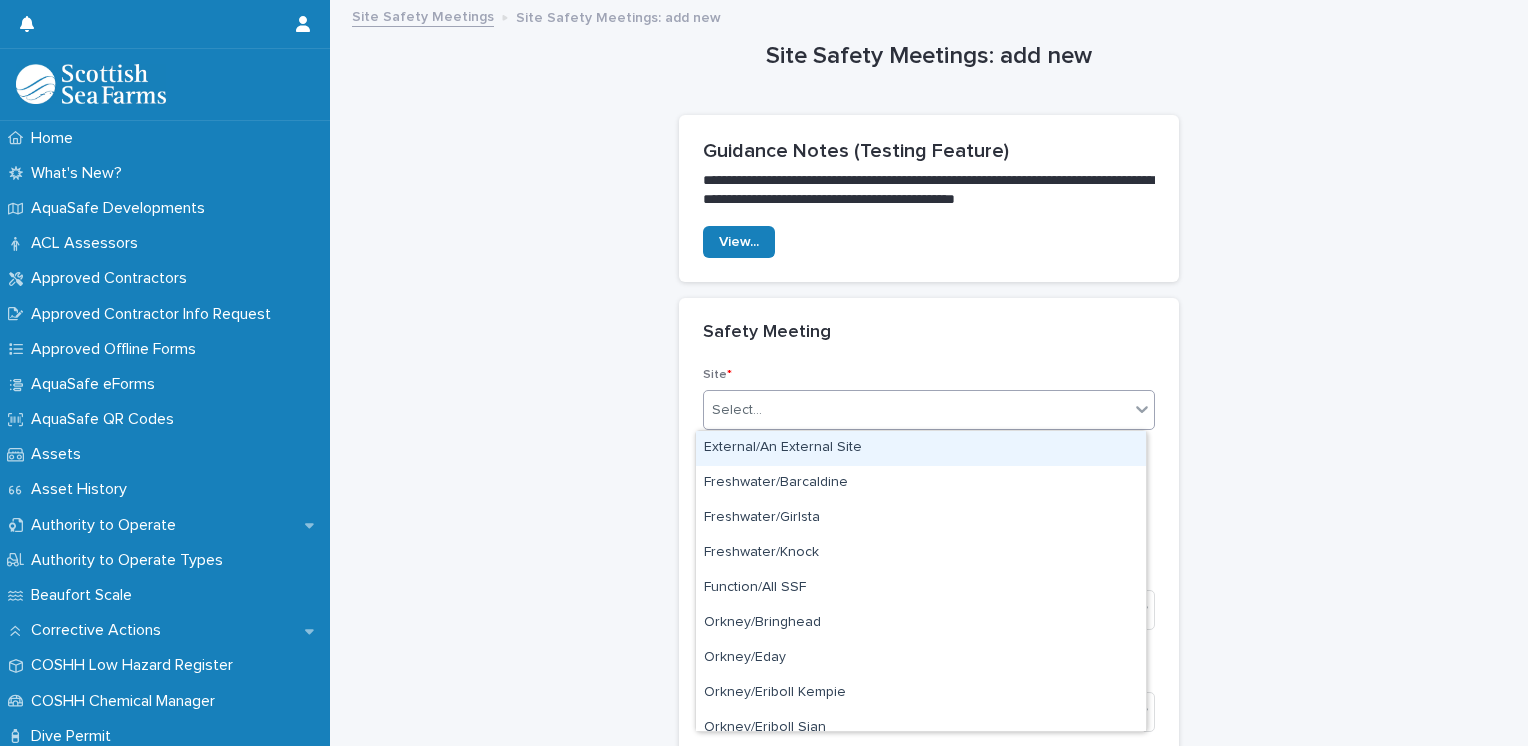 click on "Select..." at bounding box center (916, 410) 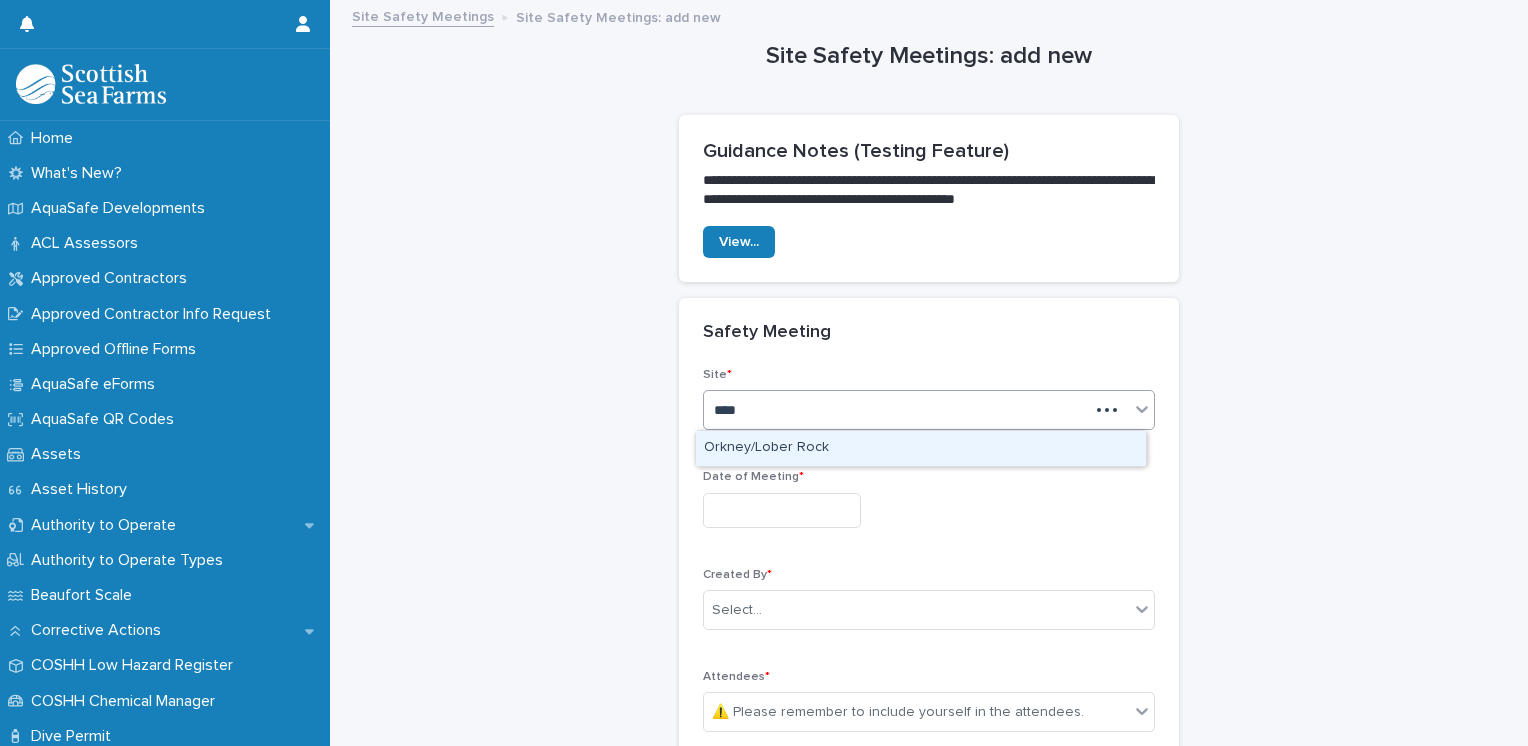 type on "*****" 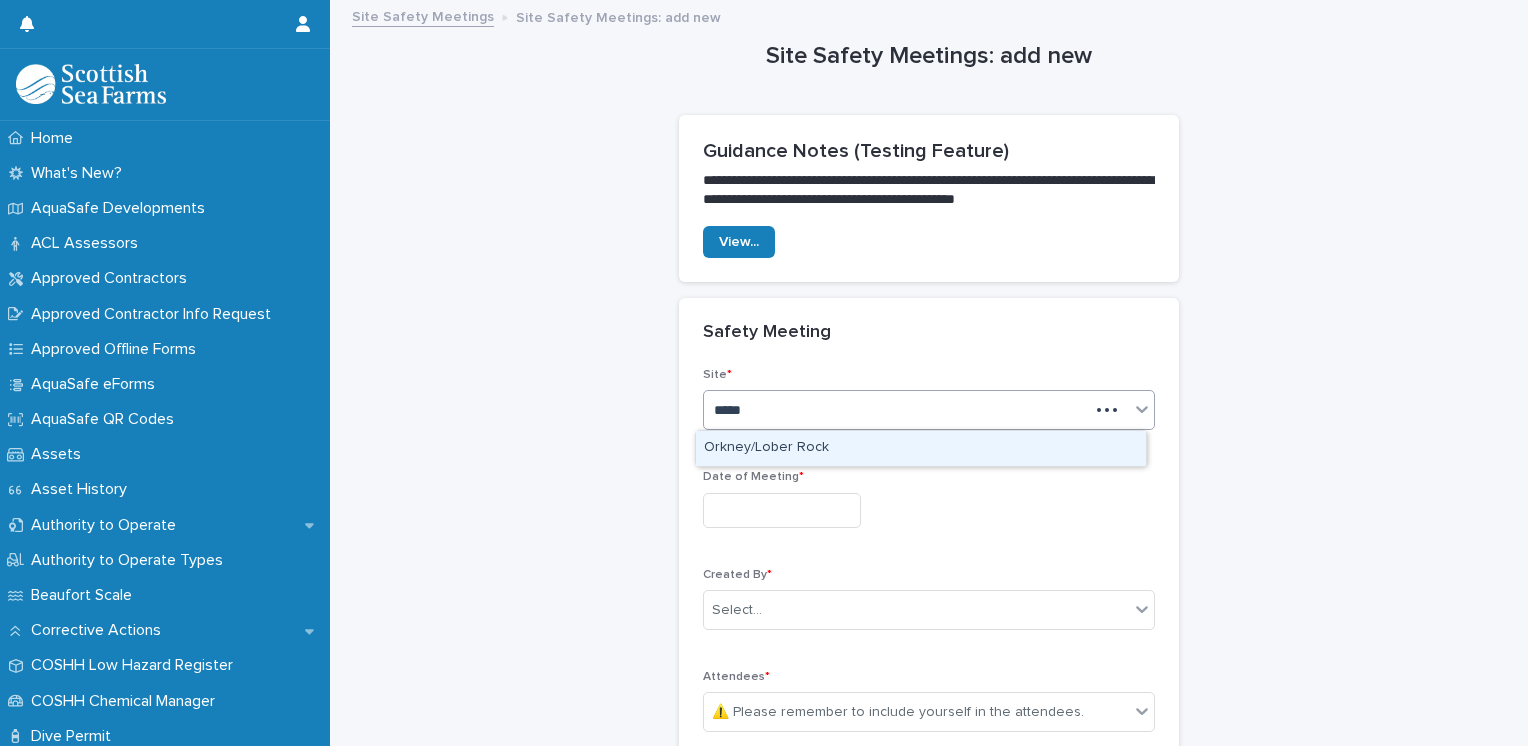 type 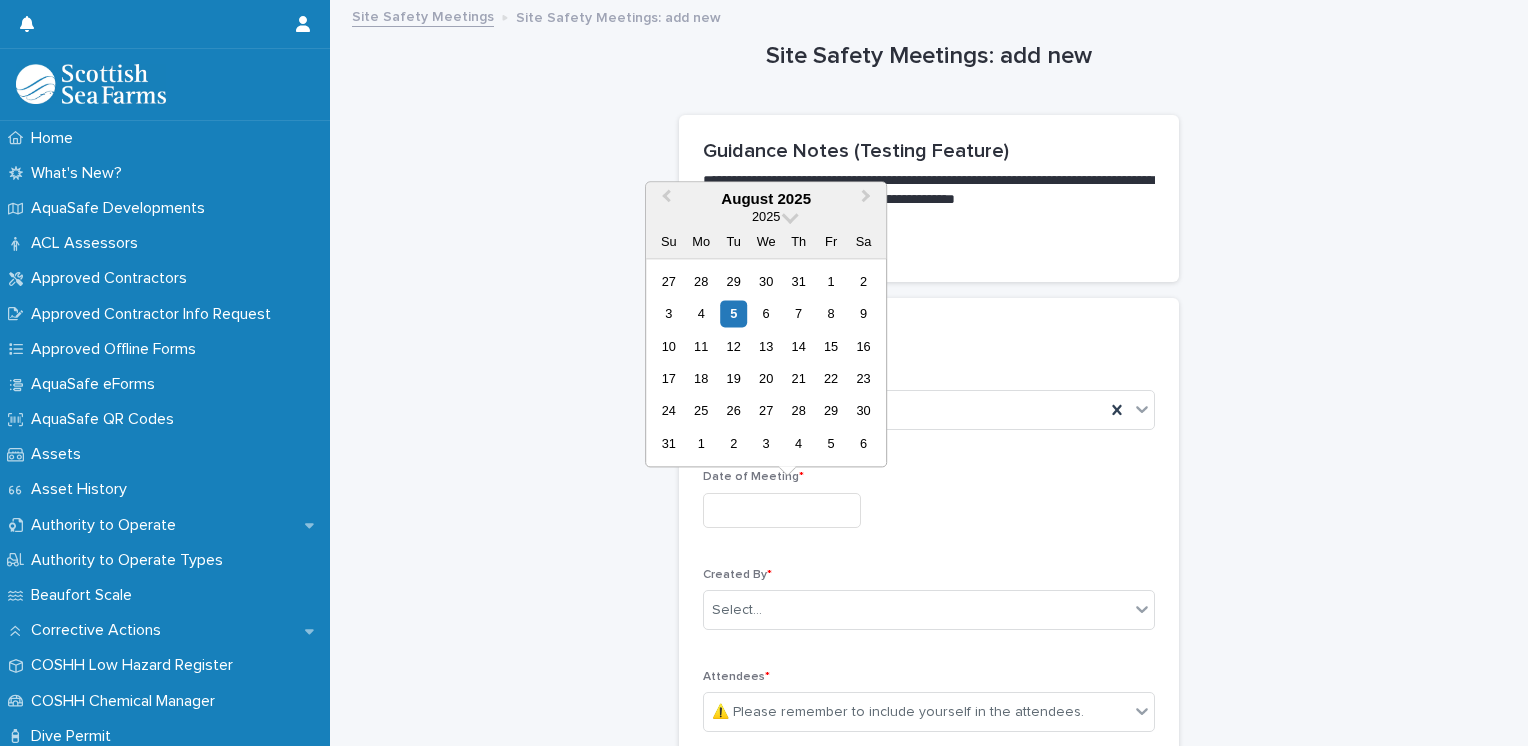 click at bounding box center [782, 510] 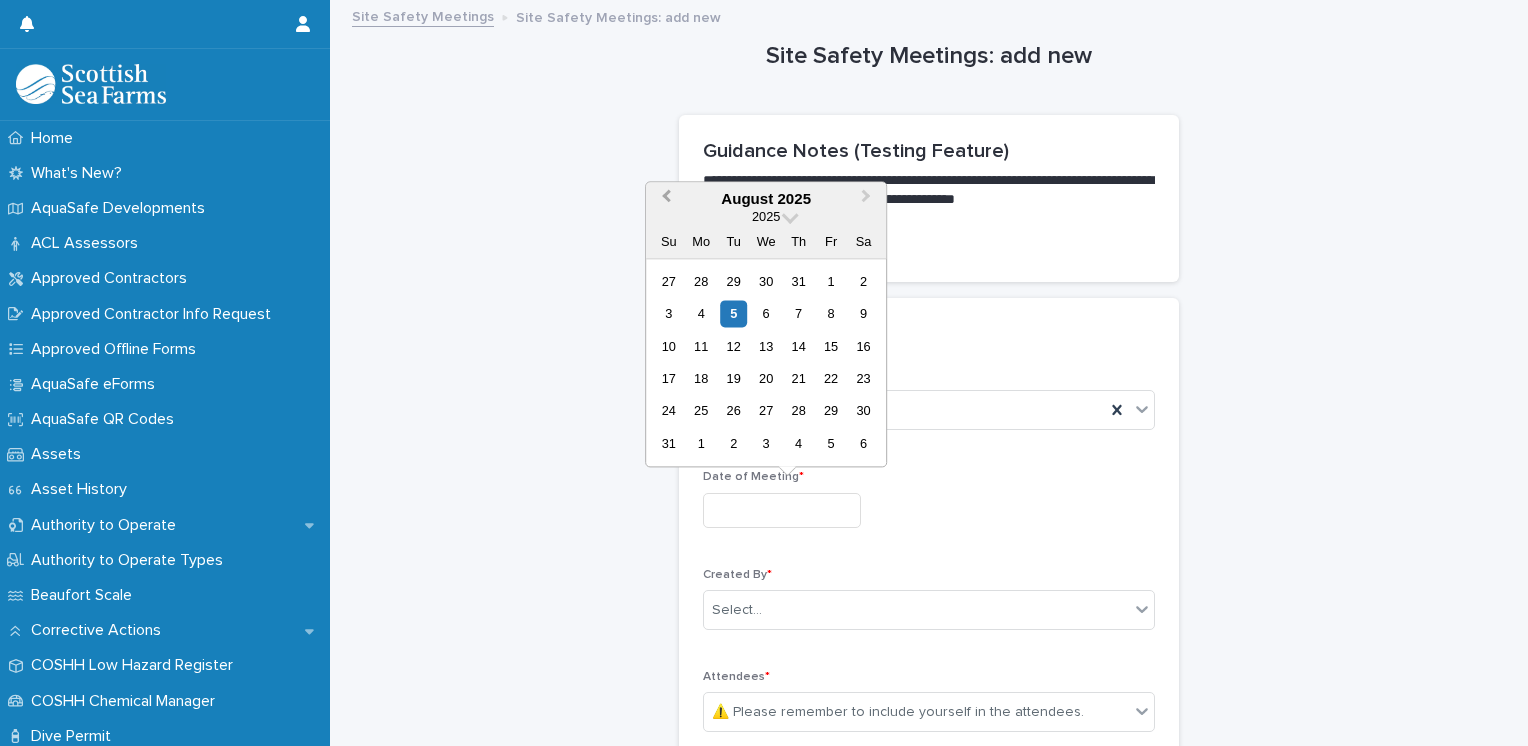 click on "Previous Month" at bounding box center [666, 198] 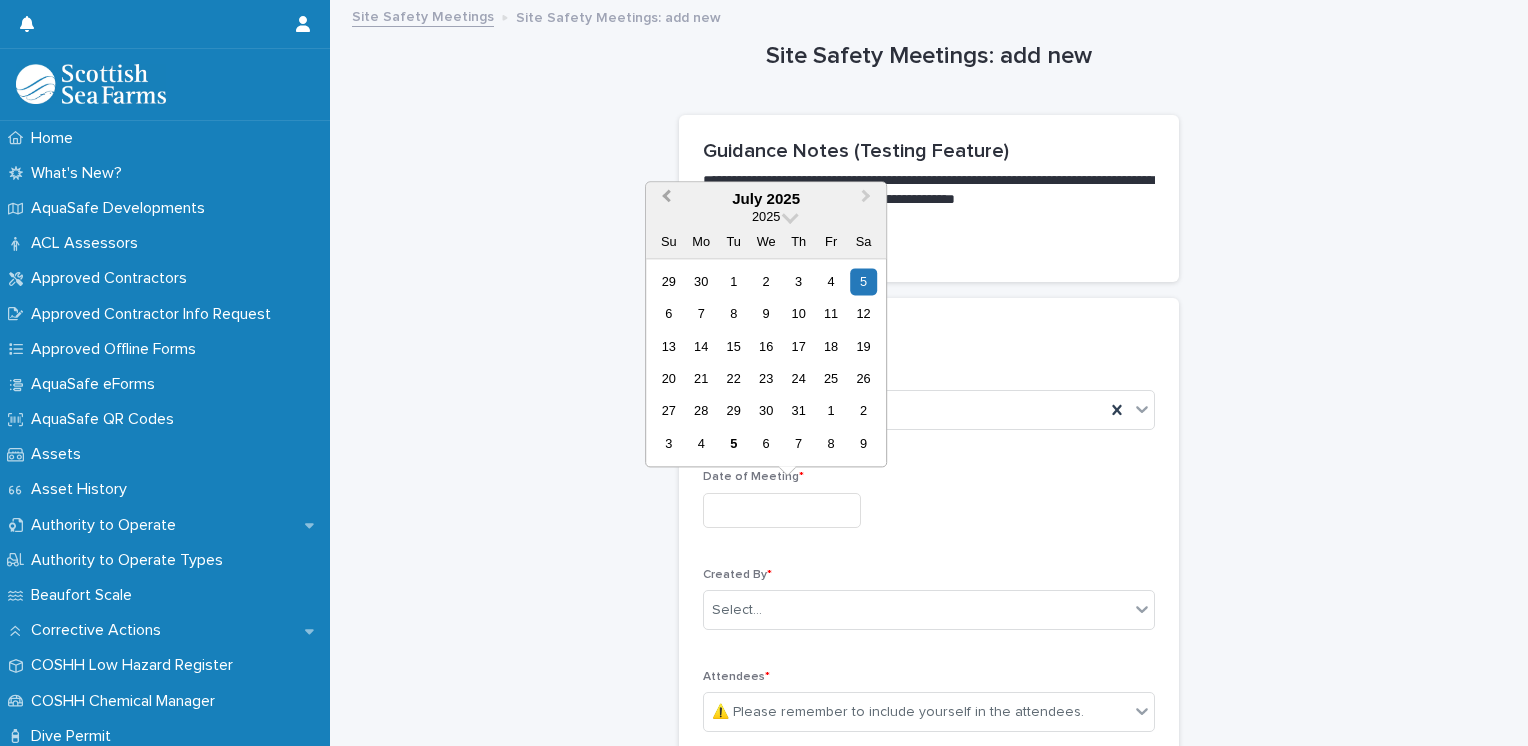 click on "Previous Month" at bounding box center (666, 198) 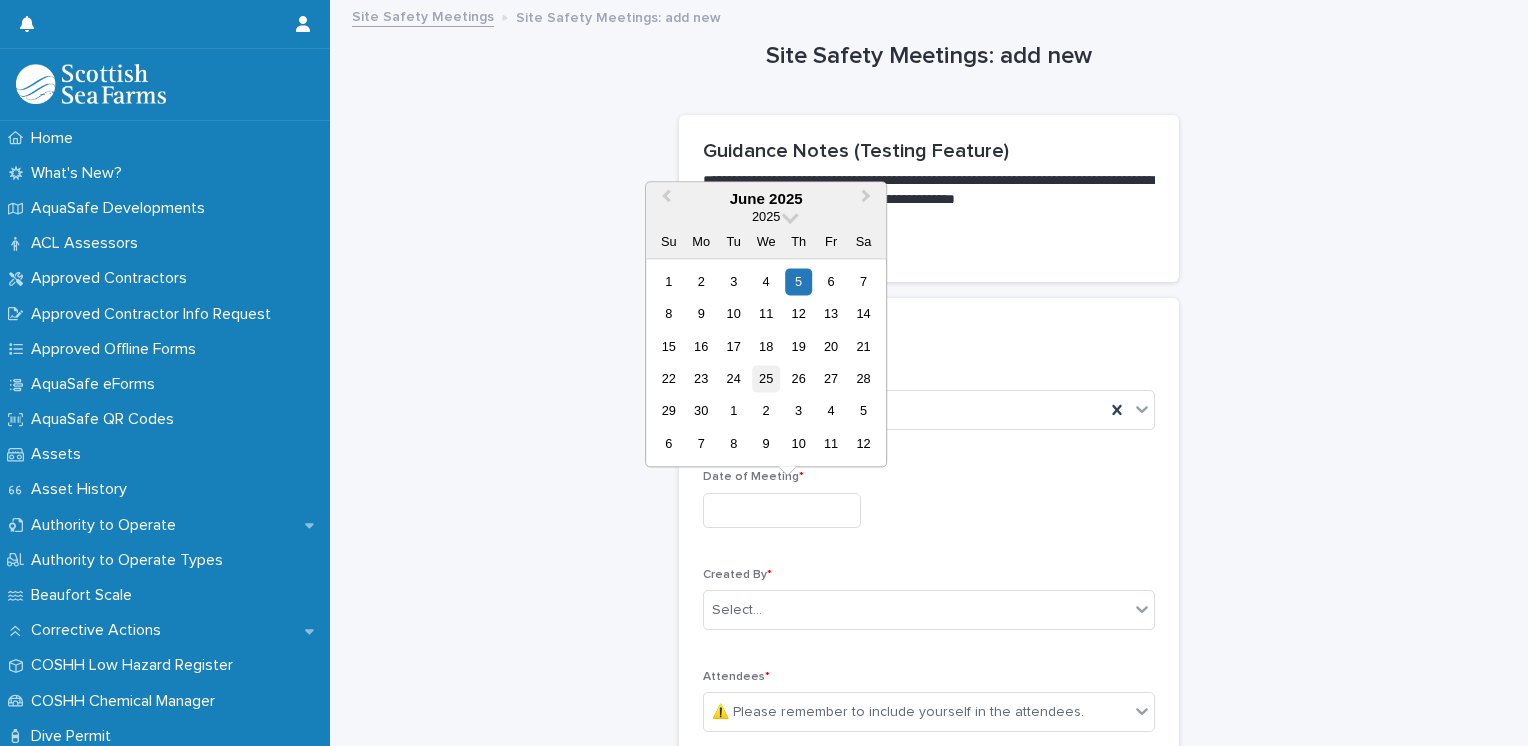 click on "25" at bounding box center (766, 378) 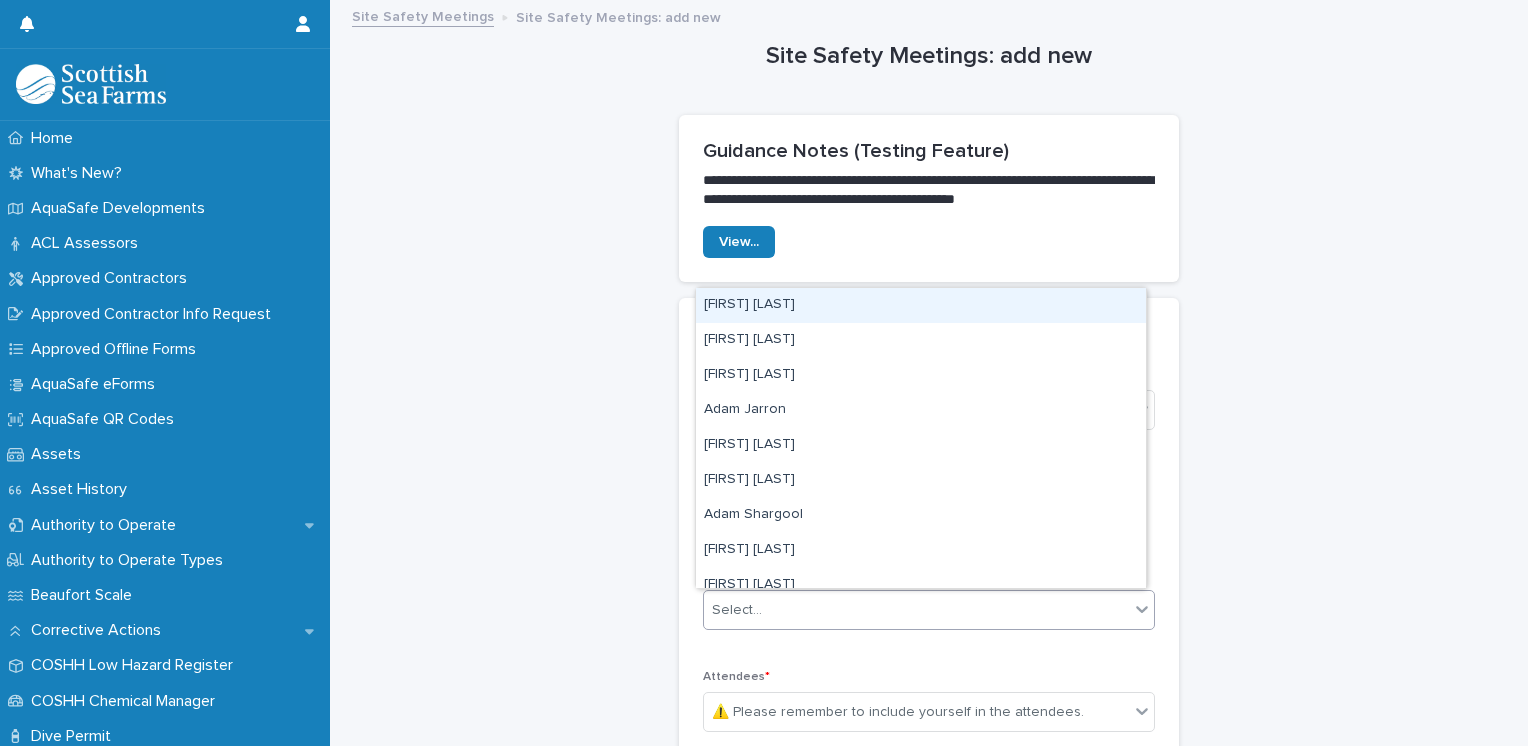click on "Select..." at bounding box center (916, 610) 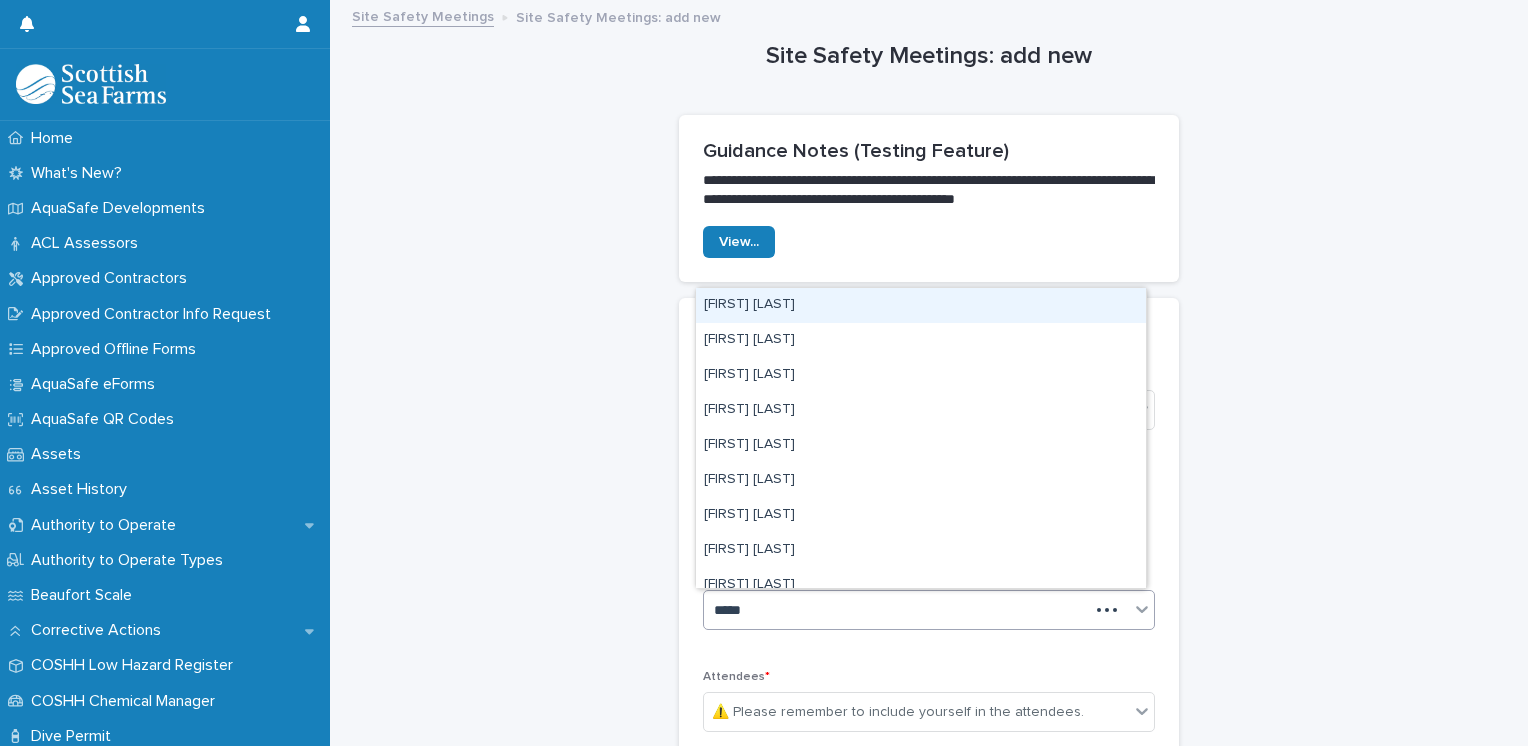 type on "******" 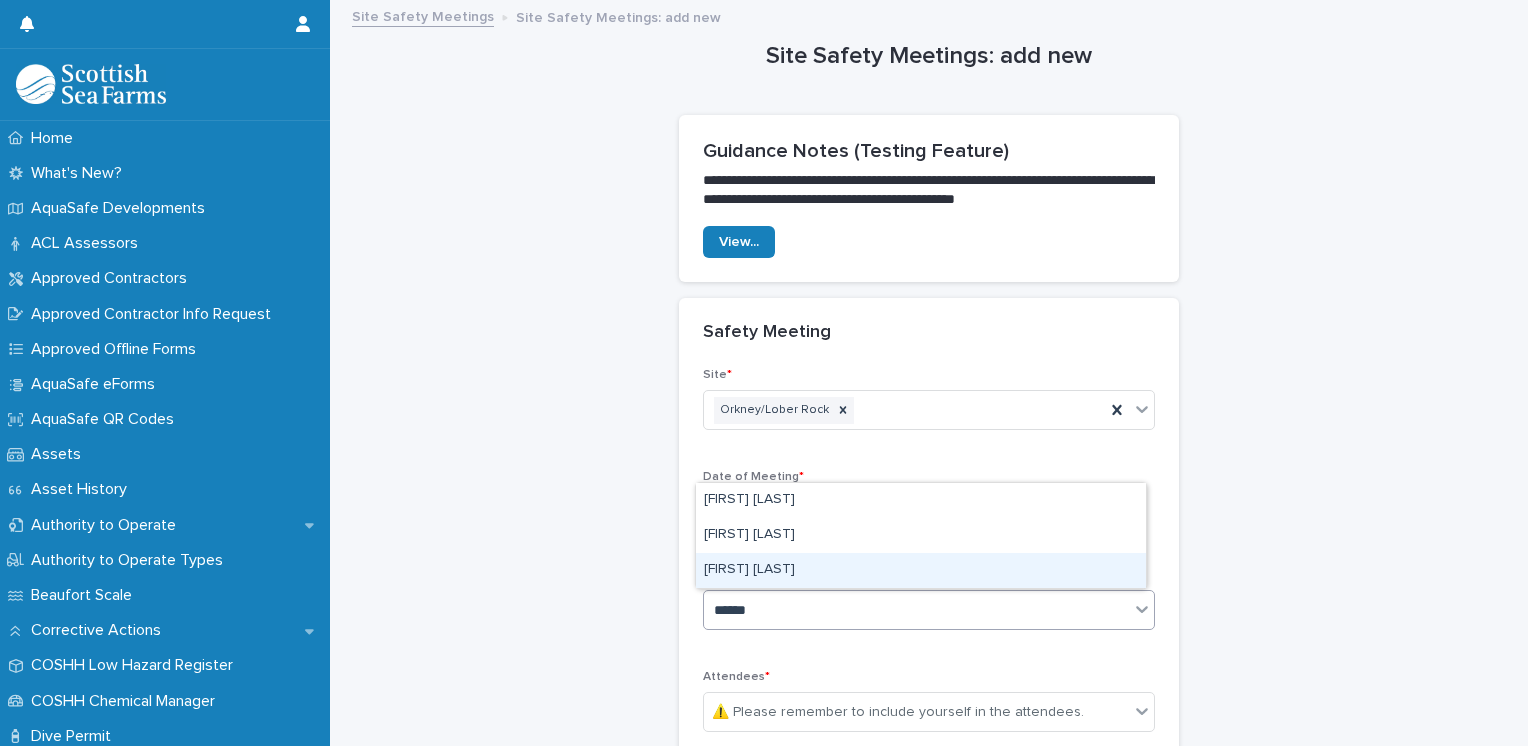 click on "[FIRST] [LAST]" at bounding box center (921, 570) 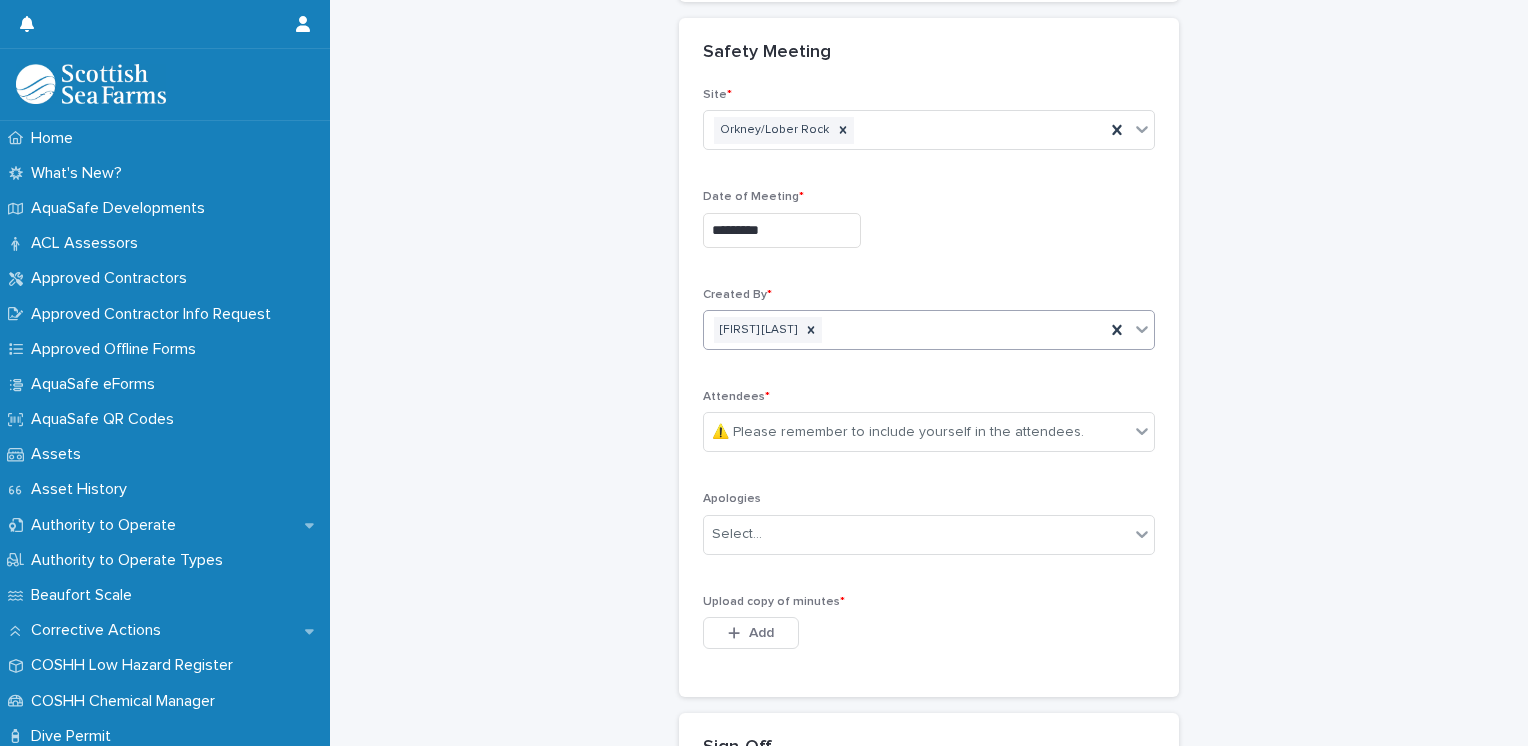 scroll, scrollTop: 339, scrollLeft: 0, axis: vertical 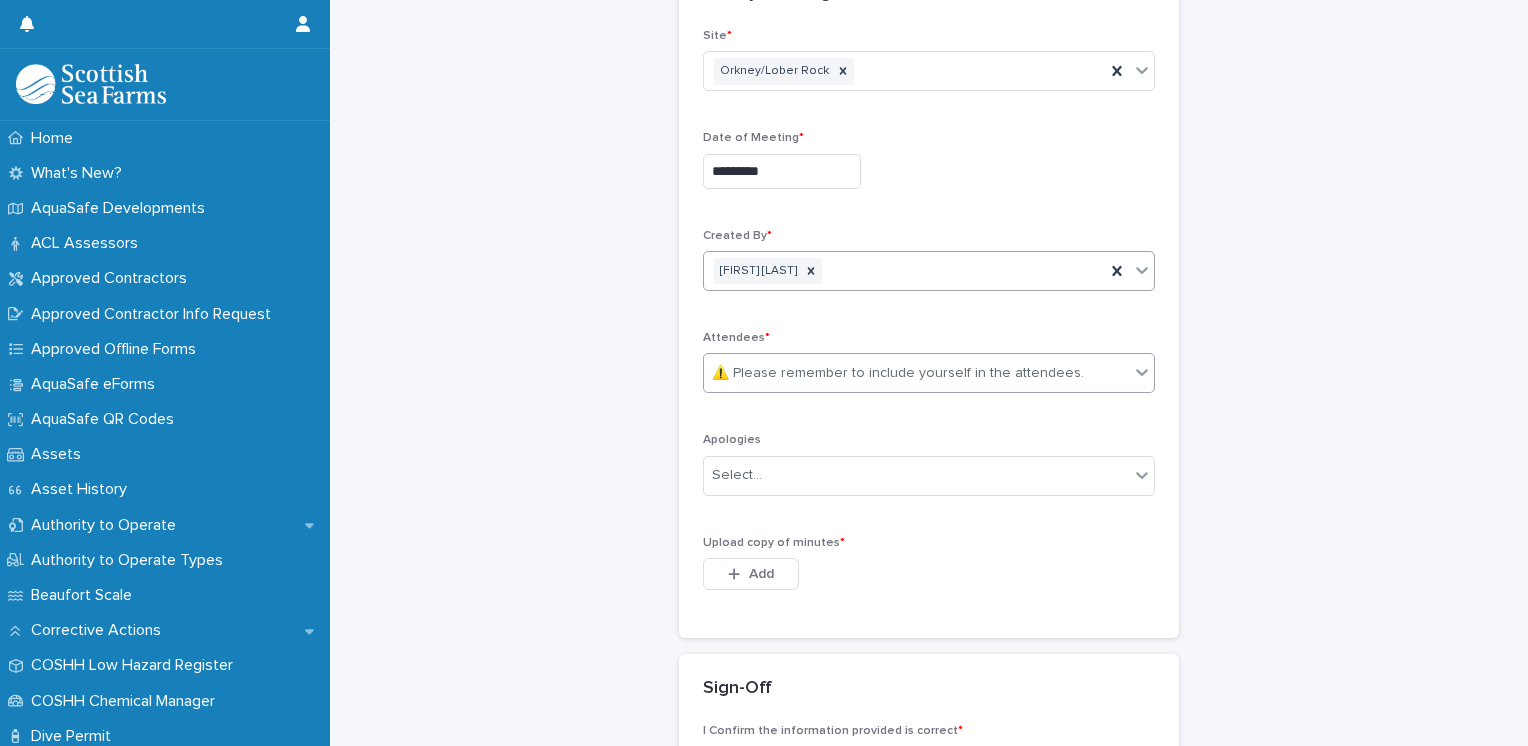 click on "⚠️ Please remember to include yourself in the attendees." at bounding box center [898, 373] 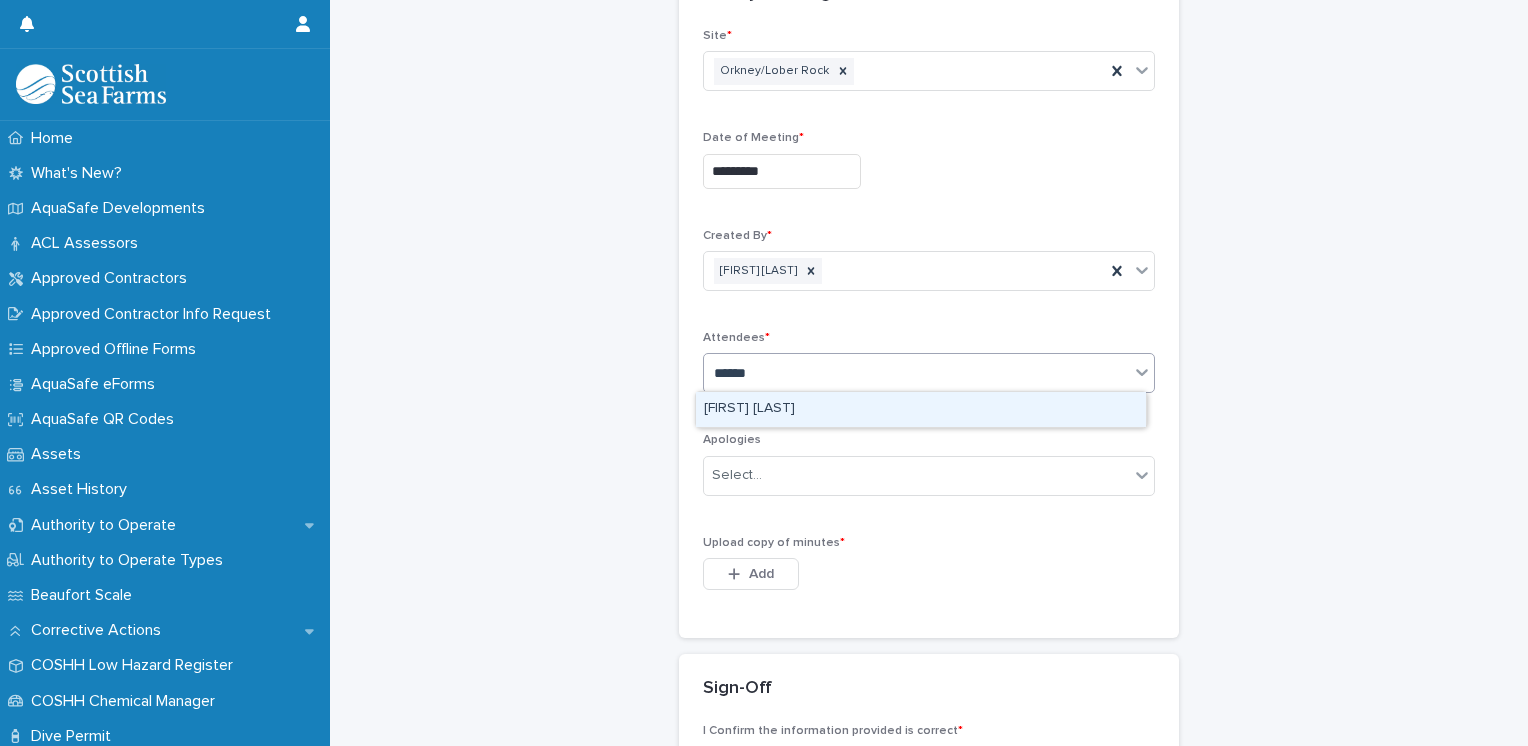 type on "*******" 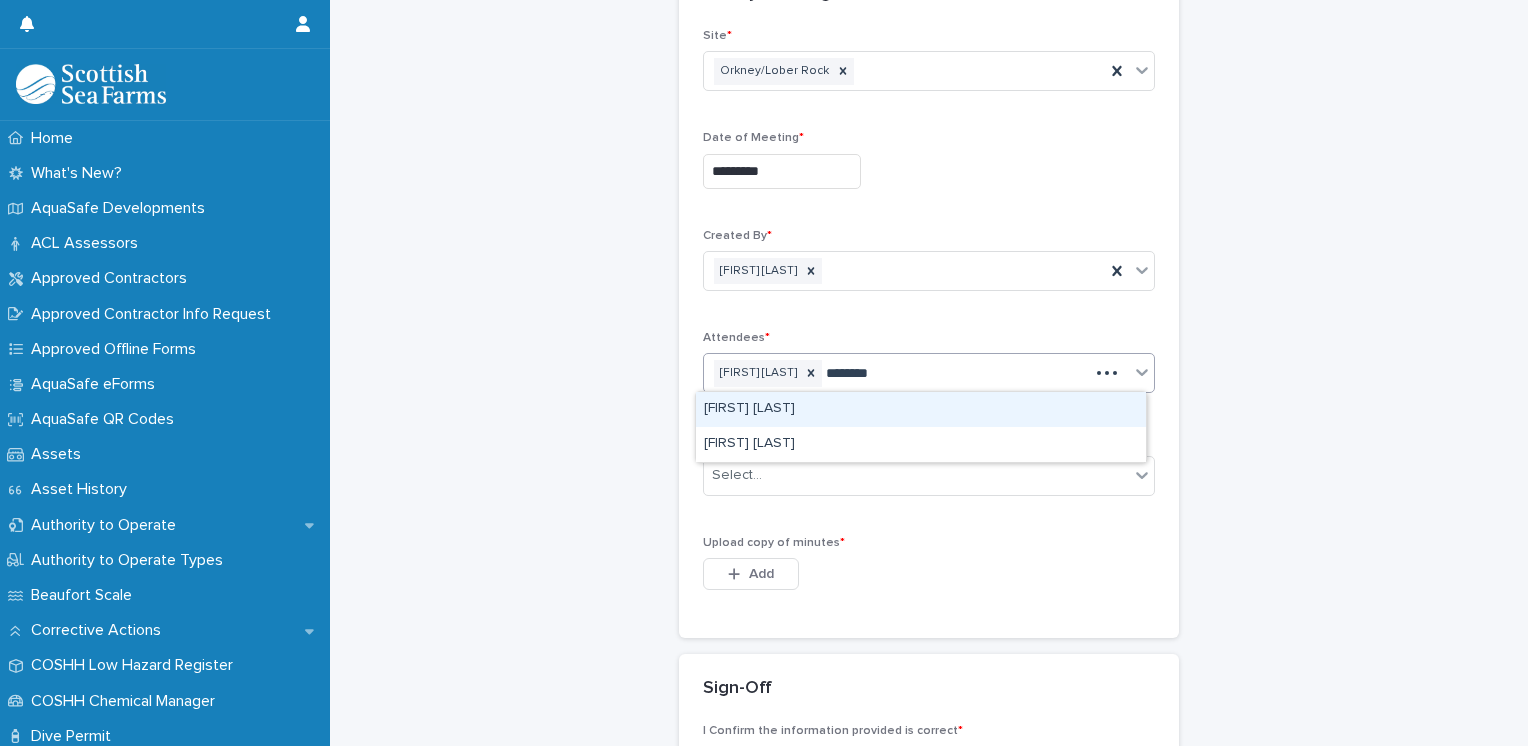 type on "*********" 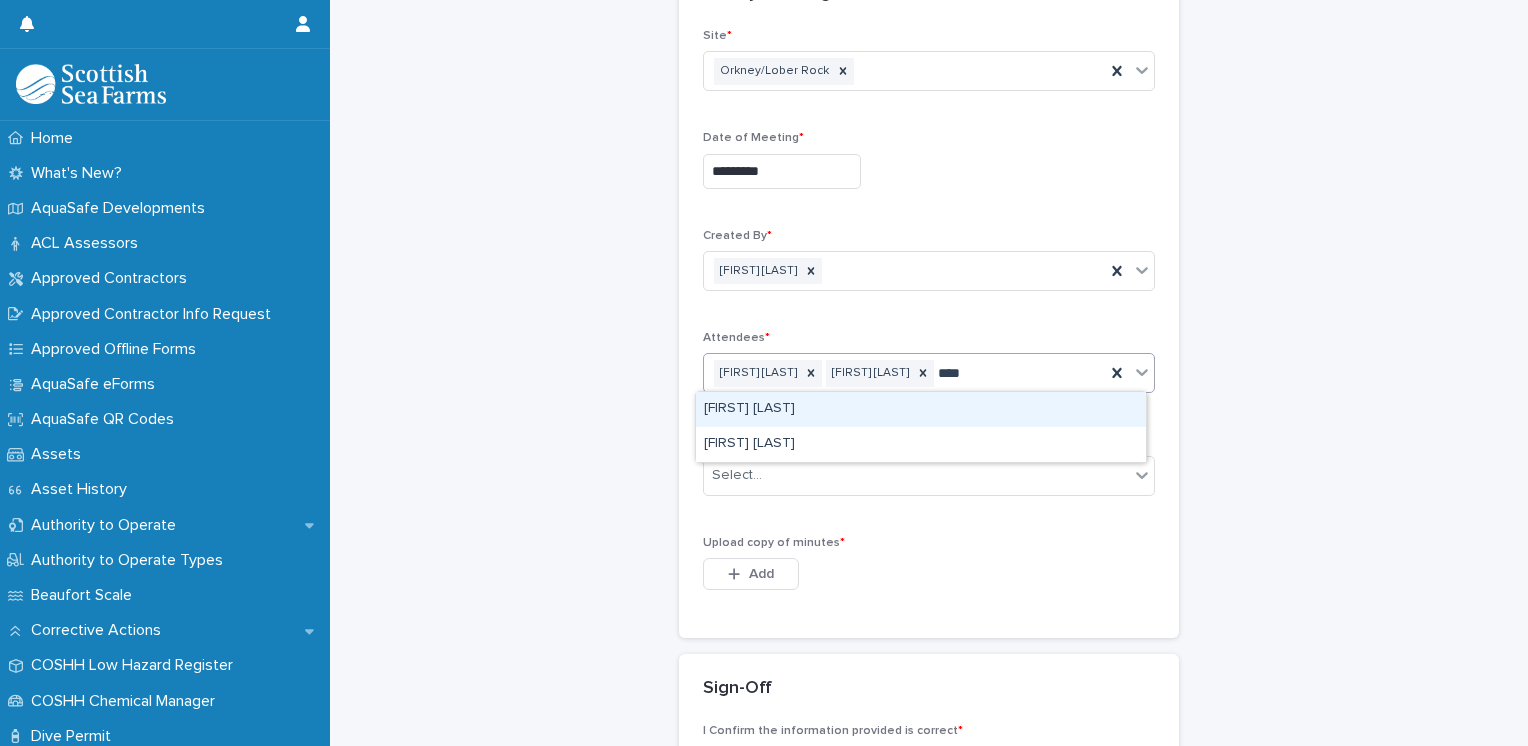 type on "*****" 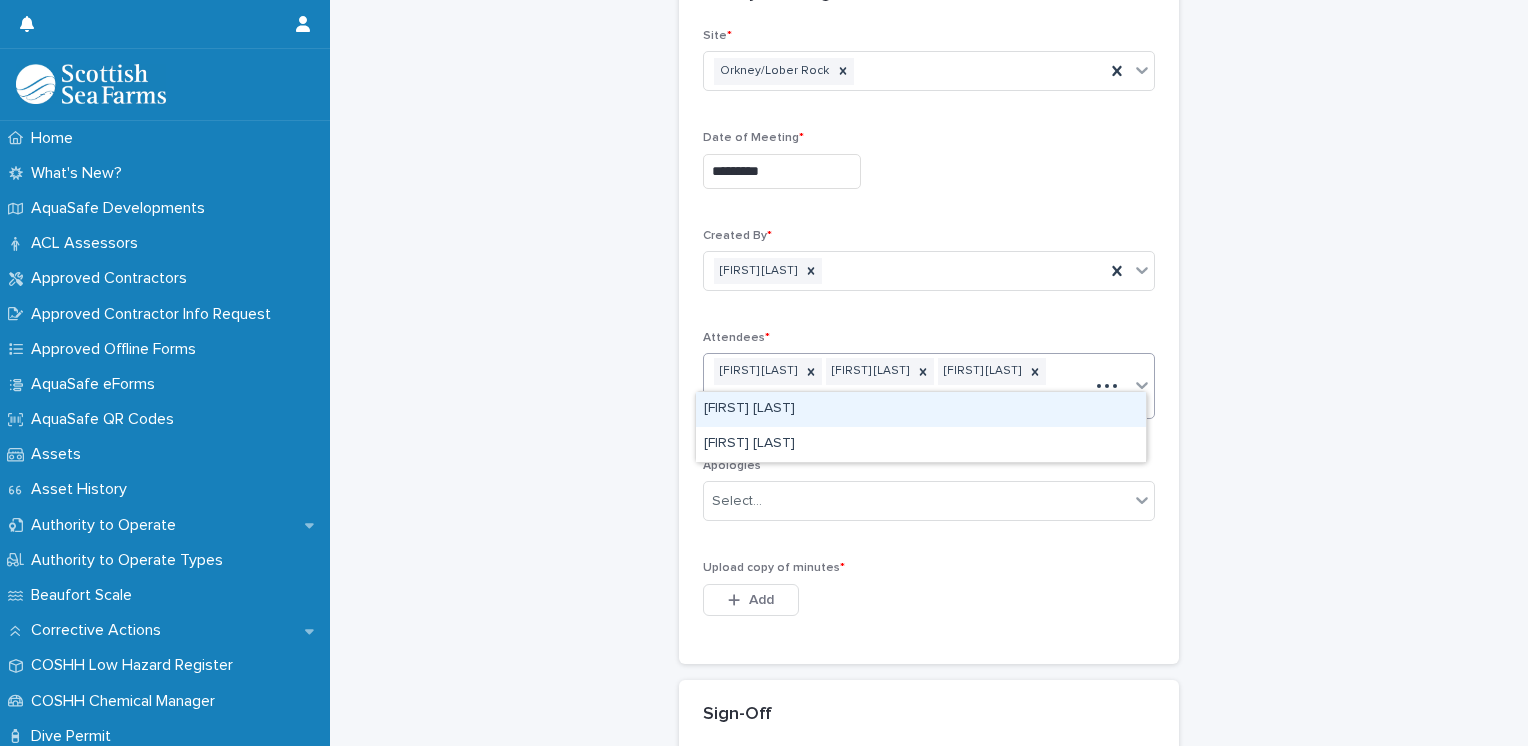 type on "*******" 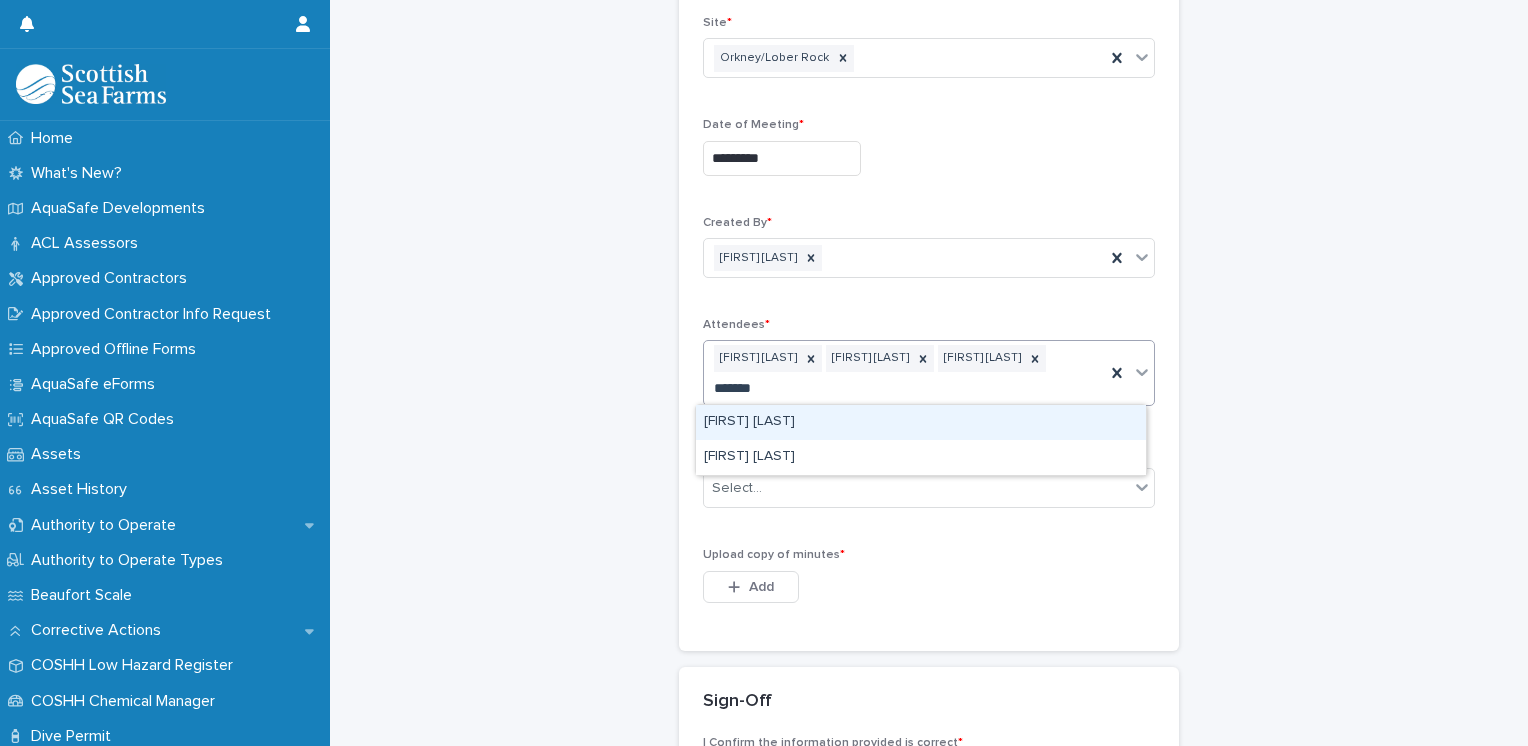 scroll, scrollTop: 339, scrollLeft: 0, axis: vertical 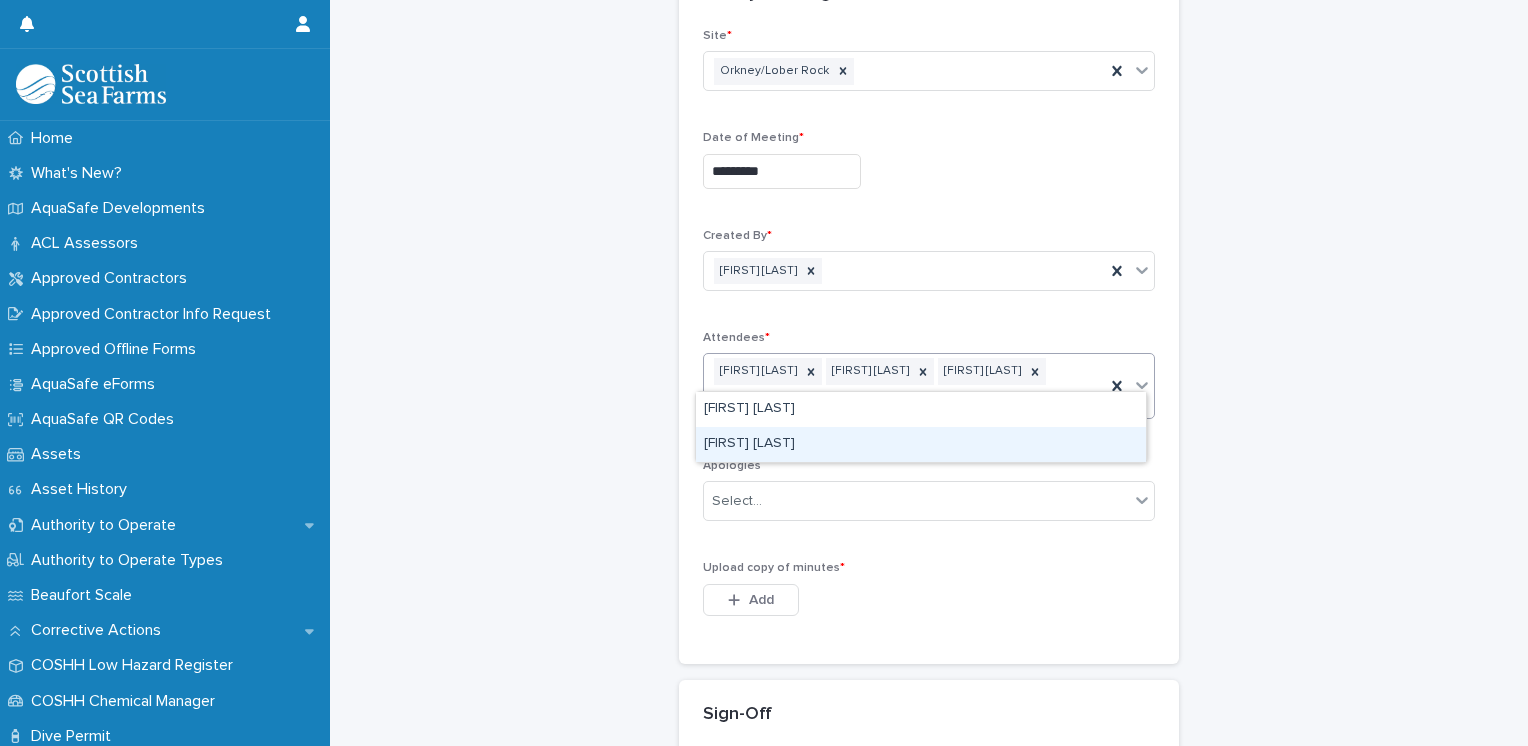 click on "Jack Hutton" at bounding box center [921, 444] 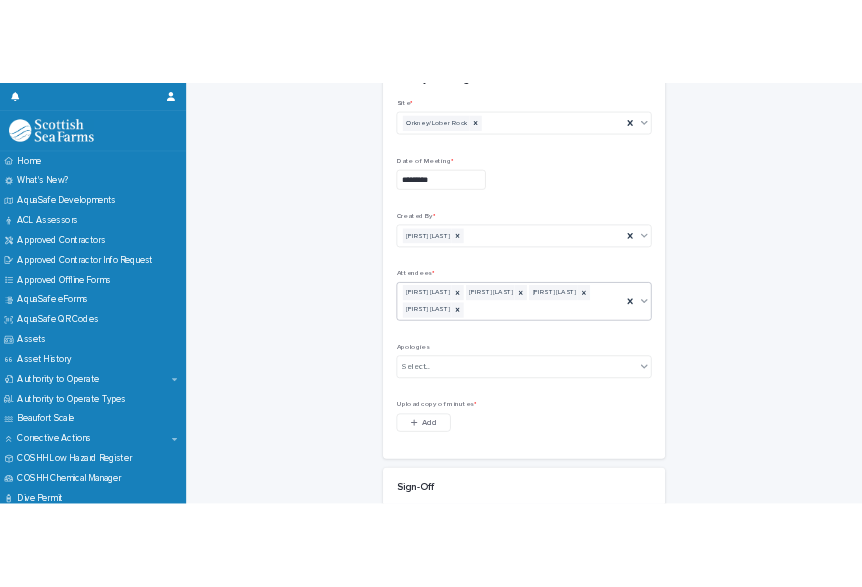 scroll, scrollTop: 353, scrollLeft: 0, axis: vertical 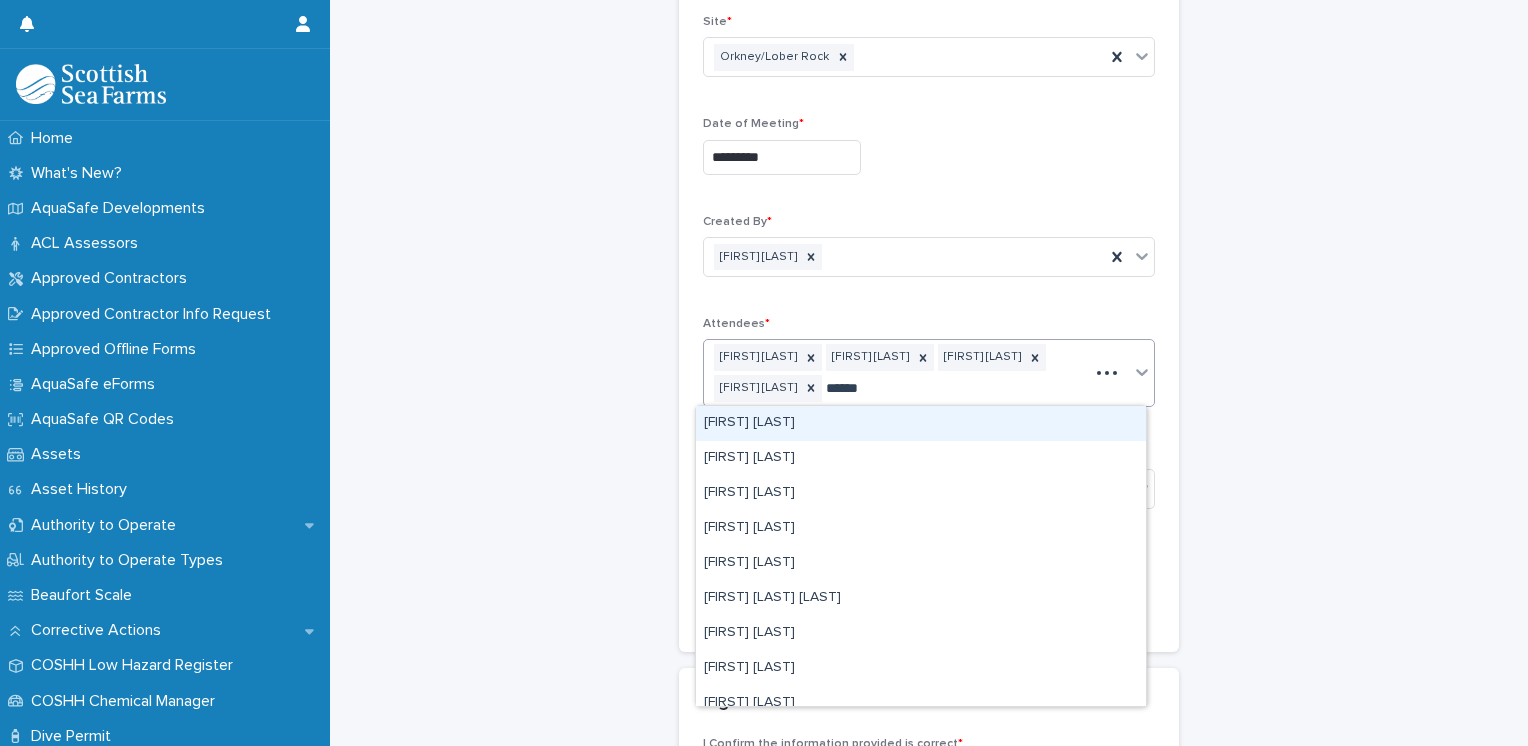 type on "*******" 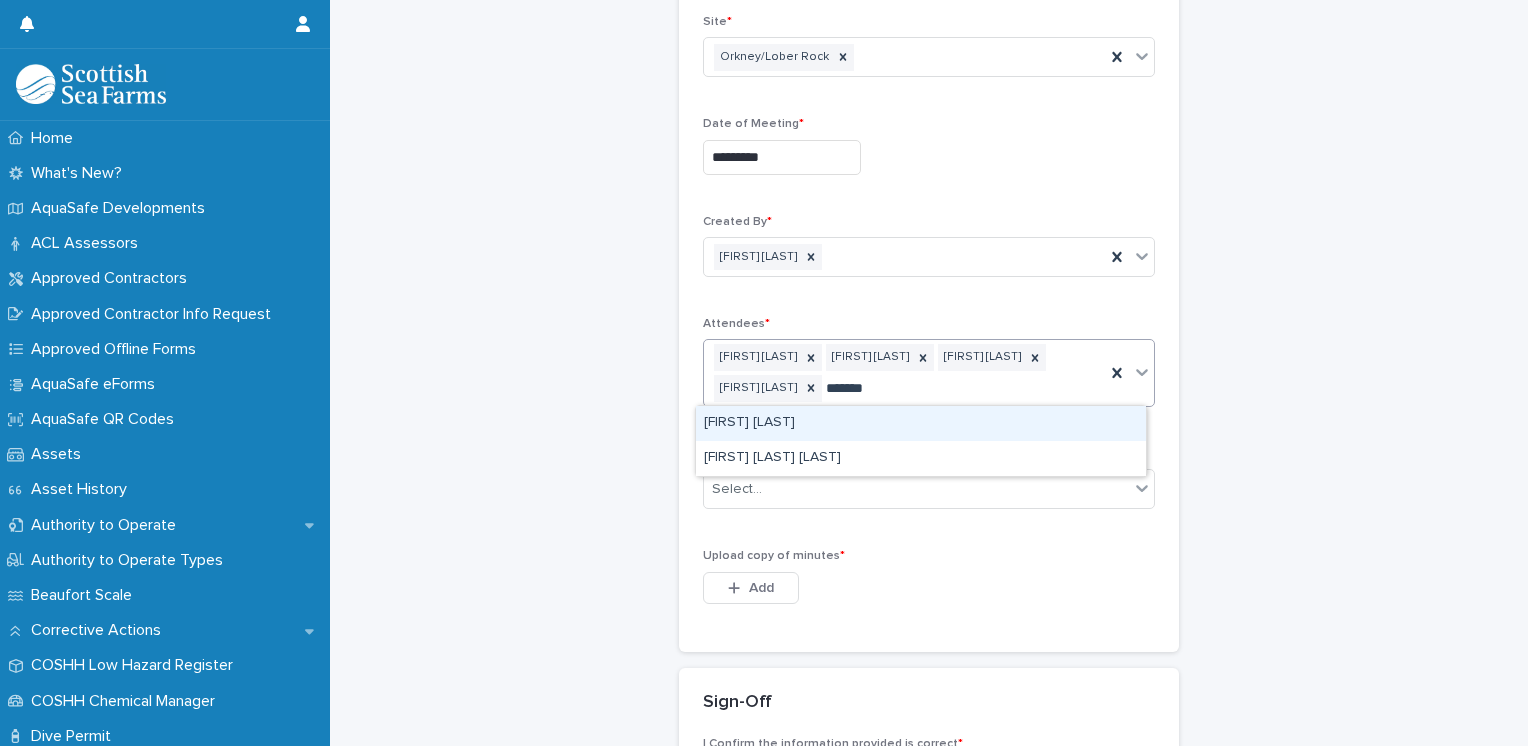 click on "[FIRST] [LAST]" at bounding box center [921, 423] 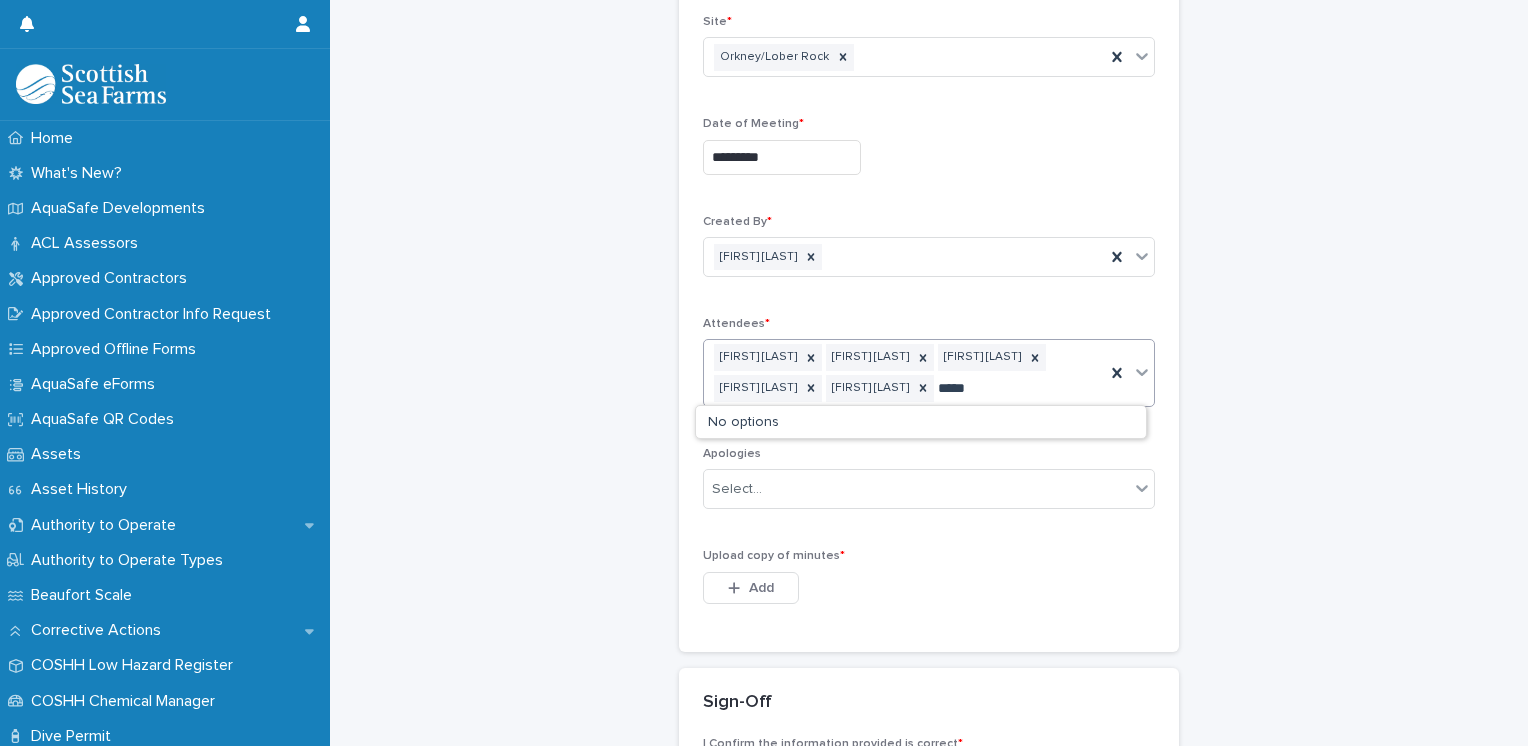 type on "******" 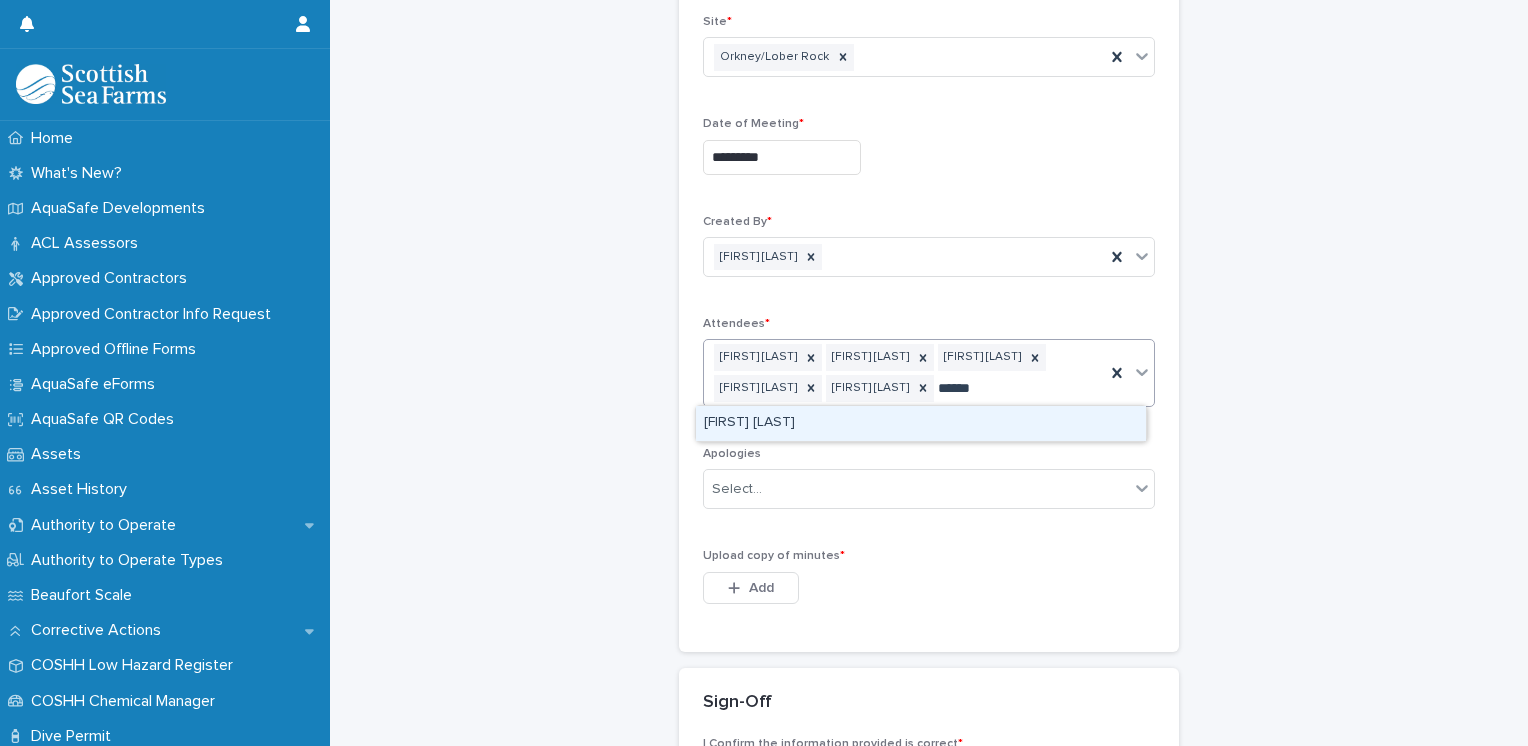 click on "[FIRST] [LAST]" at bounding box center (921, 423) 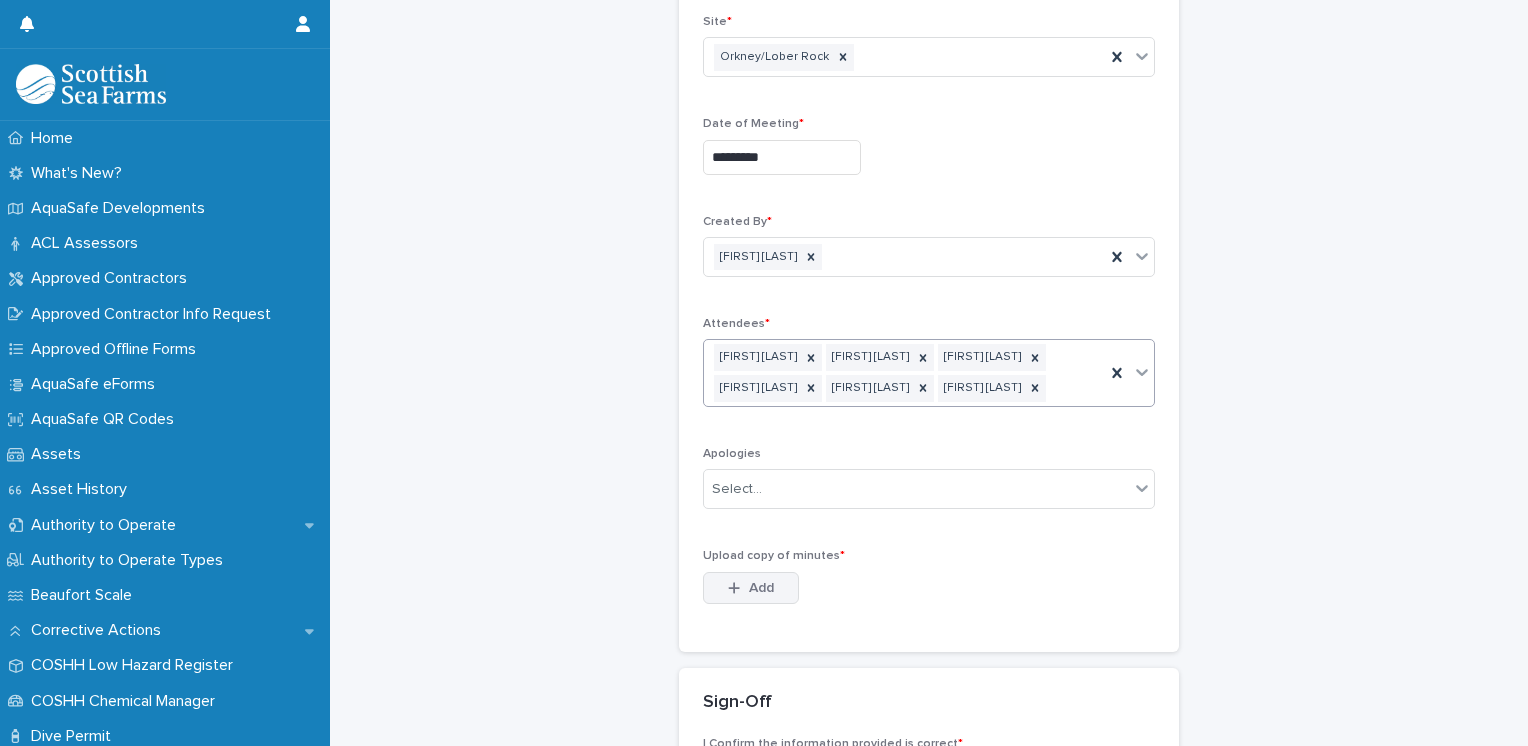 click on "Add" at bounding box center [761, 588] 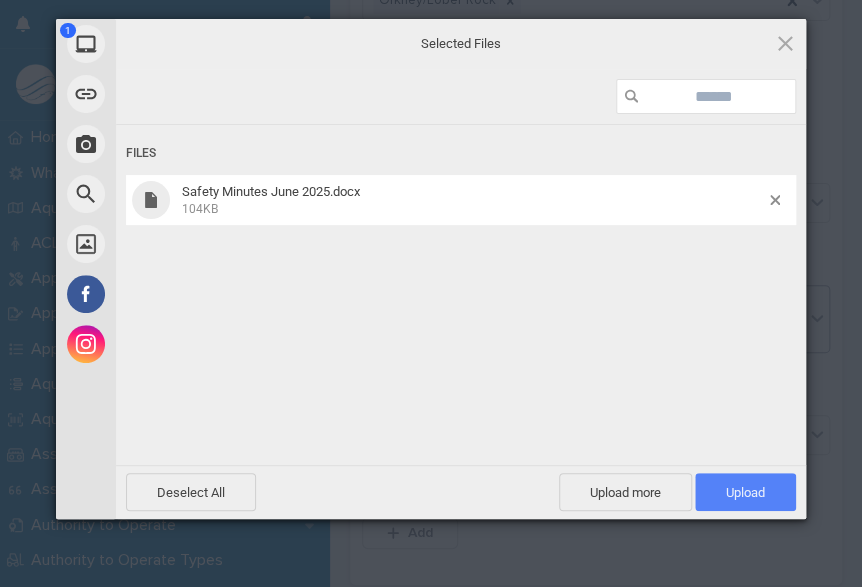 click on "Upload
1" at bounding box center [745, 492] 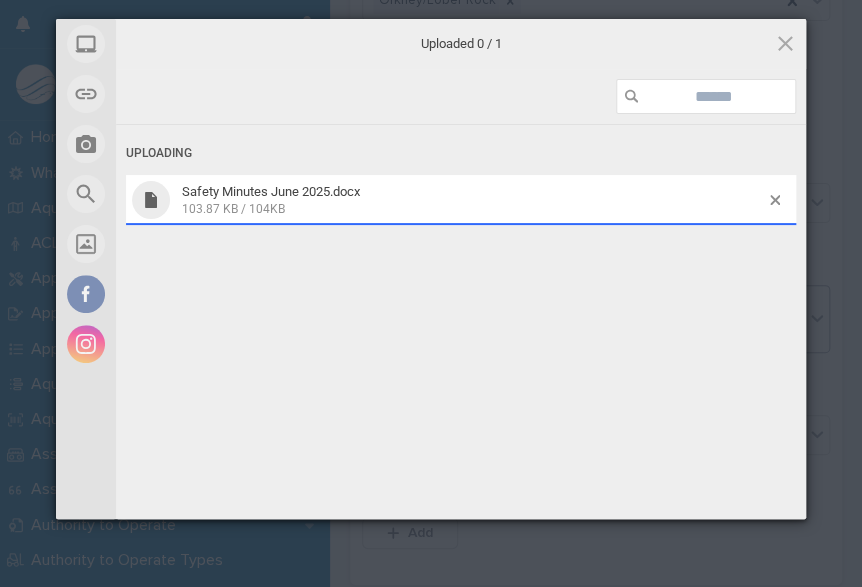 scroll, scrollTop: 389, scrollLeft: 0, axis: vertical 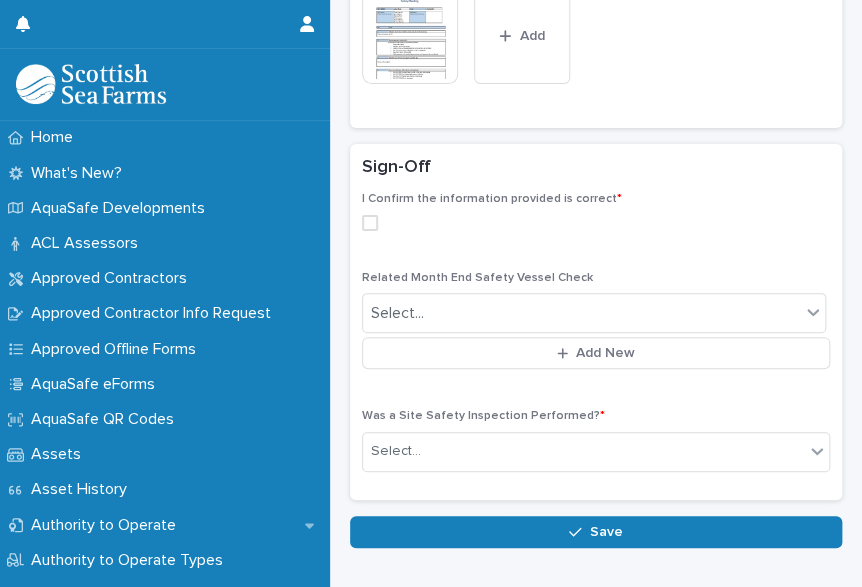 click at bounding box center (370, 223) 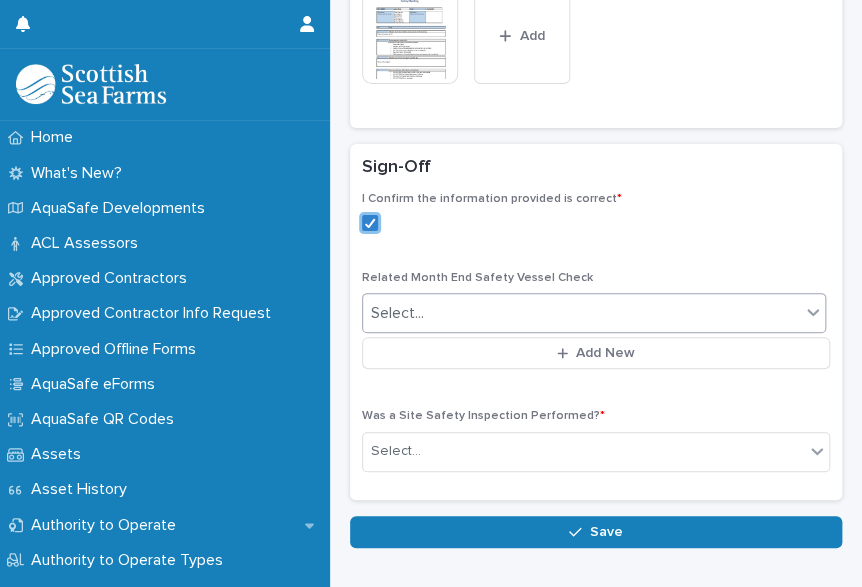 click on "Select..." at bounding box center [581, 313] 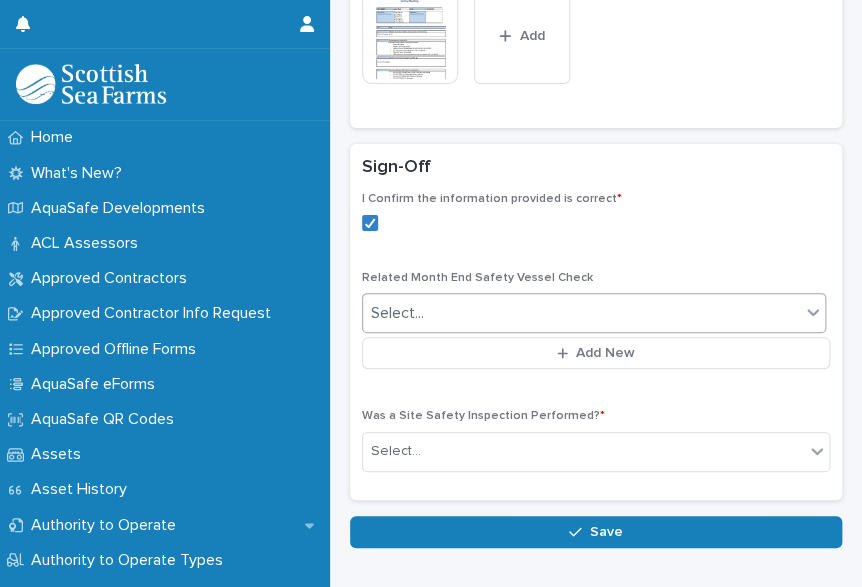 click on "Select..." at bounding box center [581, 313] 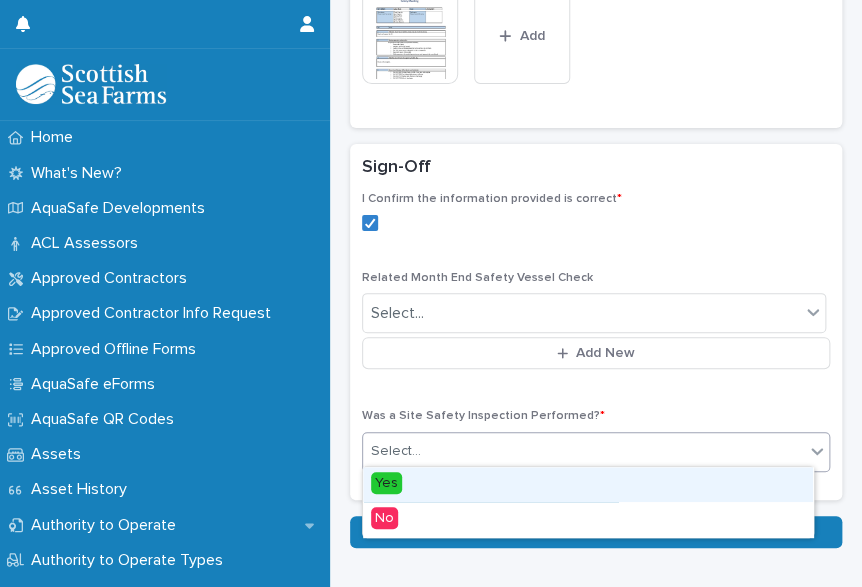 click on "Select..." at bounding box center (583, 451) 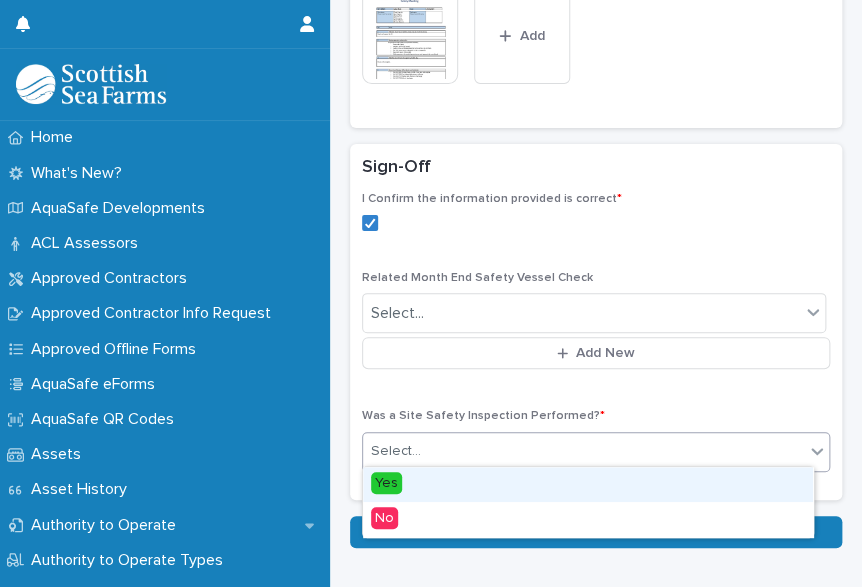 click on "Yes" at bounding box center (588, 484) 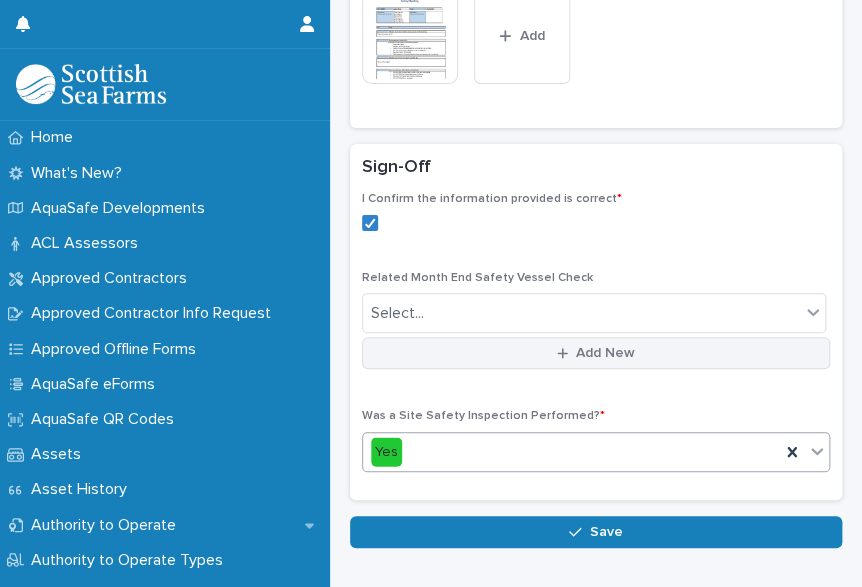 click on "Add New" at bounding box center (605, 353) 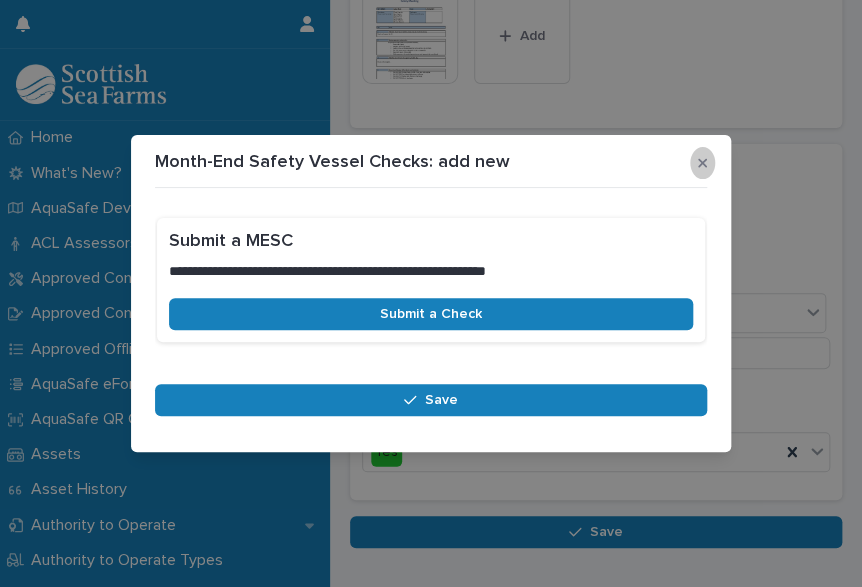 click 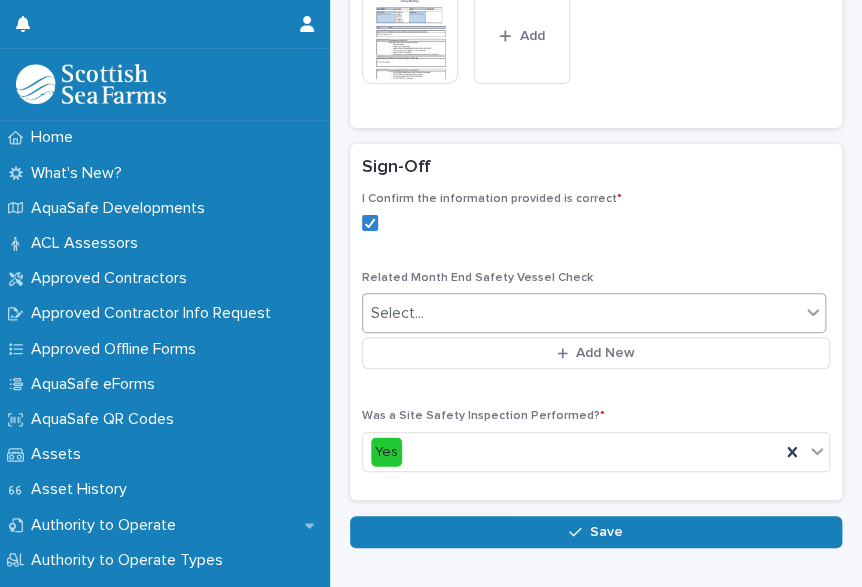 click on "Select..." at bounding box center [581, 313] 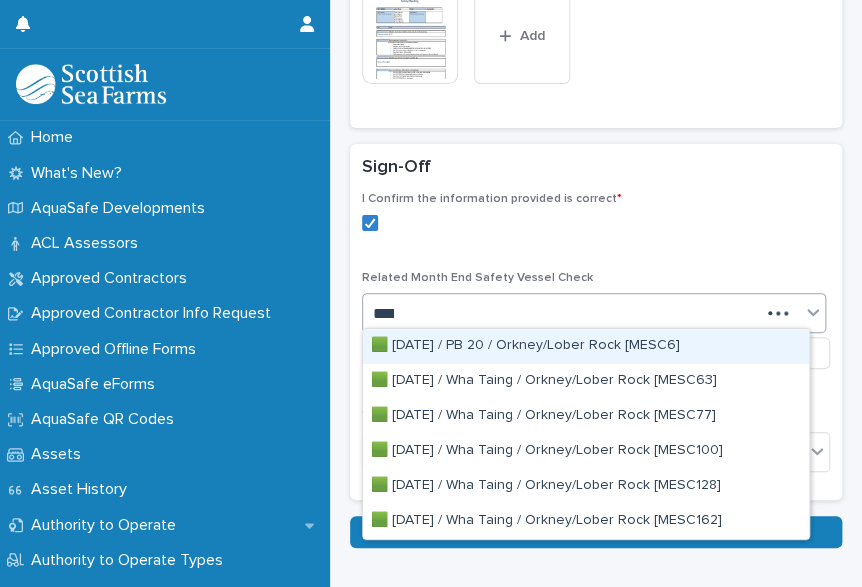 type on "*****" 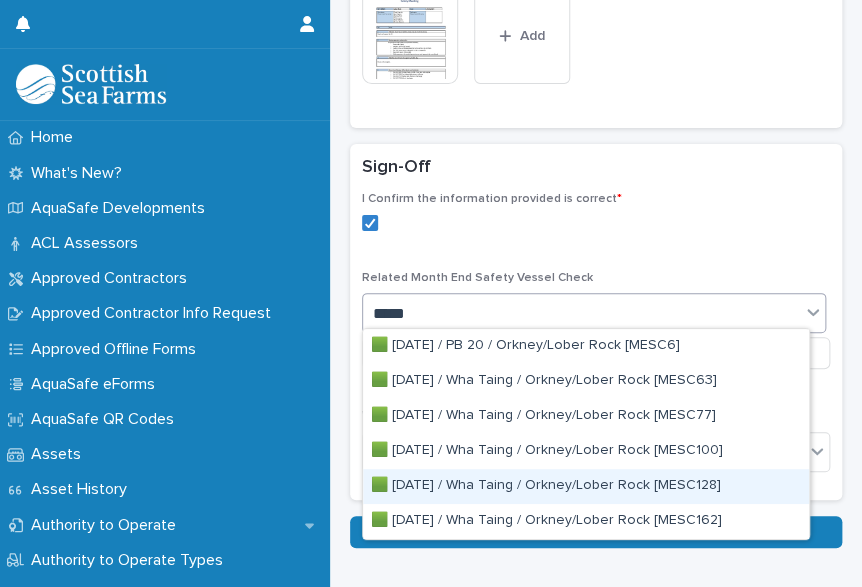 click on "🟩 2025-06-26 / Wha Taing / Orkney/Lober Rock [MESC128]" at bounding box center [586, 486] 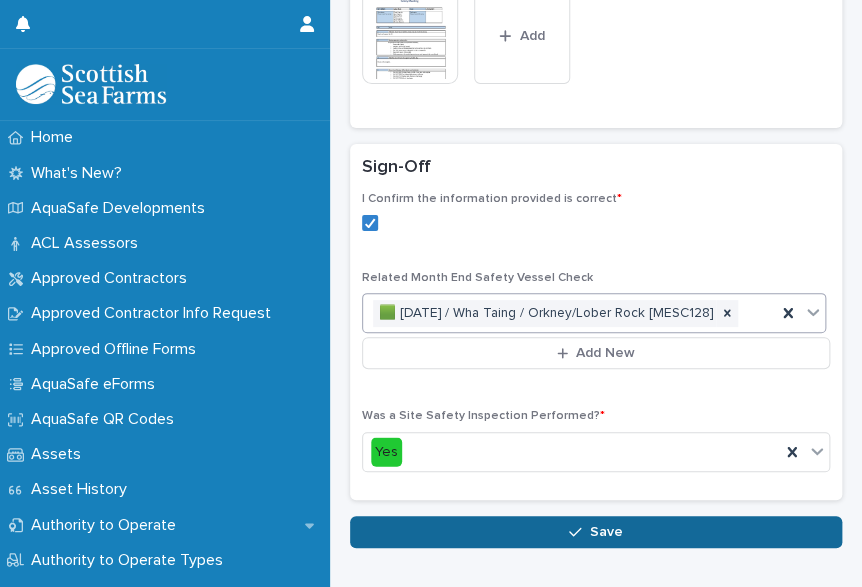 click at bounding box center [579, 532] 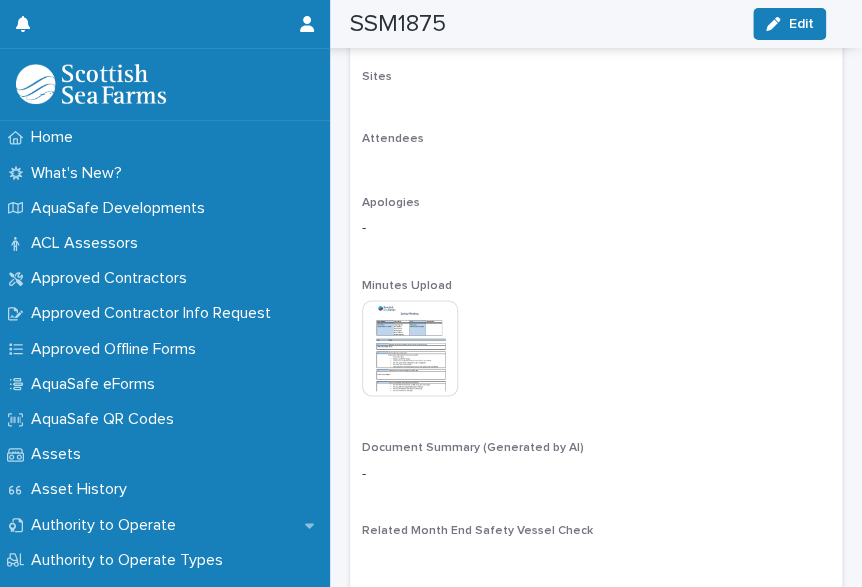 scroll, scrollTop: 1141, scrollLeft: 0, axis: vertical 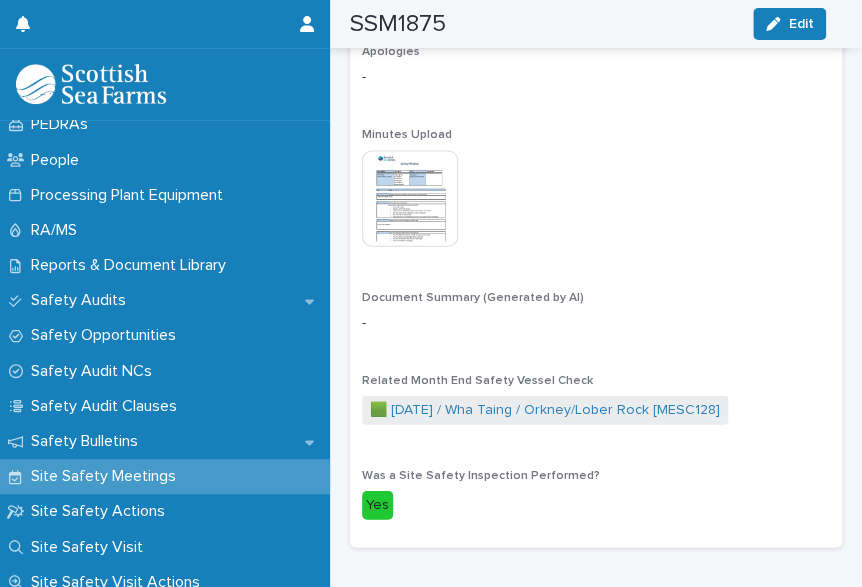 click on "Site Safety Meetings" at bounding box center (107, 476) 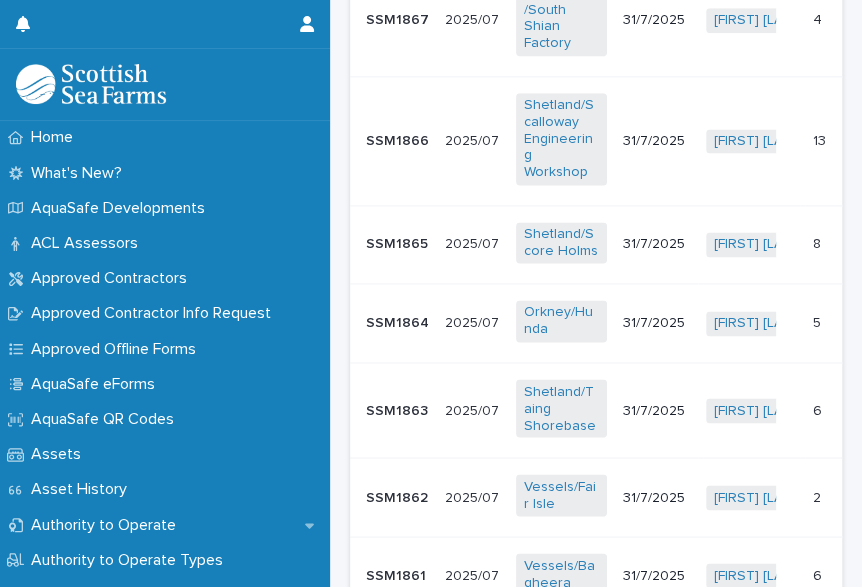 scroll, scrollTop: 0, scrollLeft: 0, axis: both 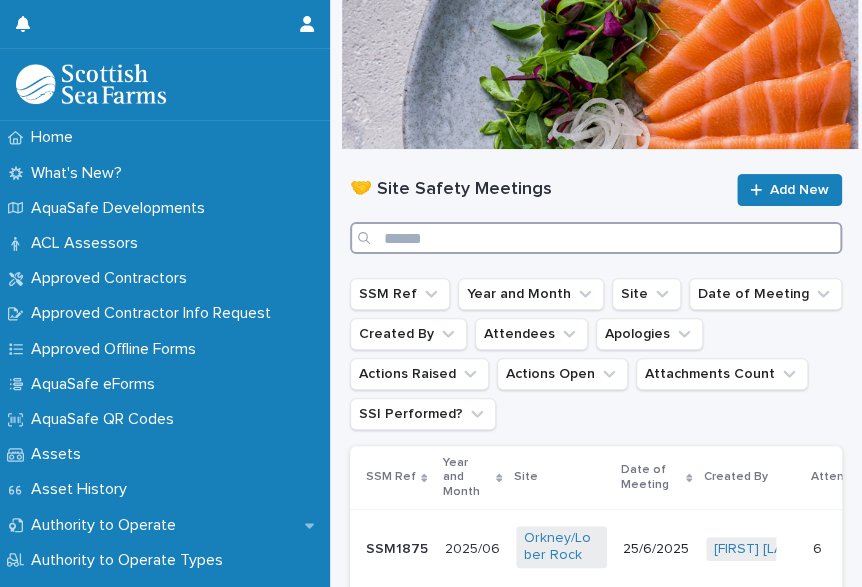 click at bounding box center (596, 238) 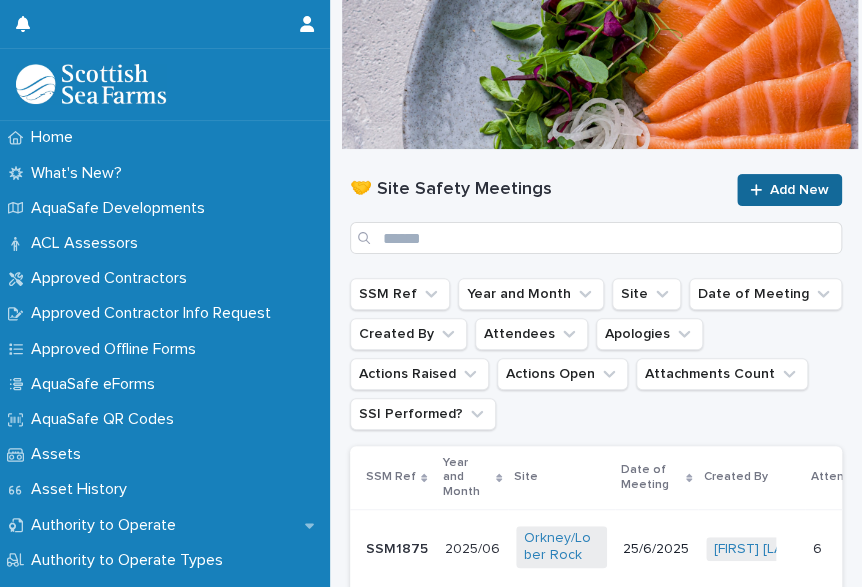 click on "Add New" at bounding box center [799, 190] 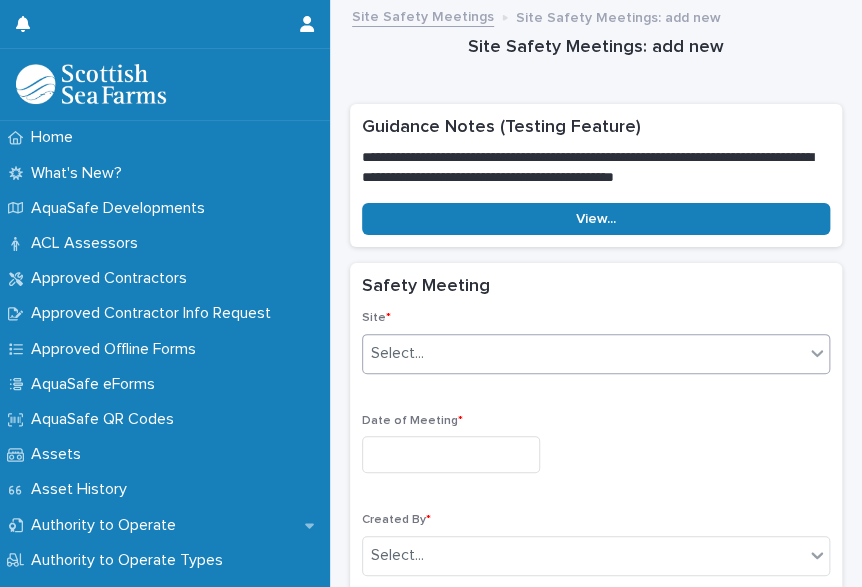 click on "Select..." at bounding box center (583, 353) 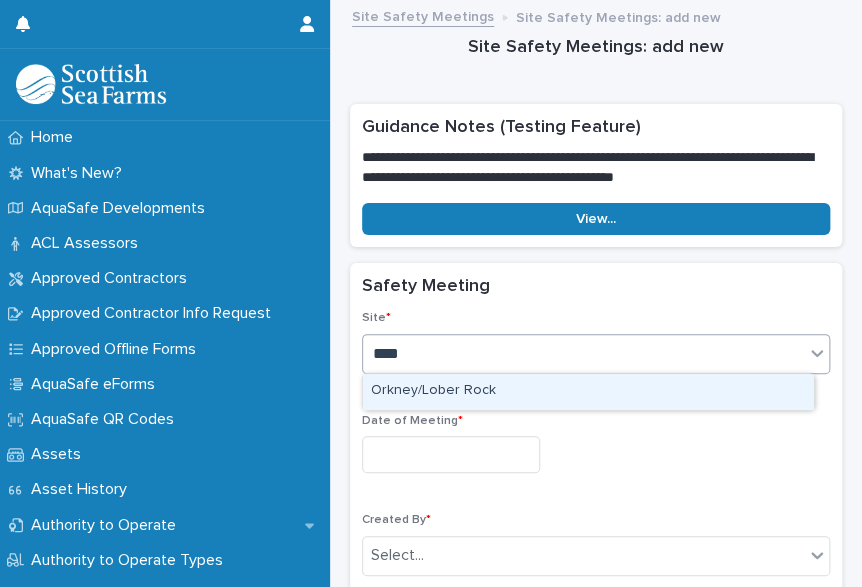 type on "*****" 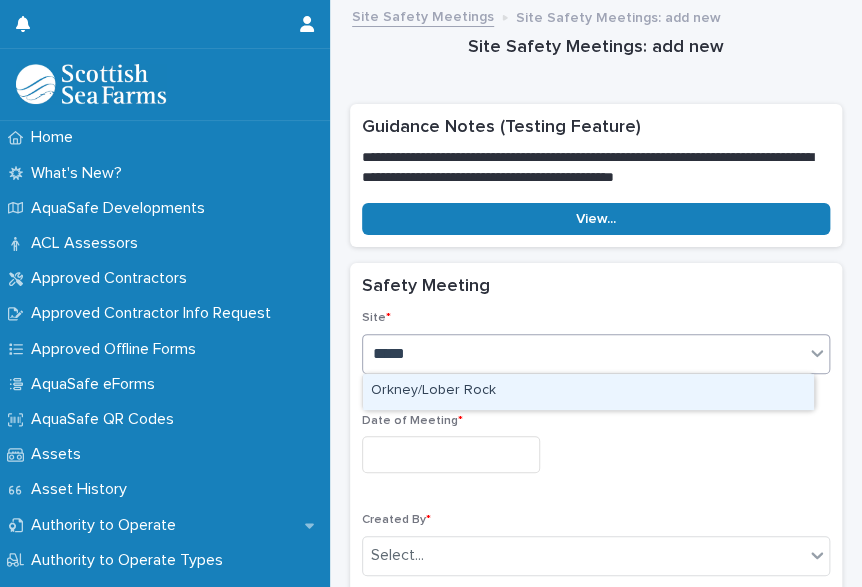 click on "Orkney/Lober Rock" at bounding box center [588, 391] 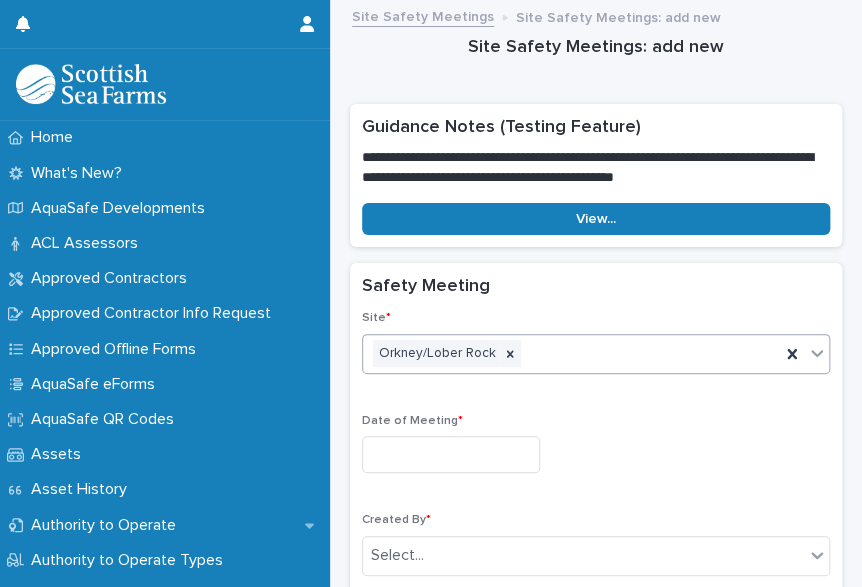 click at bounding box center [451, 454] 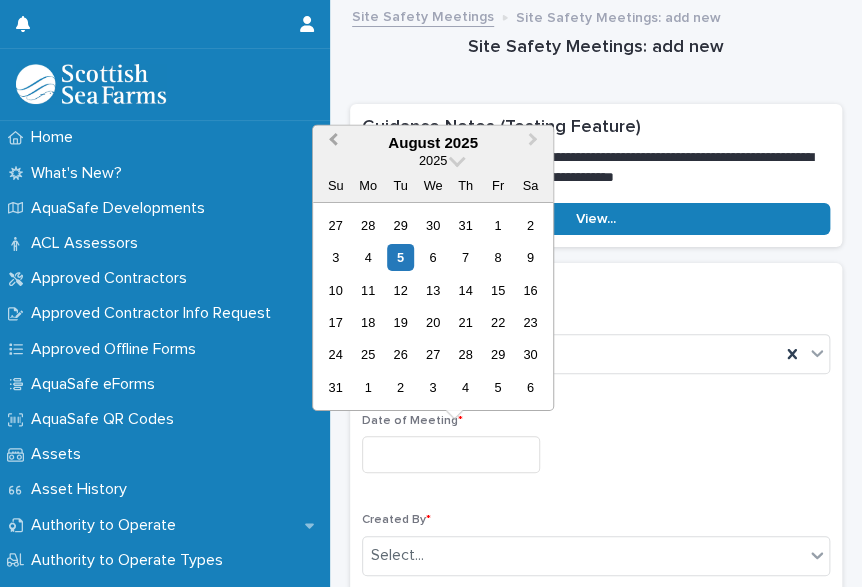 click on "Previous Month" at bounding box center (333, 142) 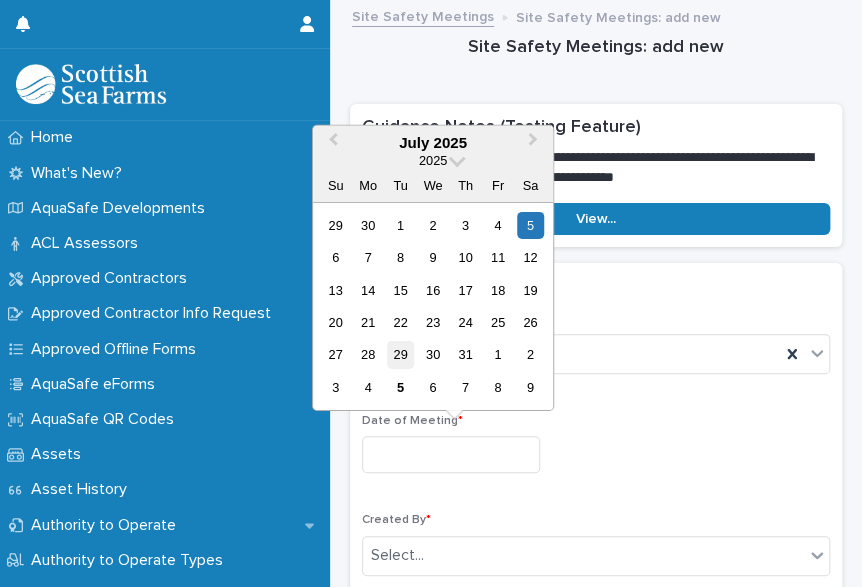 click on "29" at bounding box center [400, 354] 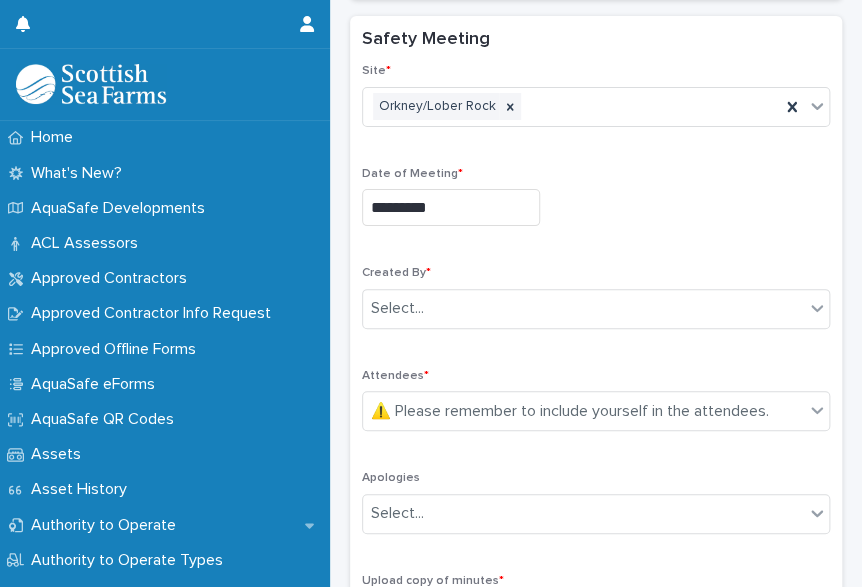 scroll, scrollTop: 384, scrollLeft: 0, axis: vertical 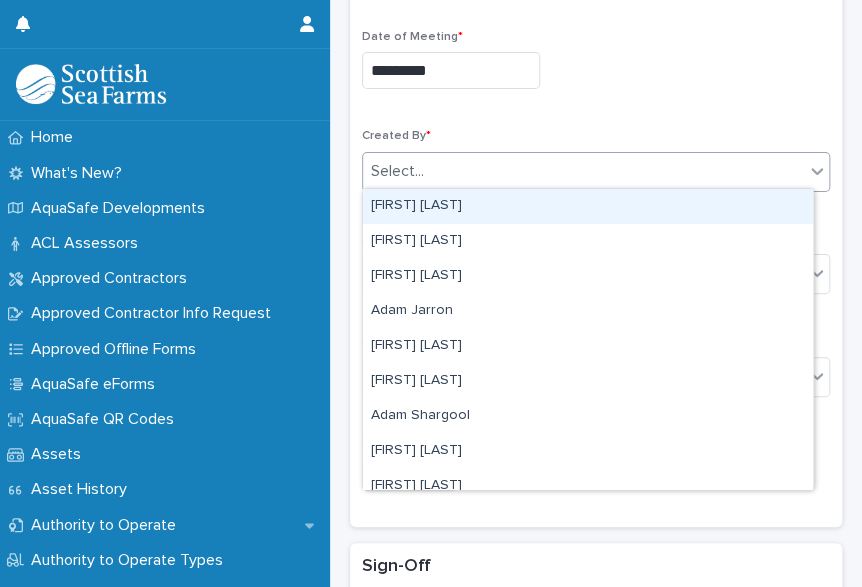 click on "Select..." at bounding box center (583, 171) 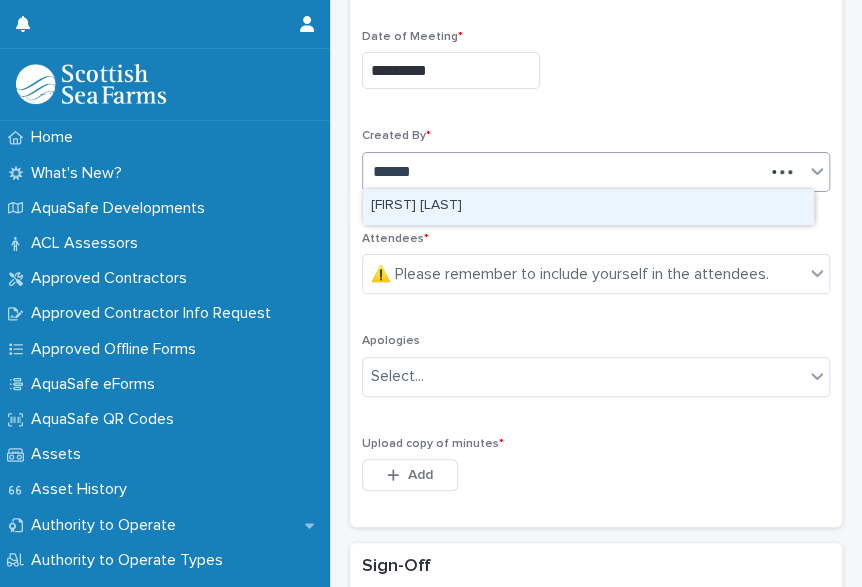 type on "*******" 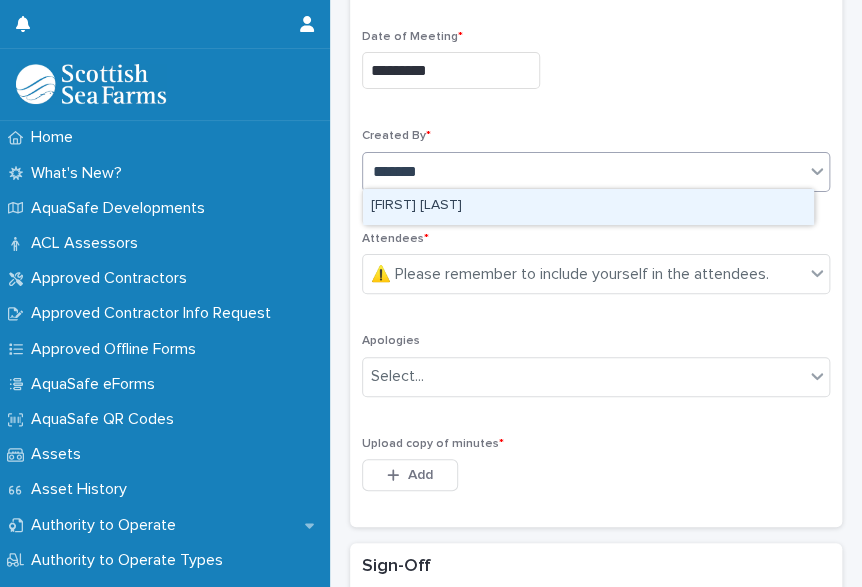 type 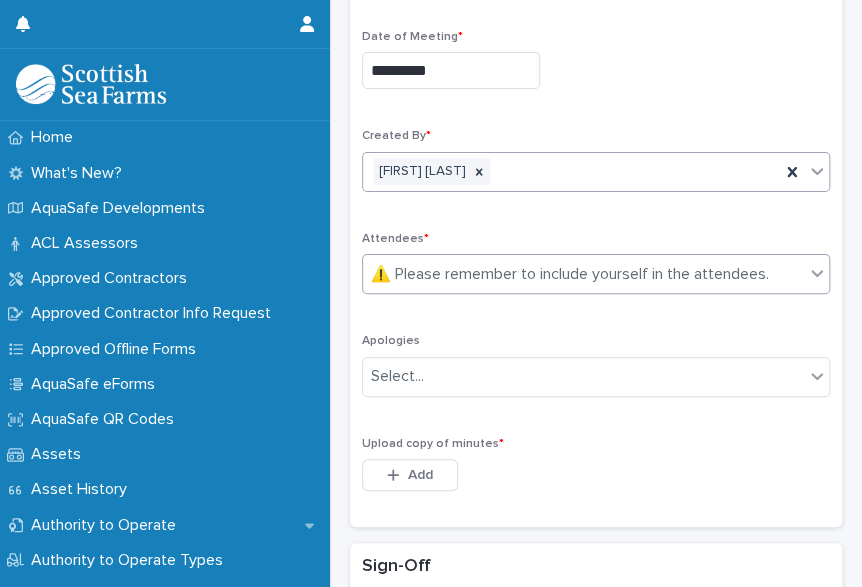 click on "⚠️ Please remember to include yourself in the attendees." at bounding box center (570, 274) 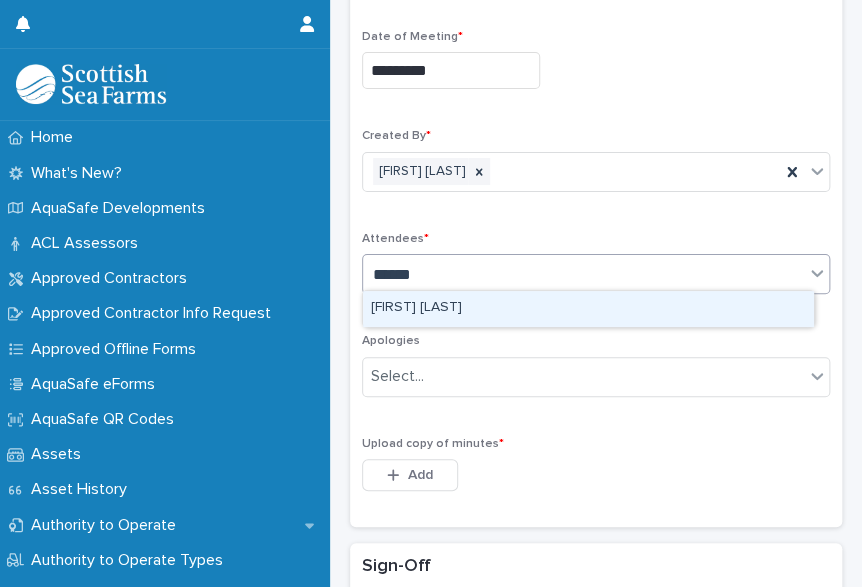 type on "*******" 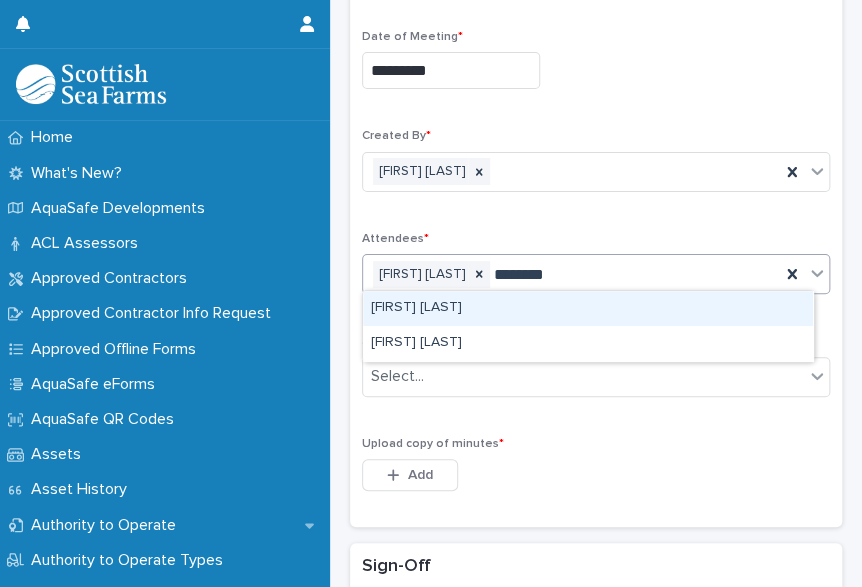 type on "*********" 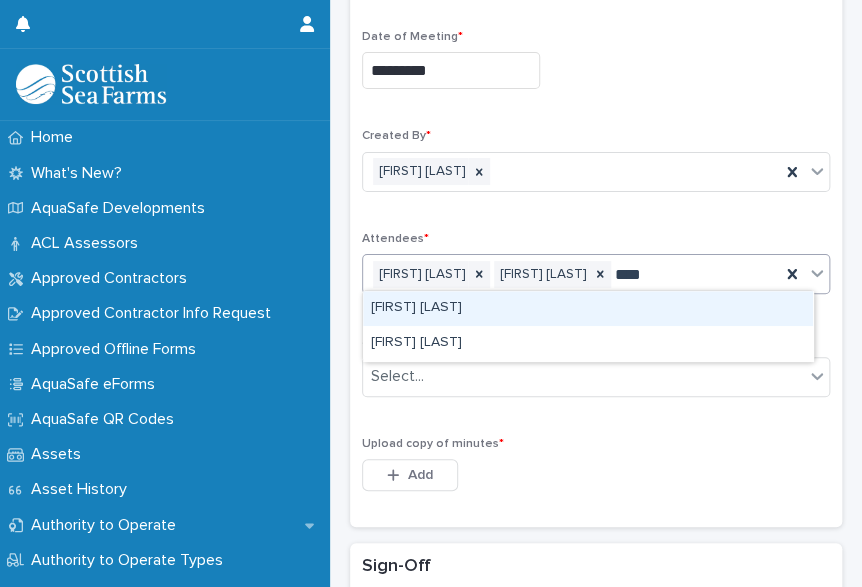 type on "*****" 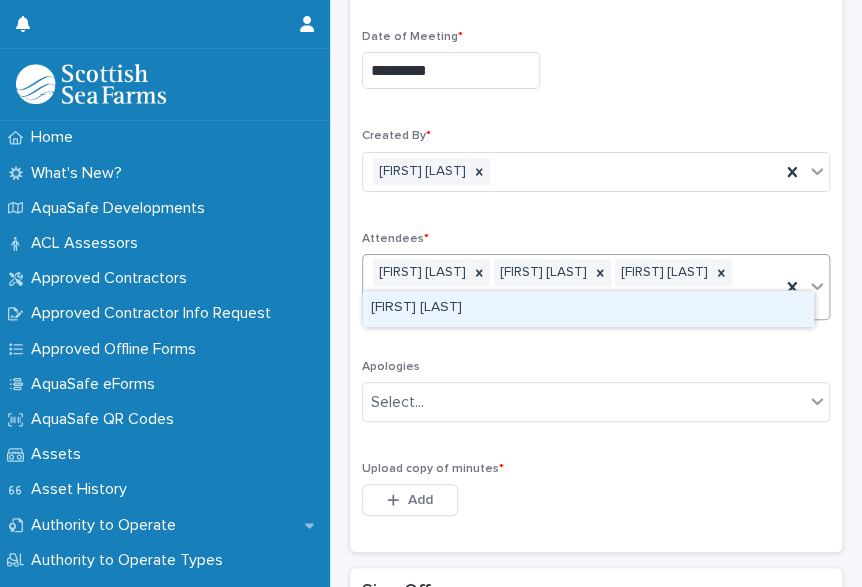 type on "*********" 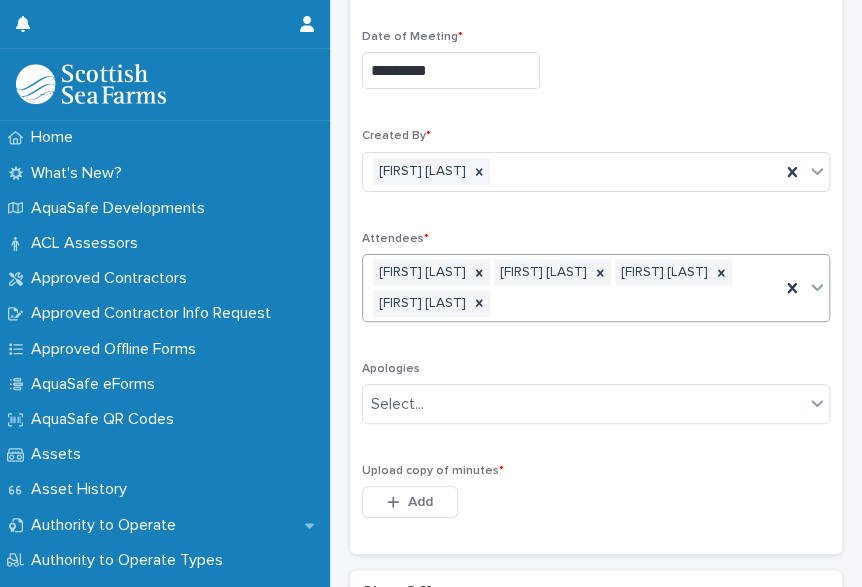 scroll, scrollTop: 397, scrollLeft: 0, axis: vertical 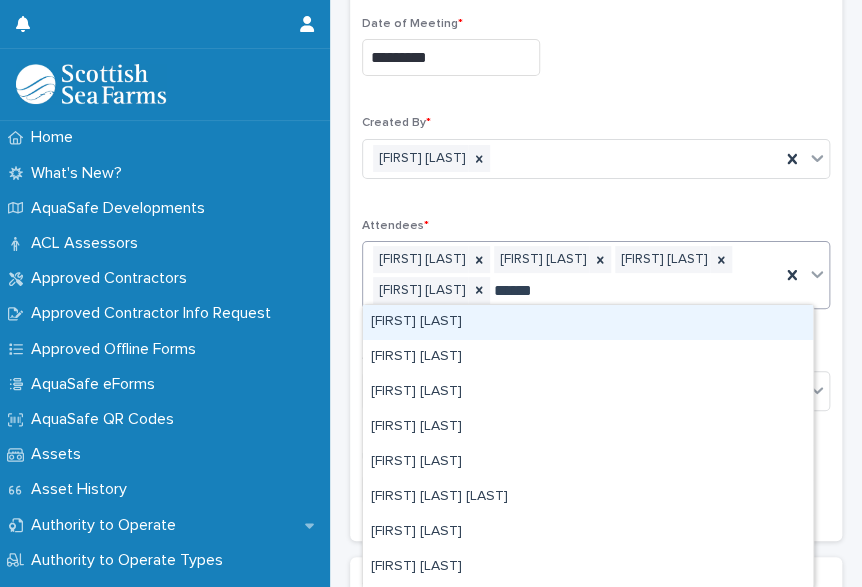 type on "*******" 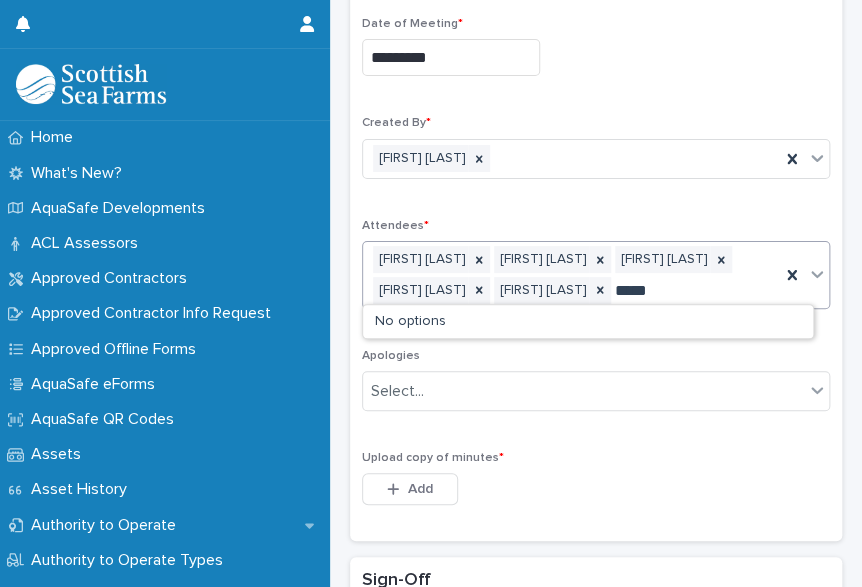 type on "******" 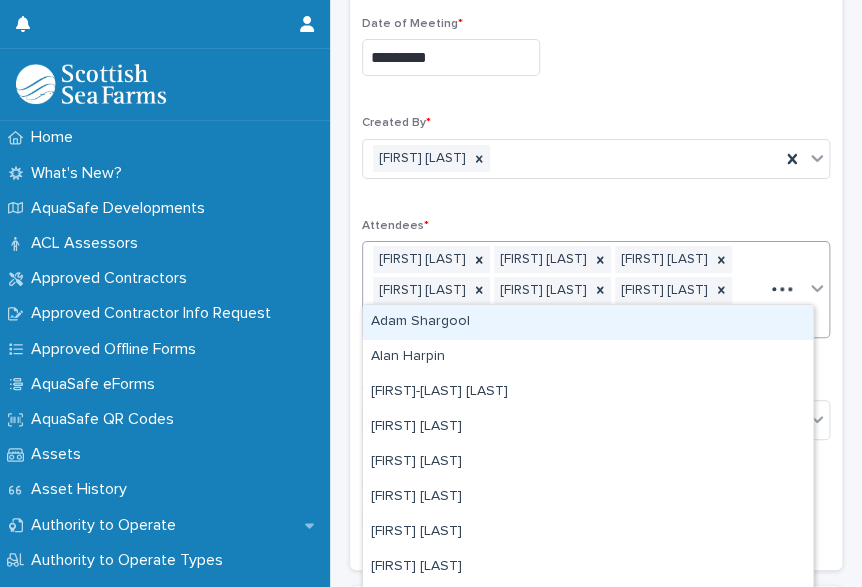 scroll, scrollTop: 412, scrollLeft: 0, axis: vertical 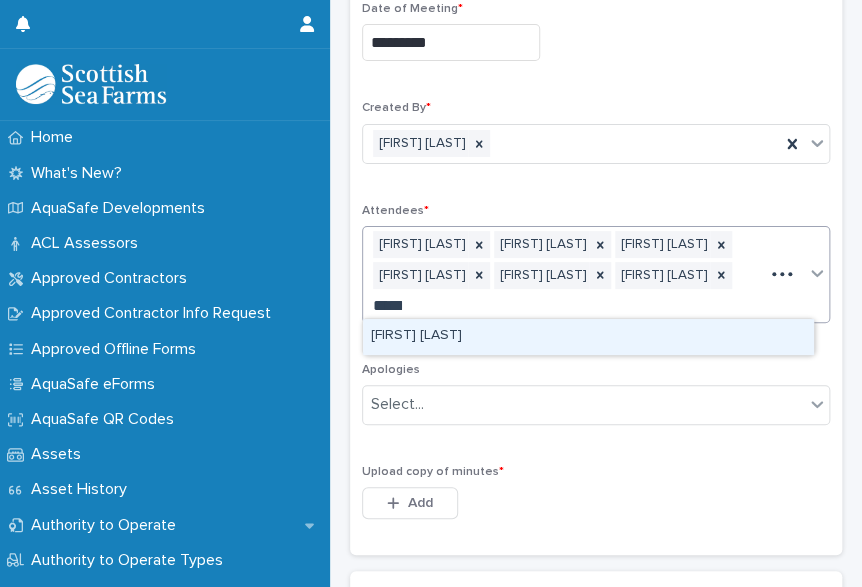 type on "******" 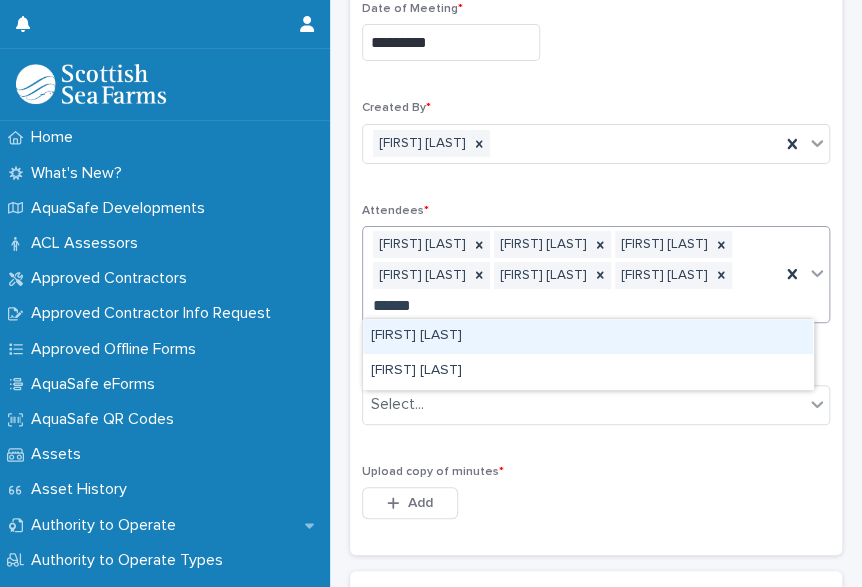 click on "Harvey Wooldrage" at bounding box center [588, 336] 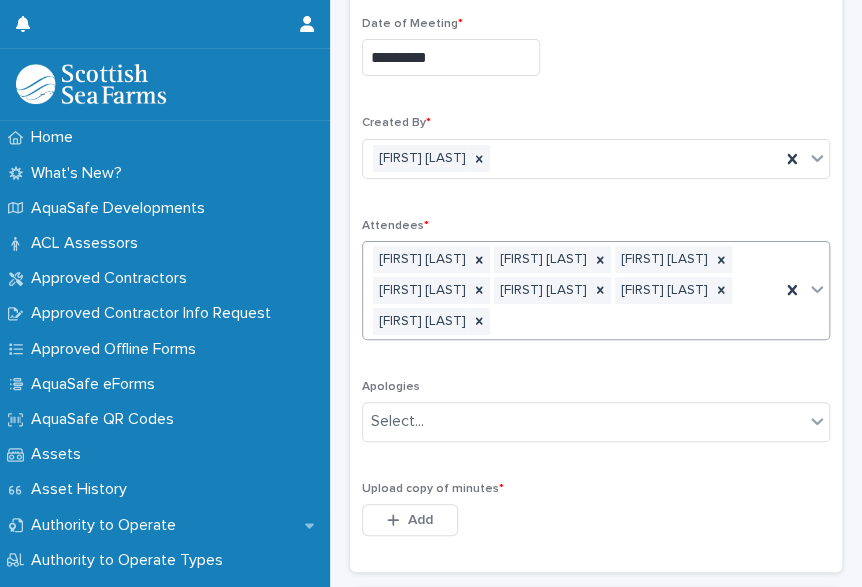 scroll, scrollTop: 412, scrollLeft: 0, axis: vertical 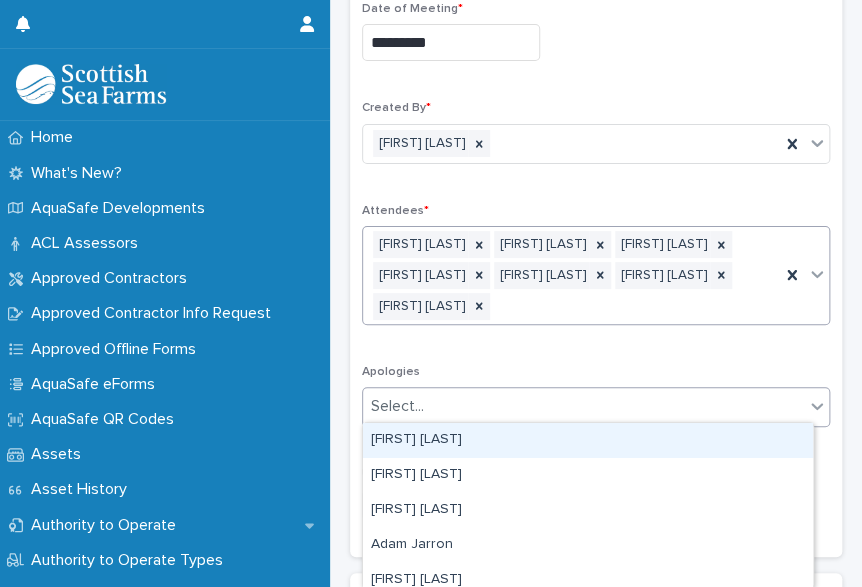 click on "Select..." at bounding box center [583, 406] 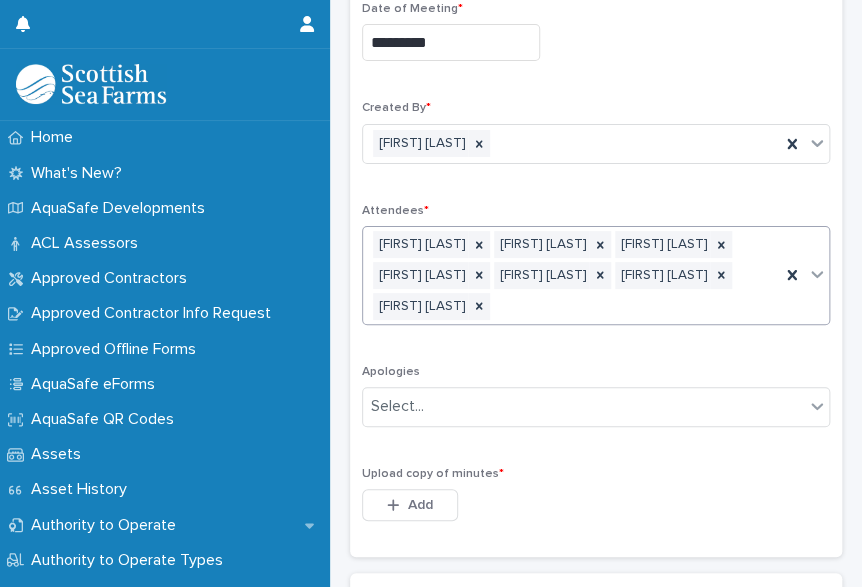 click on "Apologies" at bounding box center [596, 372] 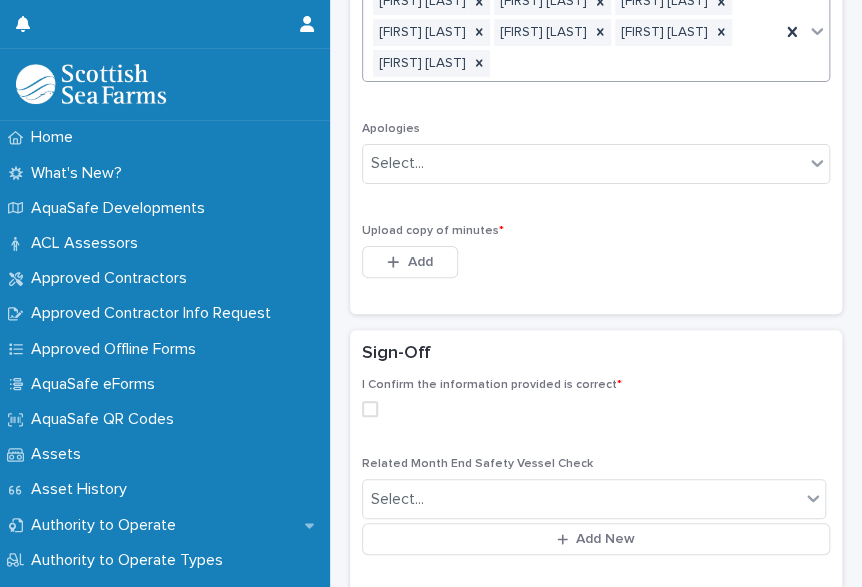 scroll, scrollTop: 665, scrollLeft: 0, axis: vertical 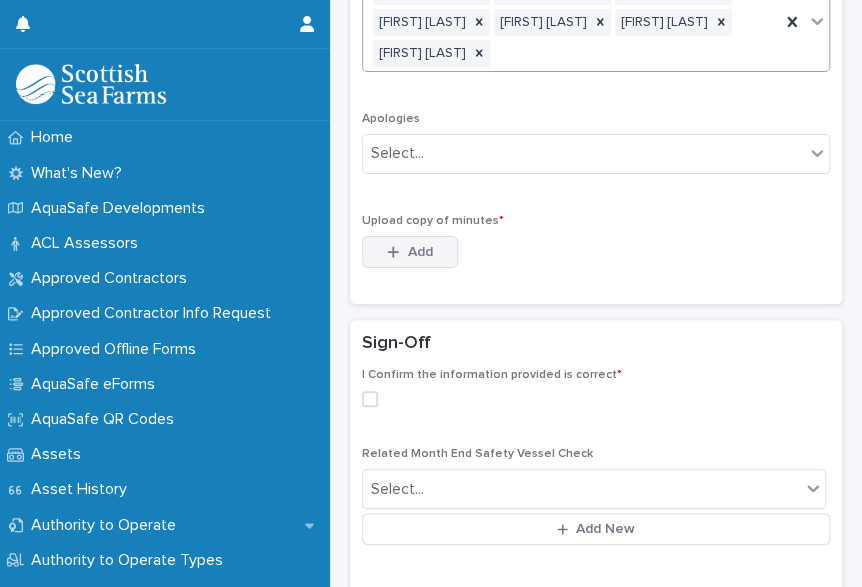 click on "Add" at bounding box center [420, 252] 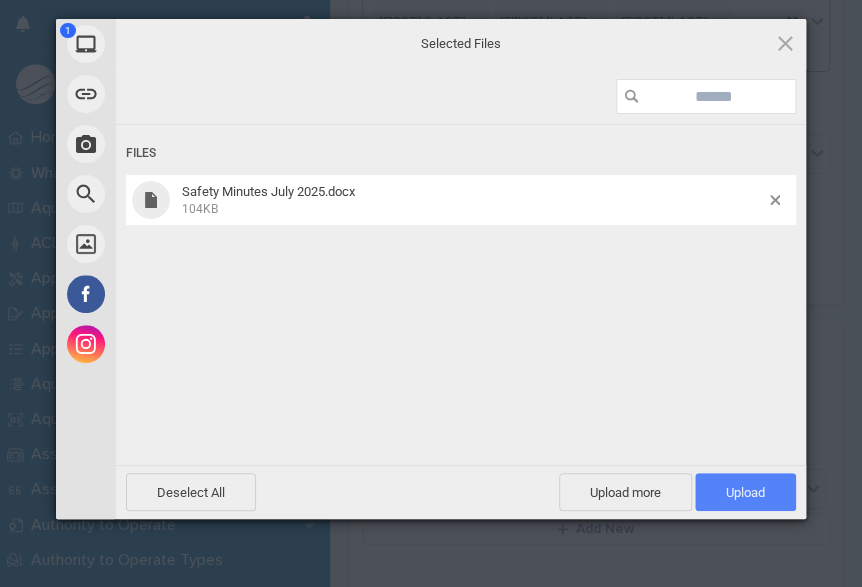 click on "Upload
1" at bounding box center (745, 492) 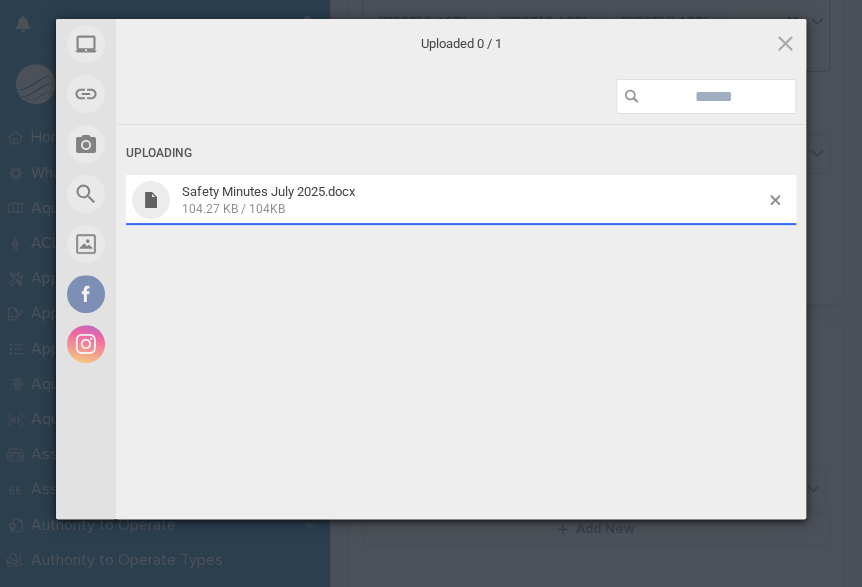 scroll, scrollTop: 701, scrollLeft: 0, axis: vertical 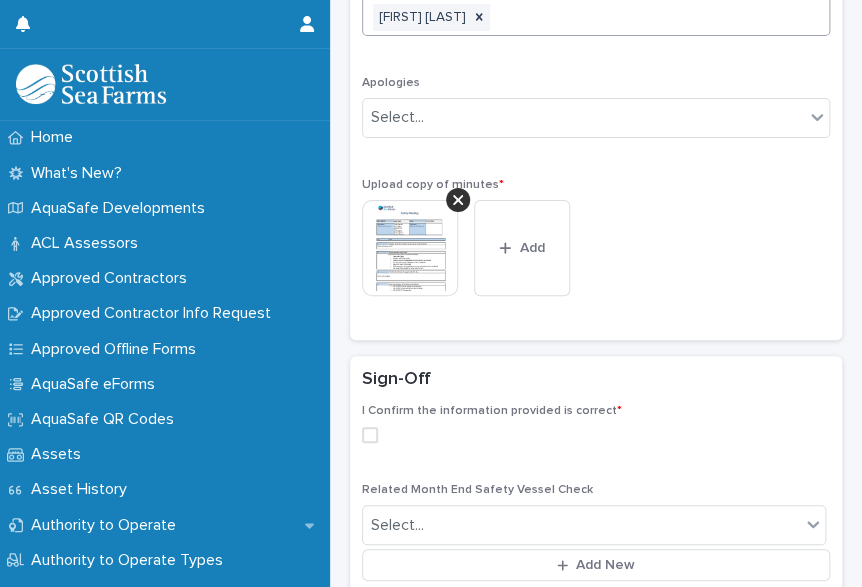 click at bounding box center [370, 435] 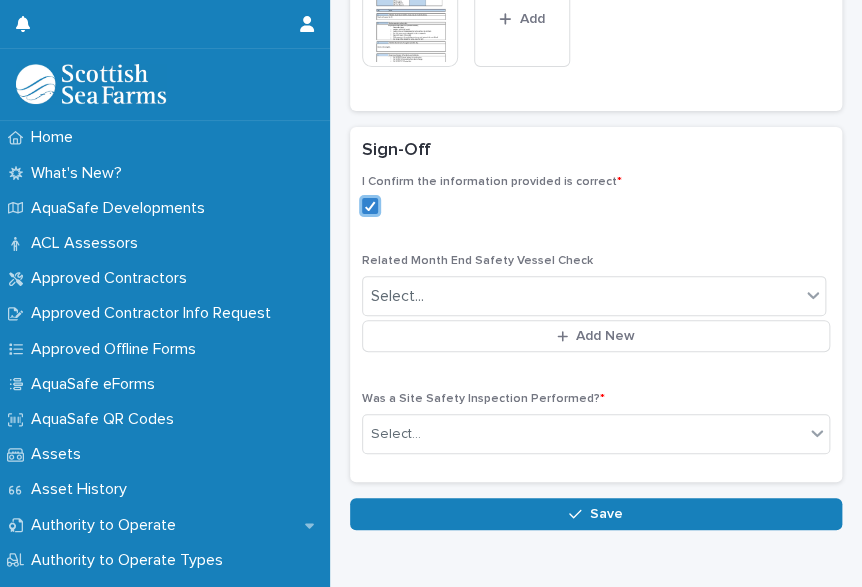 scroll, scrollTop: 932, scrollLeft: 0, axis: vertical 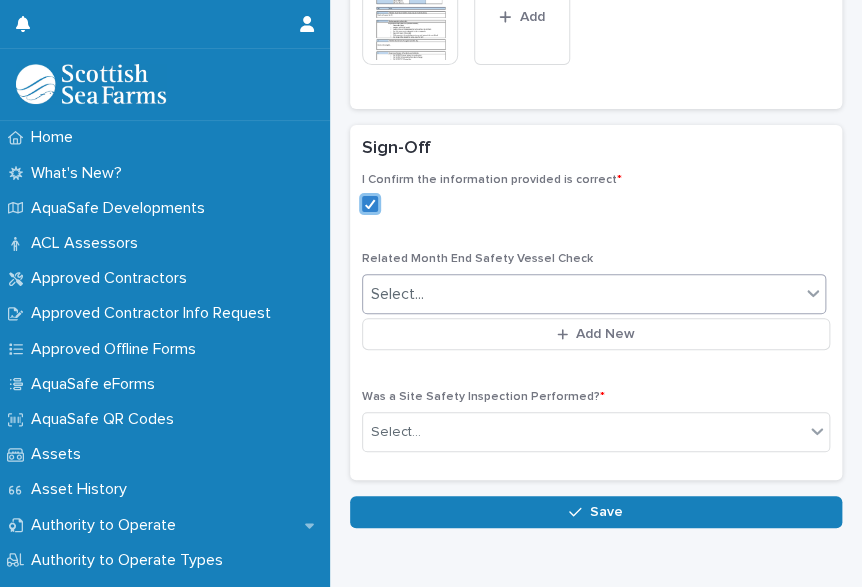 click on "Select..." at bounding box center [581, 294] 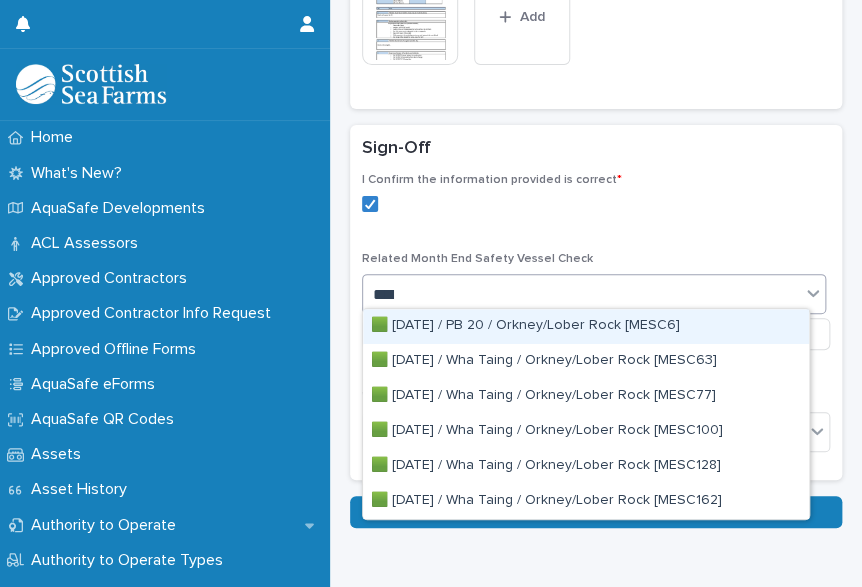 type on "*****" 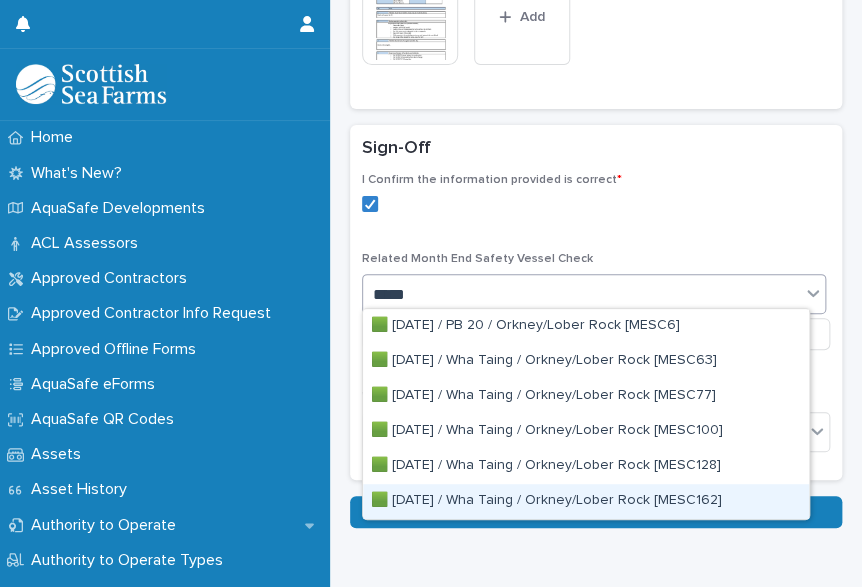 click on "🟩 2025-07-31 / Wha Taing / Orkney/Lober Rock [MESC162]" at bounding box center [586, 501] 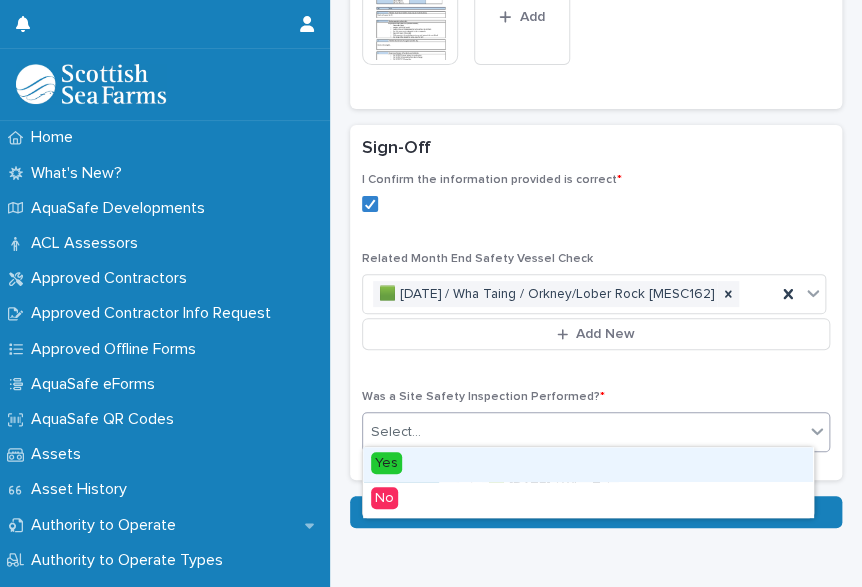 click on "Select..." at bounding box center (583, 432) 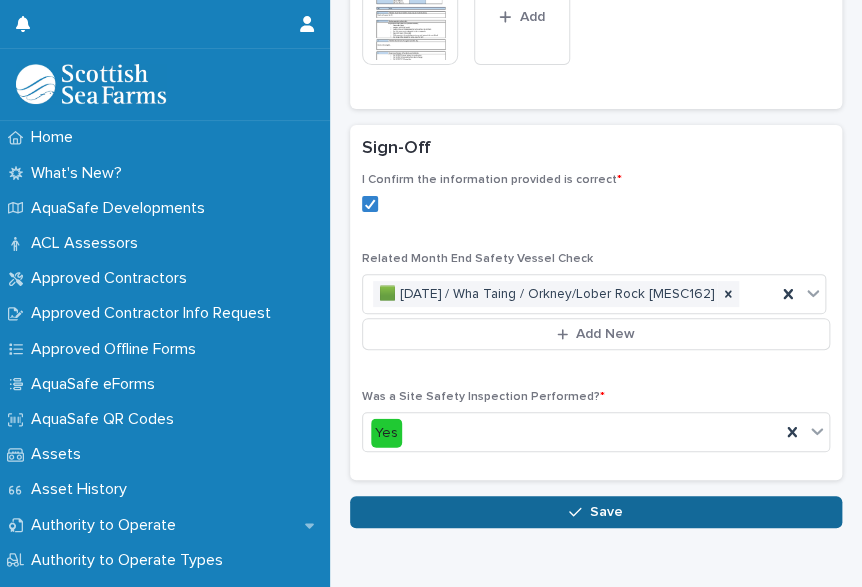 click on "Save" at bounding box center [606, 512] 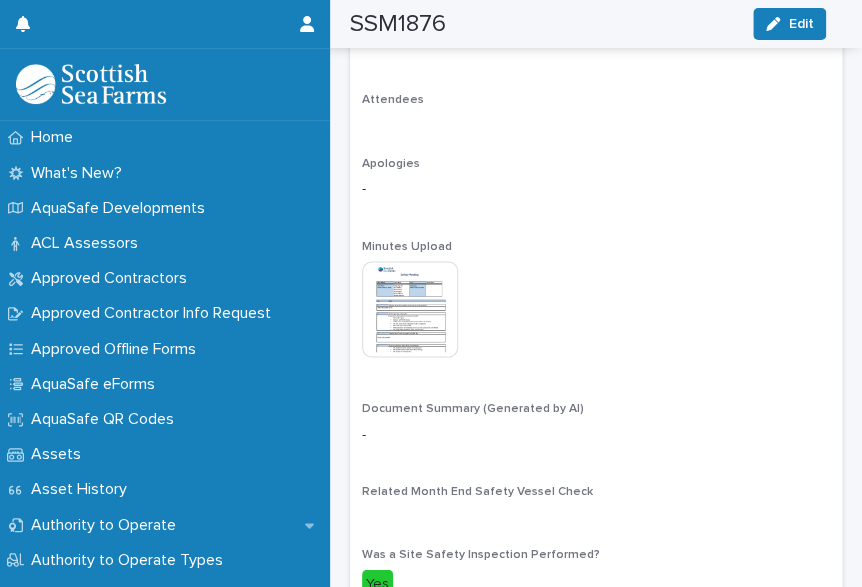 scroll, scrollTop: 944, scrollLeft: 0, axis: vertical 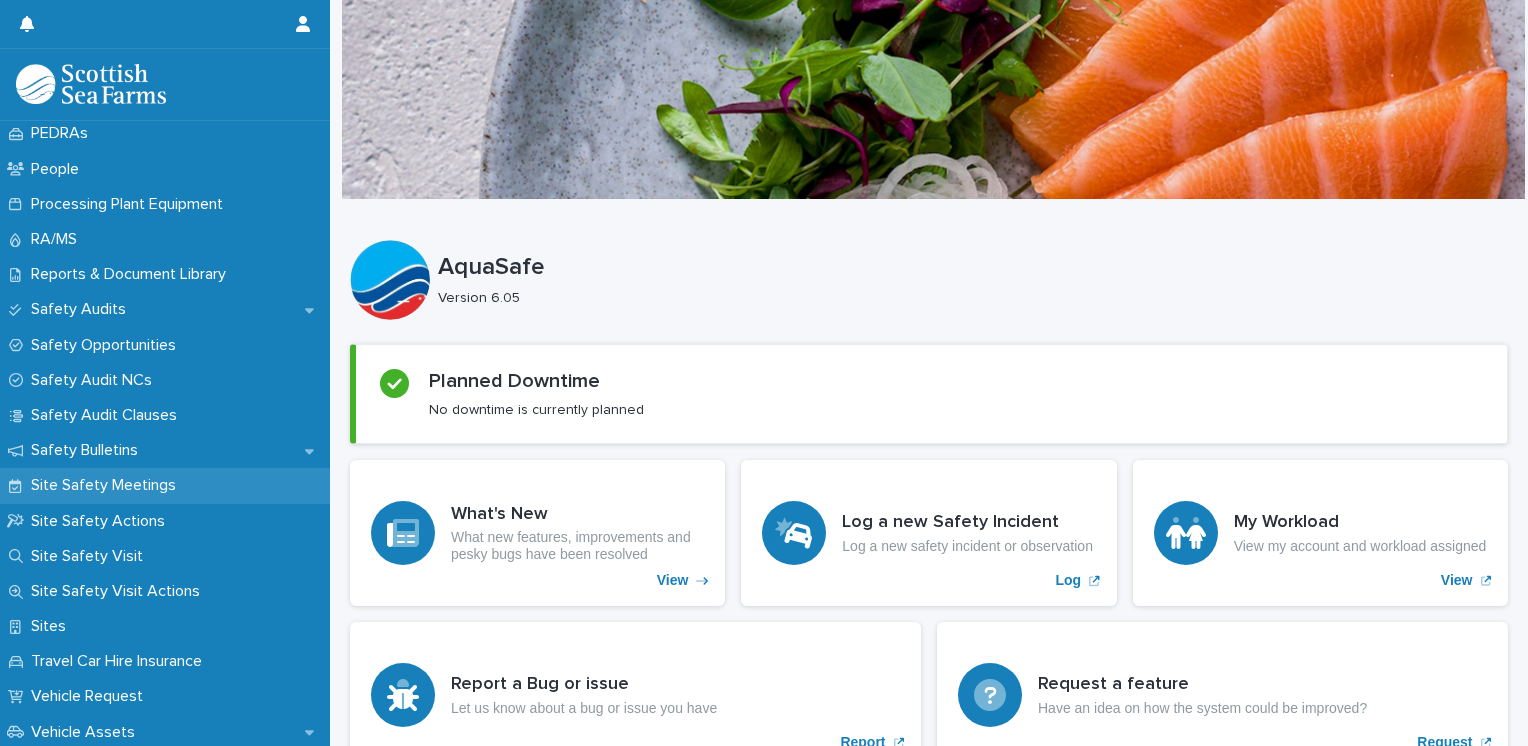 click on "Site Safety Meetings" at bounding box center [107, 485] 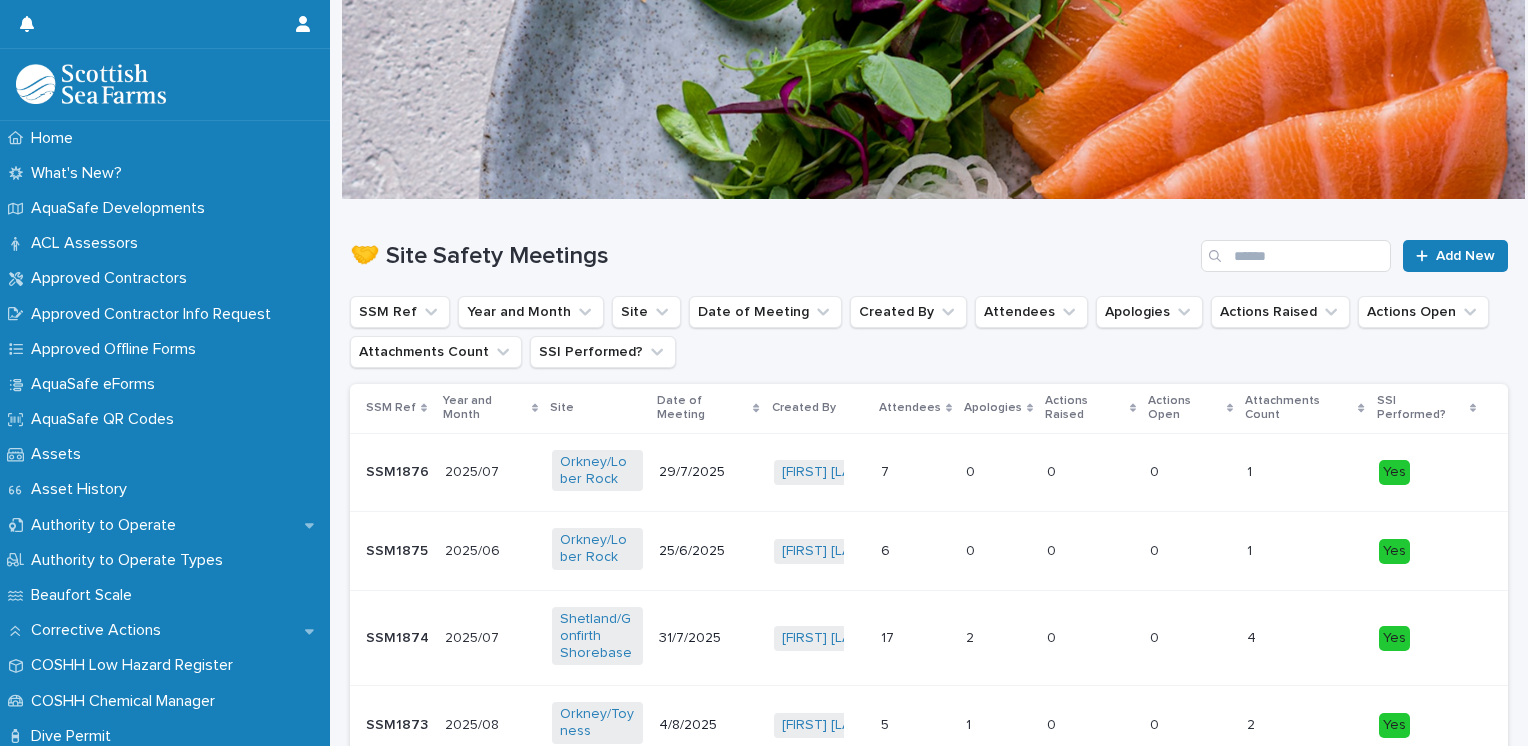 click on "7" at bounding box center [887, 470] 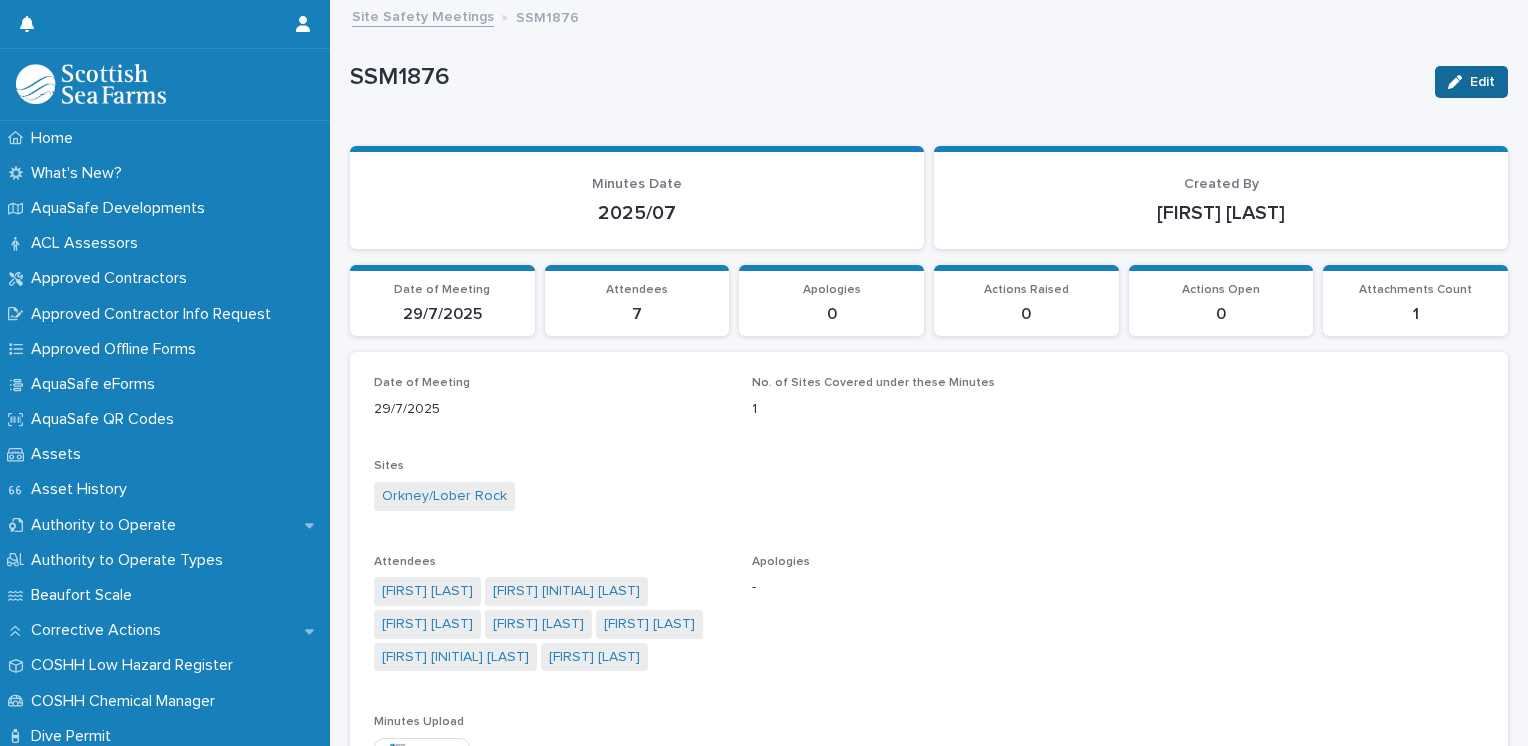 click on "Edit" at bounding box center (1471, 82) 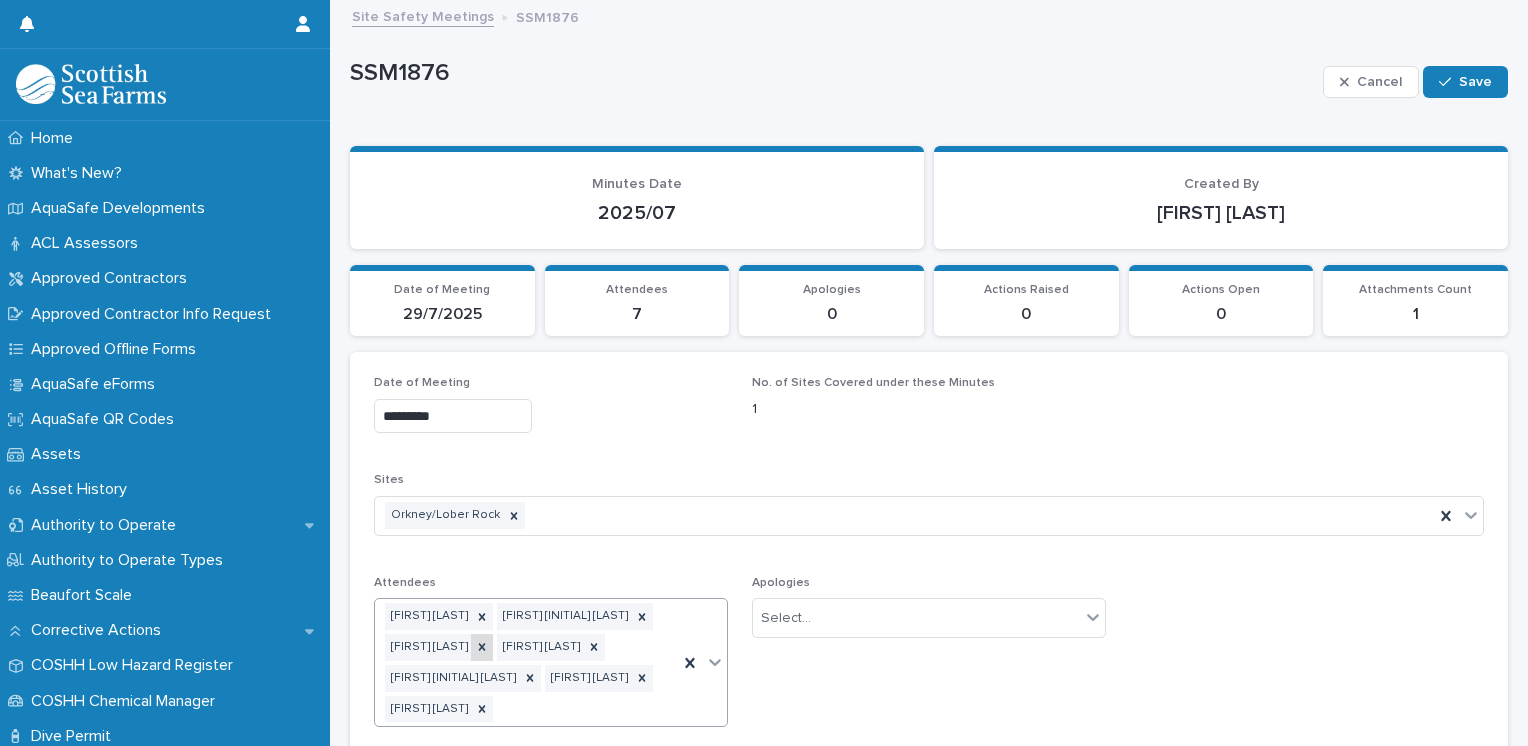 click 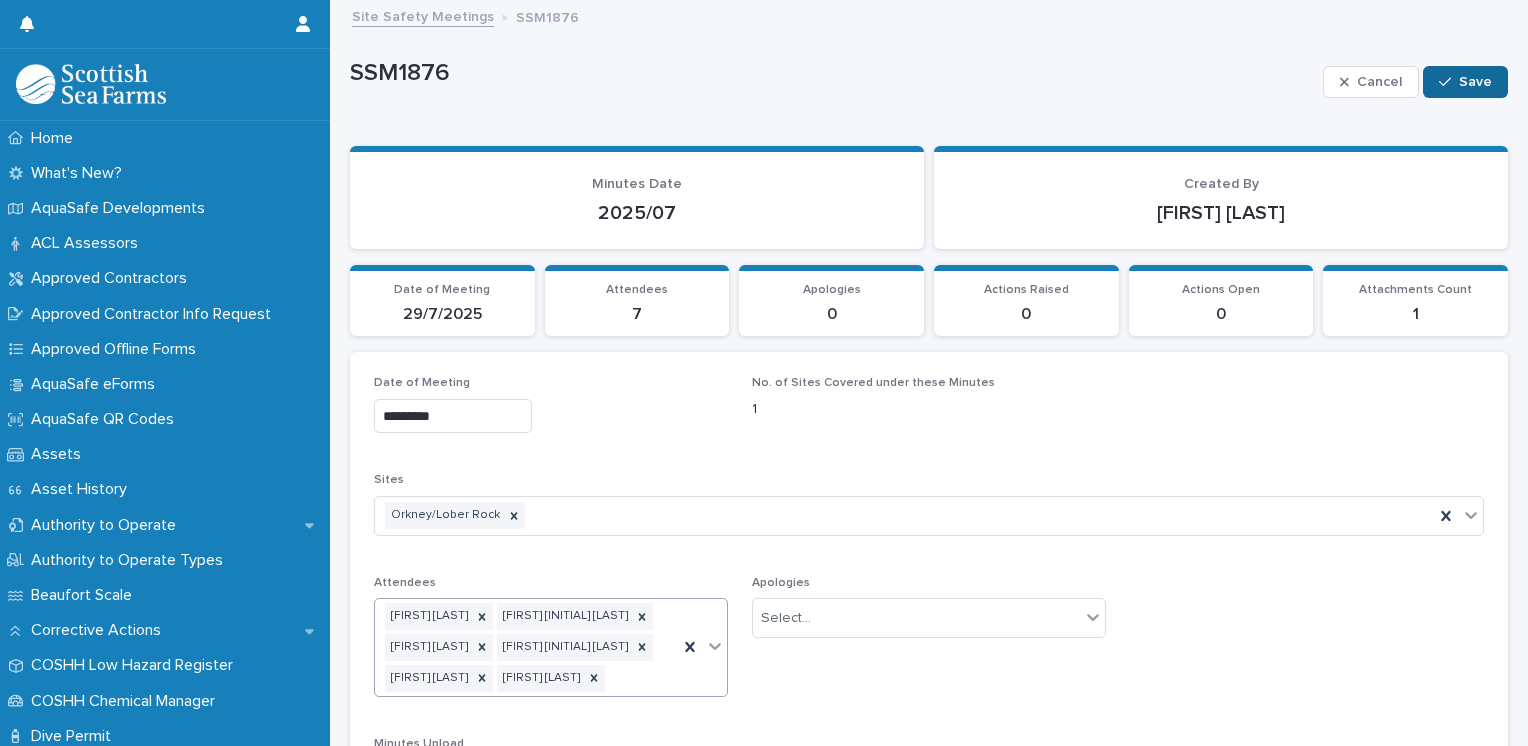 click on "Save" at bounding box center (1475, 82) 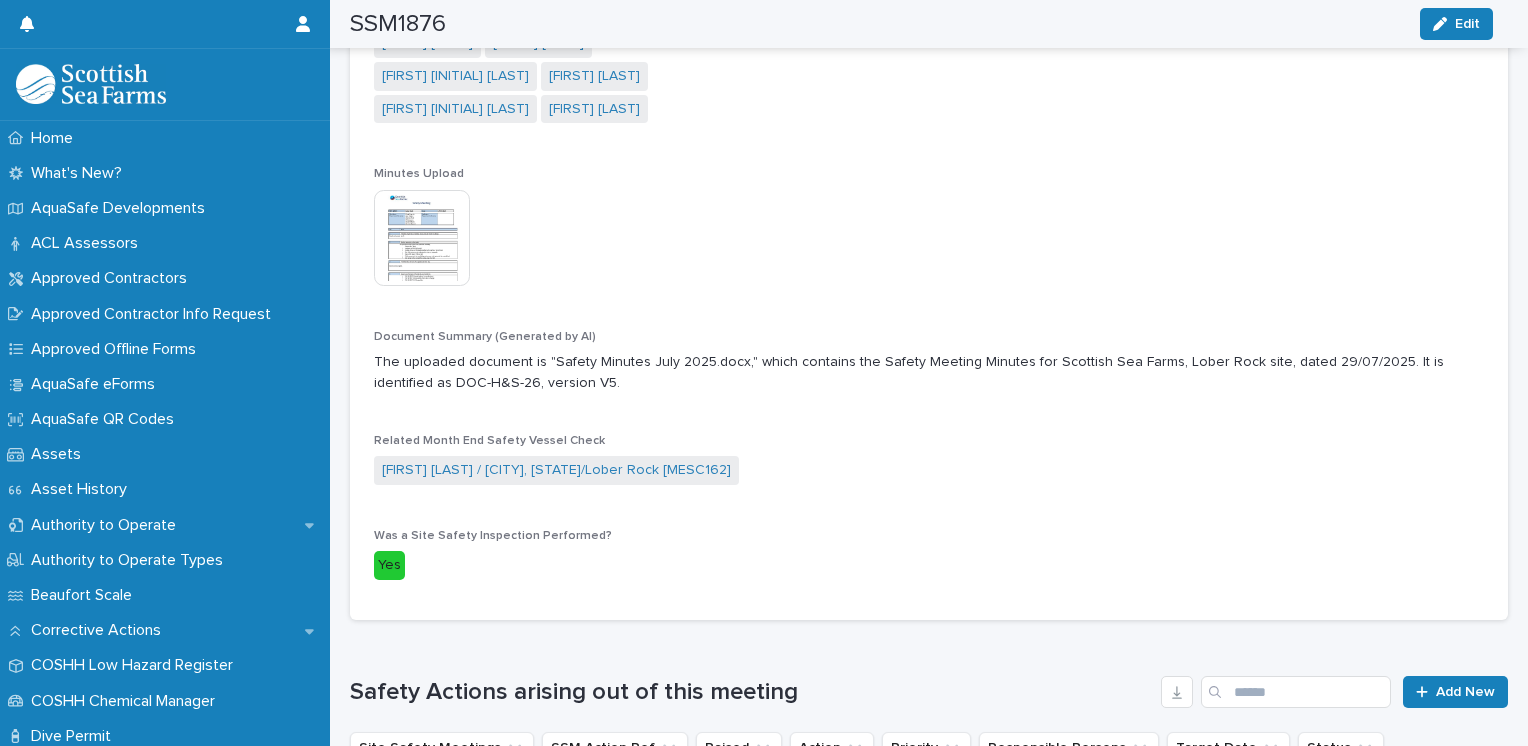 scroll, scrollTop: 0, scrollLeft: 0, axis: both 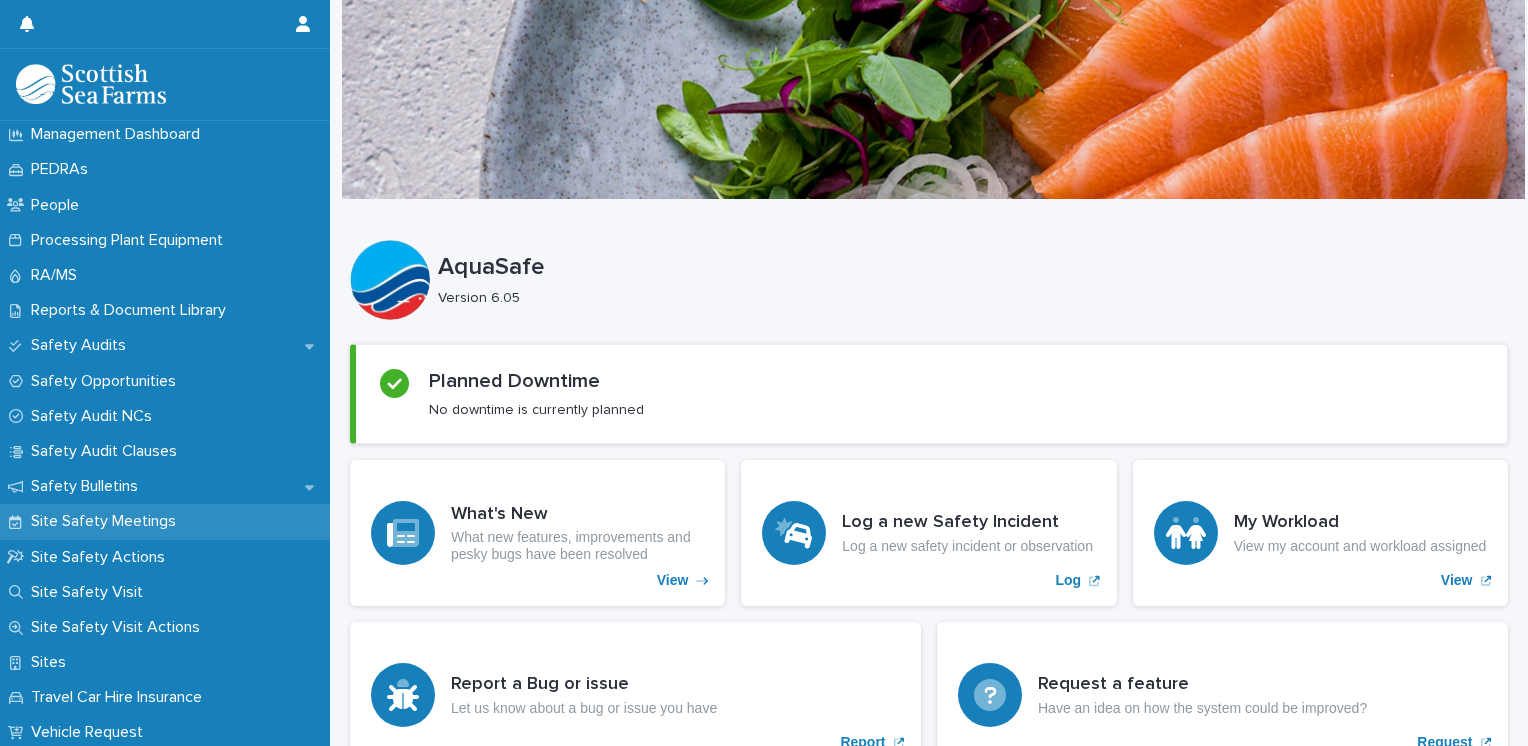 click on "Site Safety Meetings" at bounding box center (107, 521) 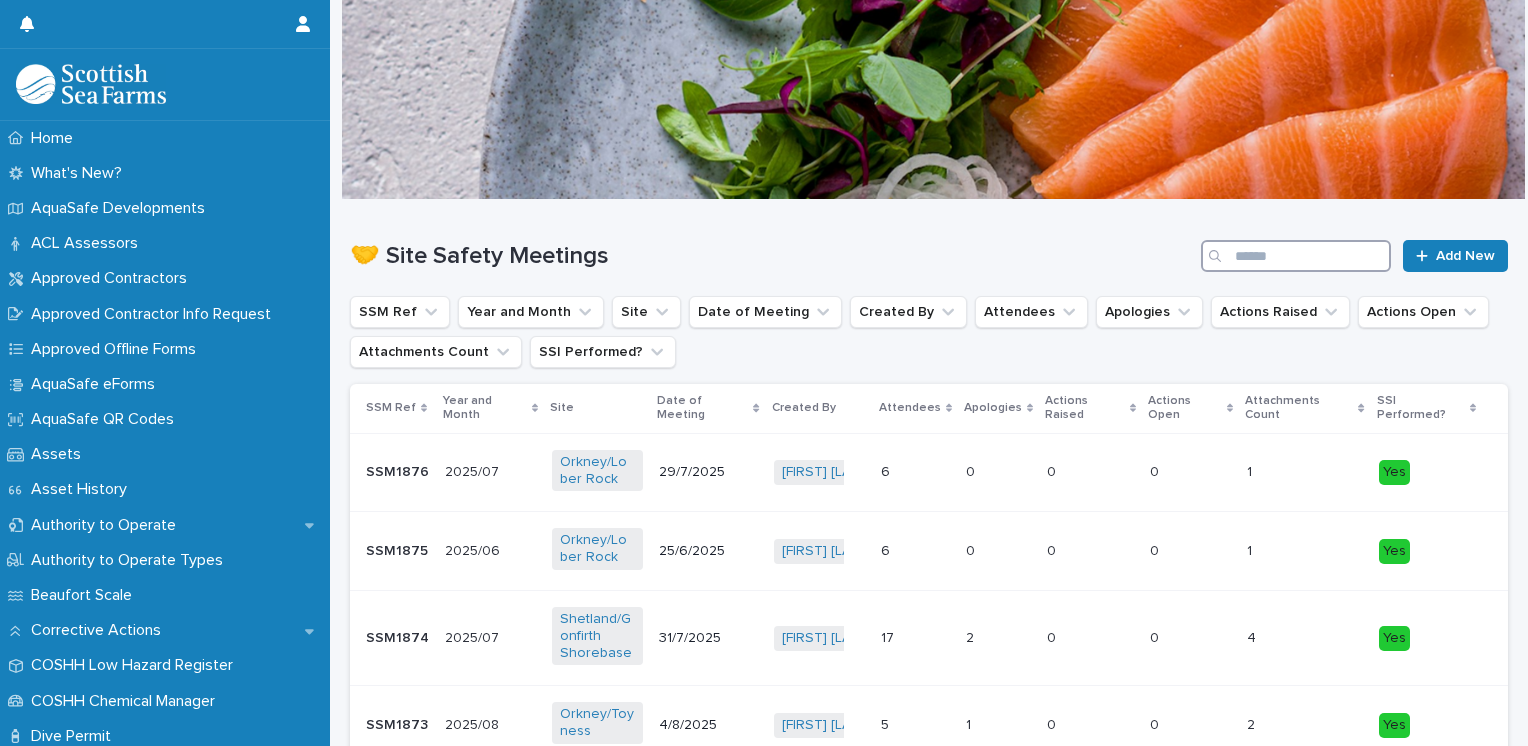 click at bounding box center [1296, 256] 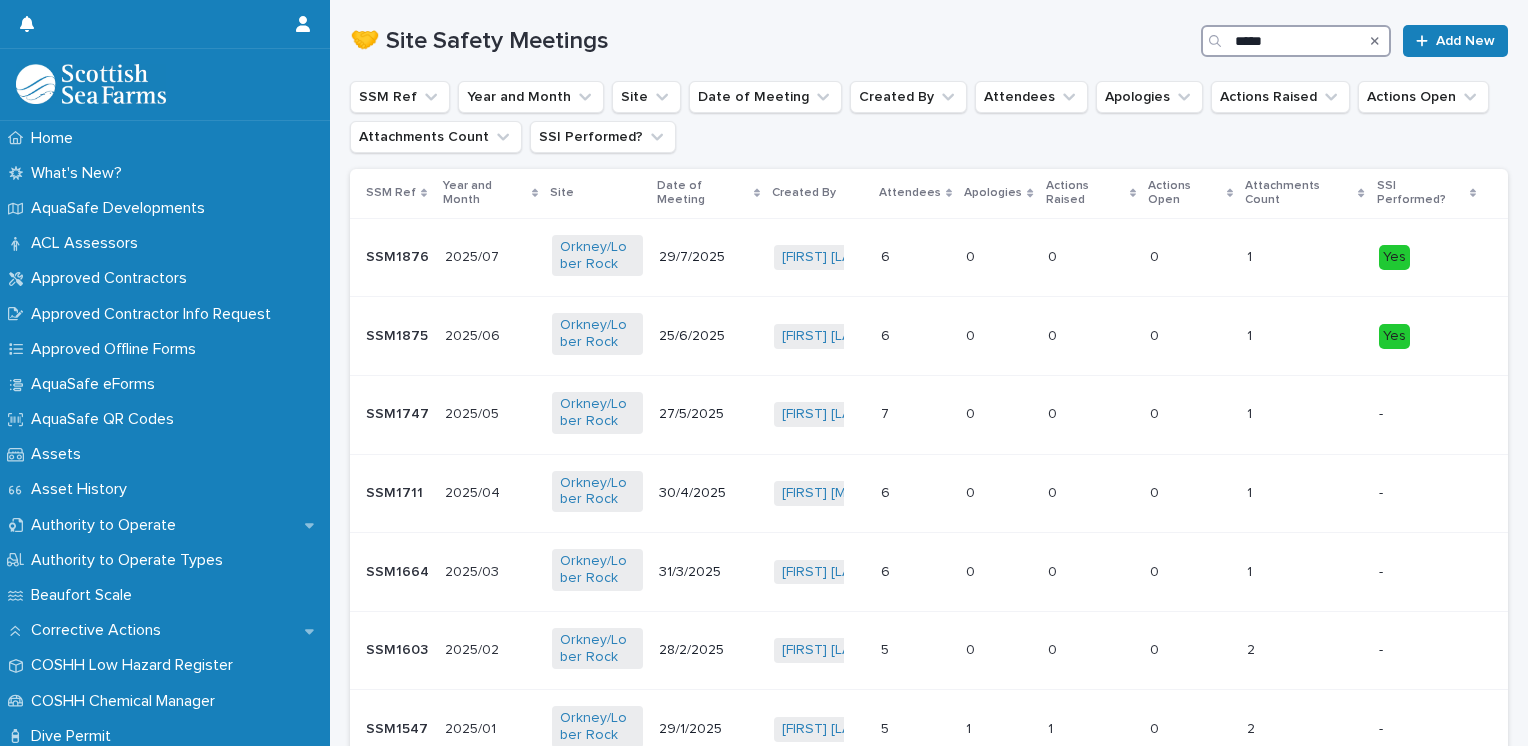 scroll, scrollTop: 224, scrollLeft: 0, axis: vertical 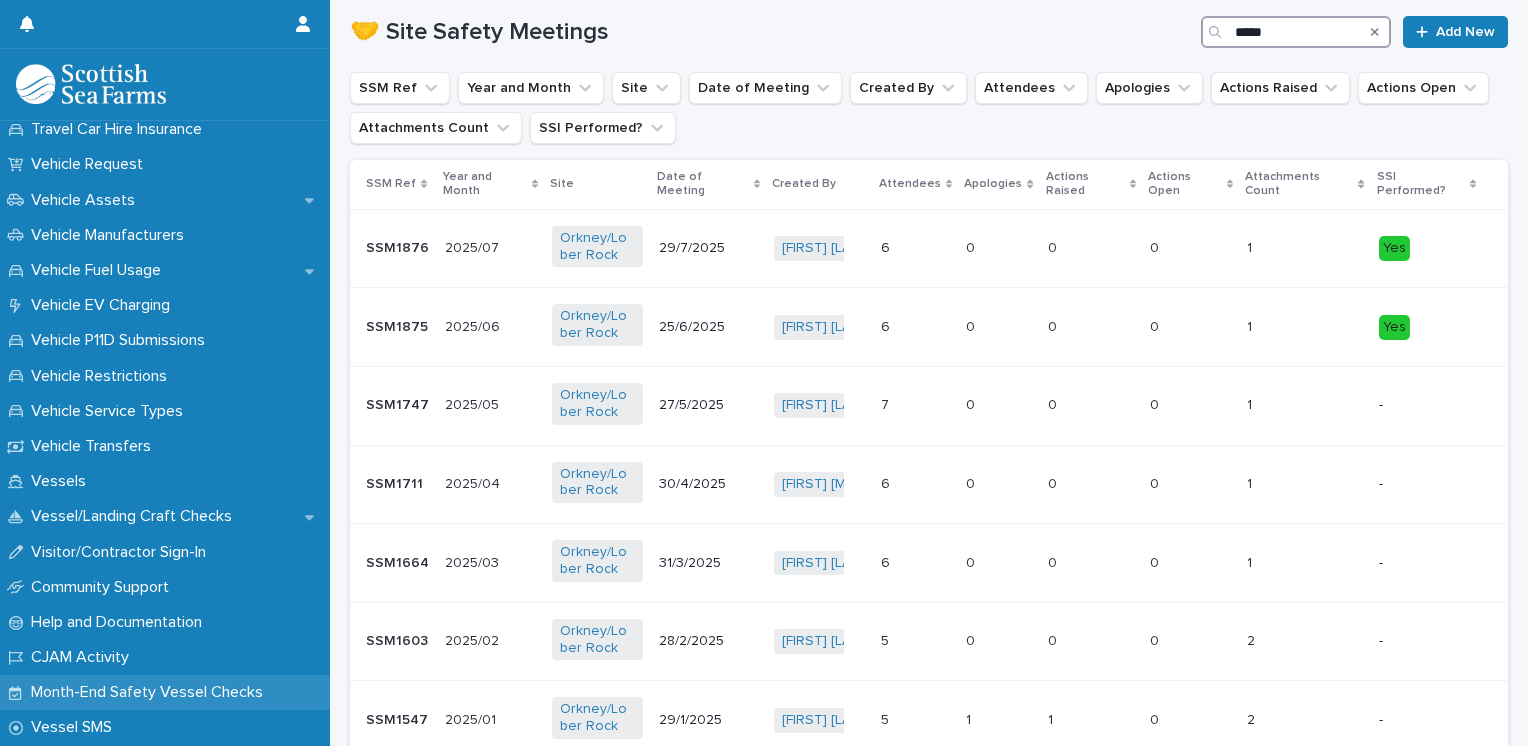 type on "*****" 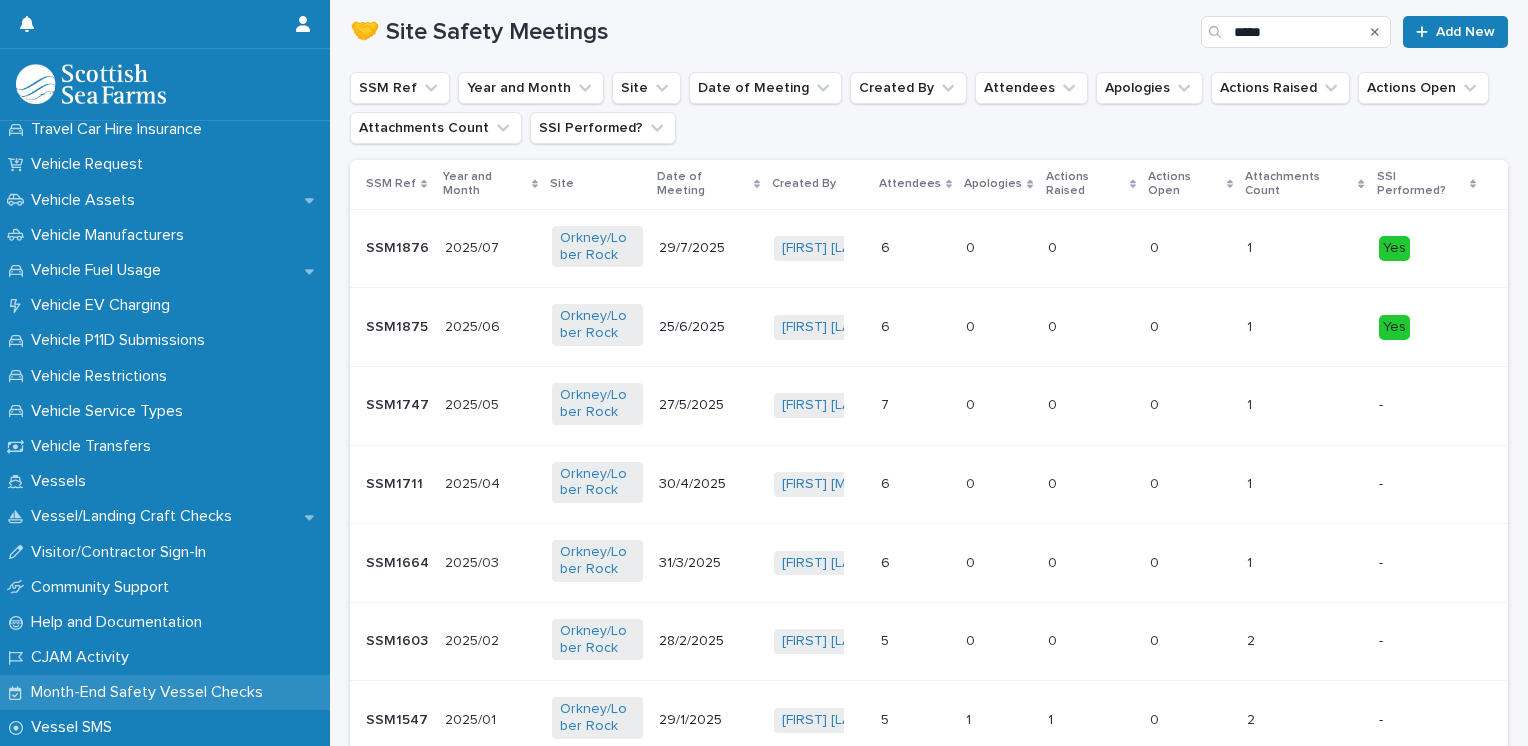 click on "Month-End Safety Vessel Checks" at bounding box center (151, 692) 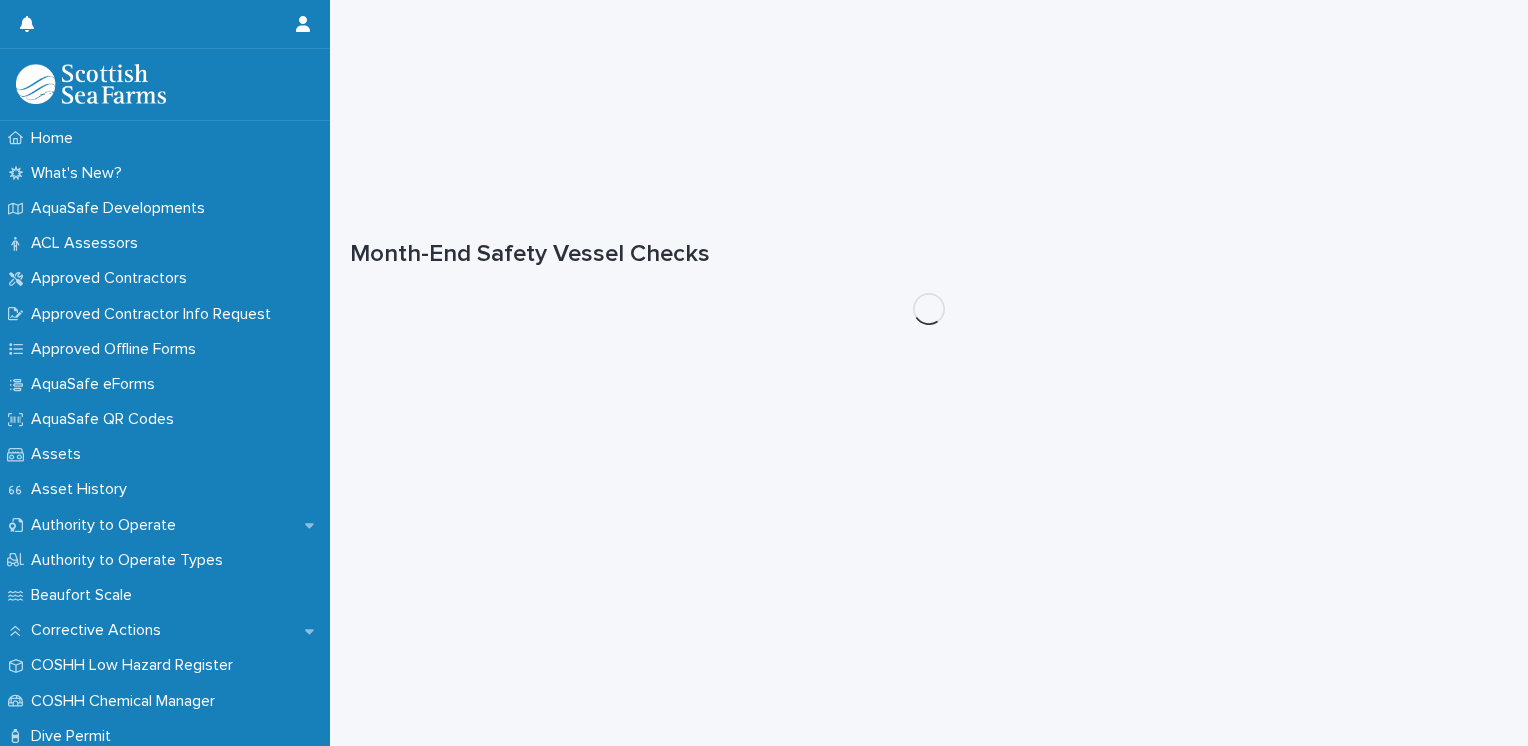scroll, scrollTop: 0, scrollLeft: 0, axis: both 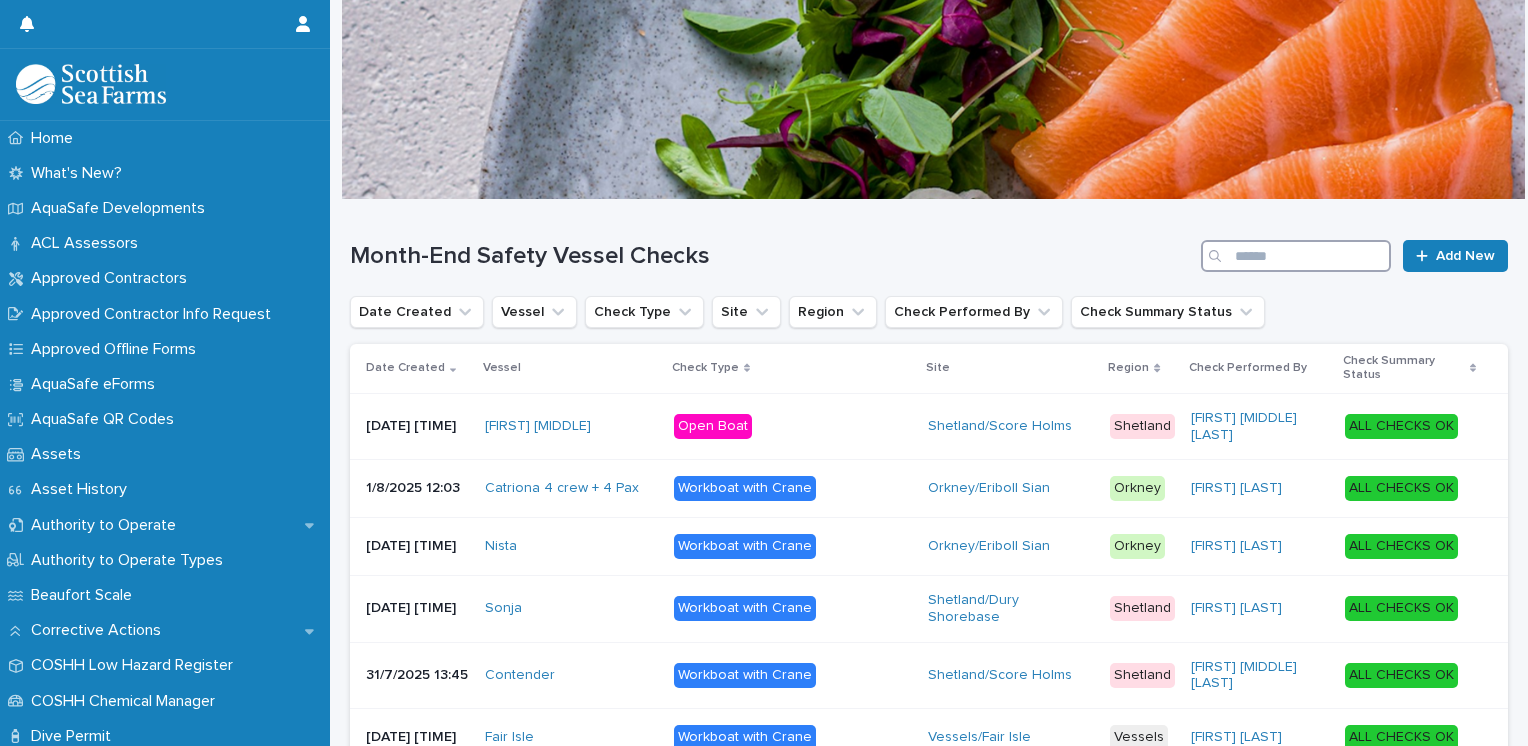 click at bounding box center (1296, 256) 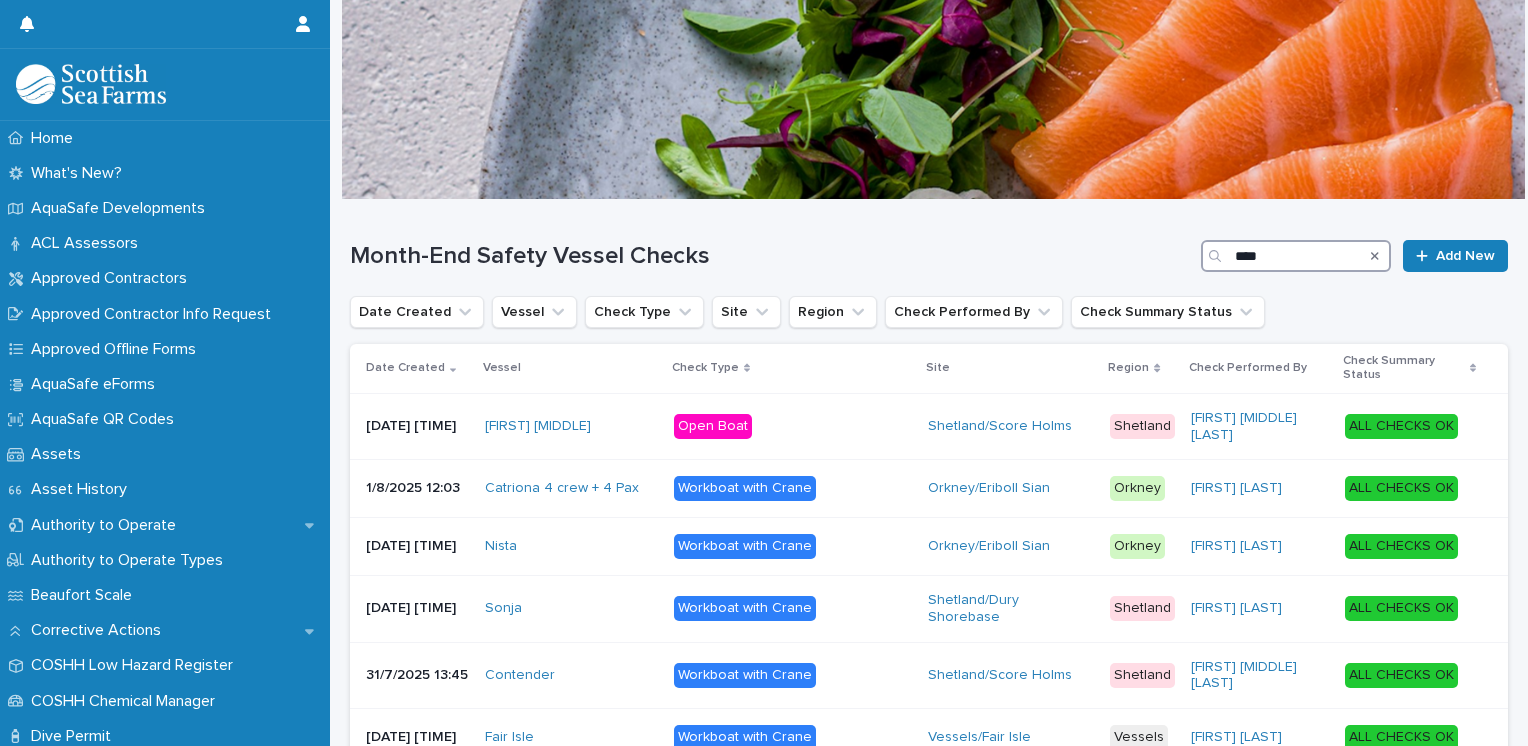 type on "*****" 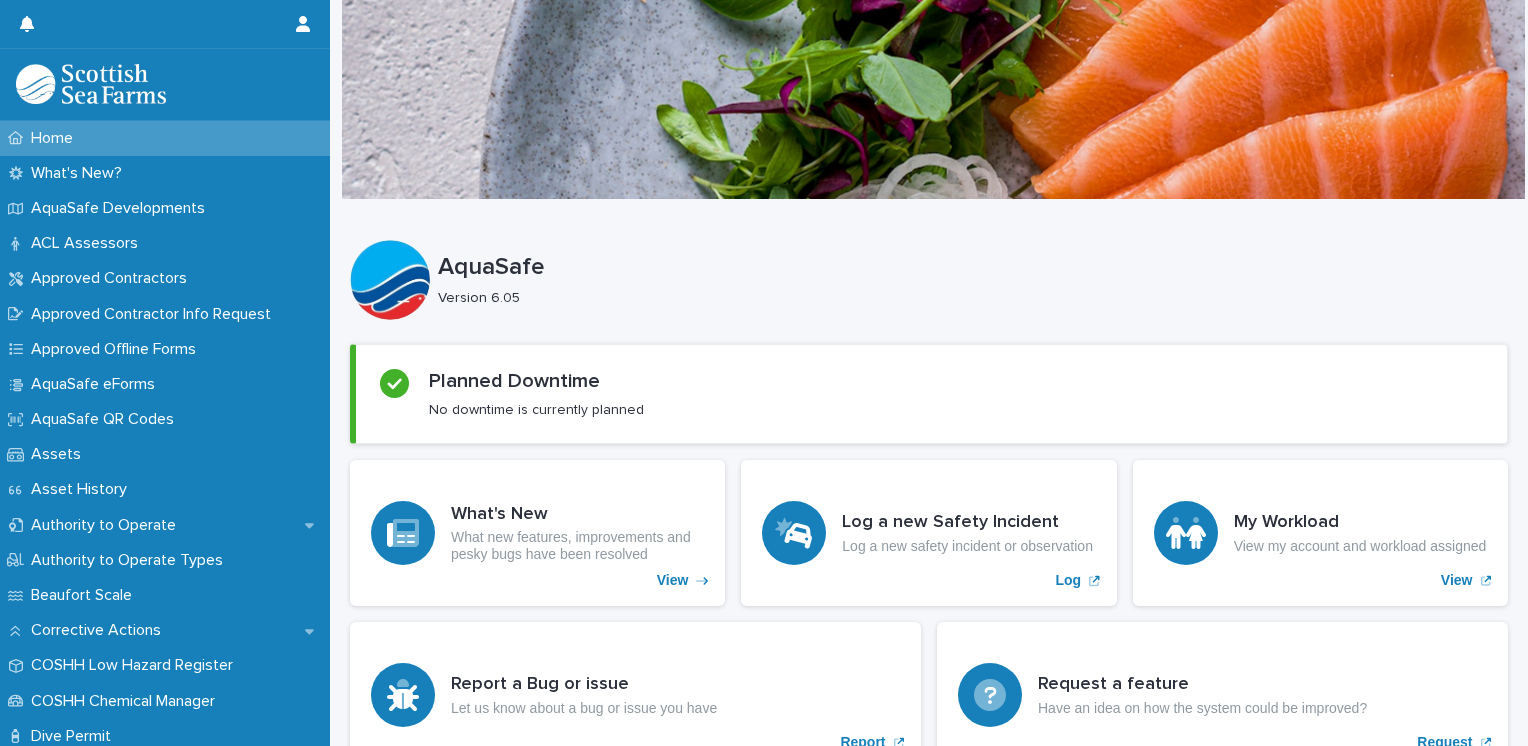 scroll, scrollTop: 0, scrollLeft: 0, axis: both 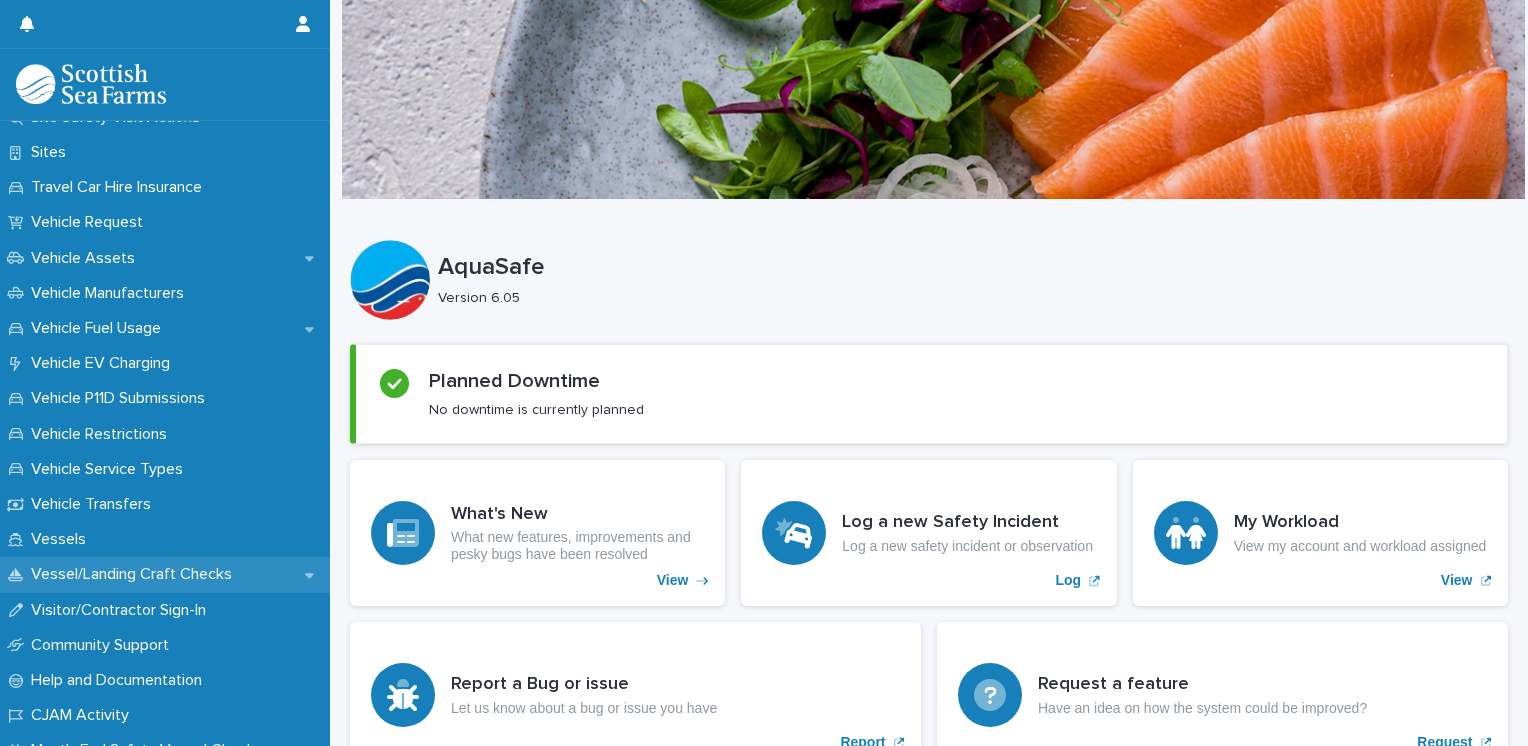 click on "Vessel/Landing Craft Checks" at bounding box center (135, 574) 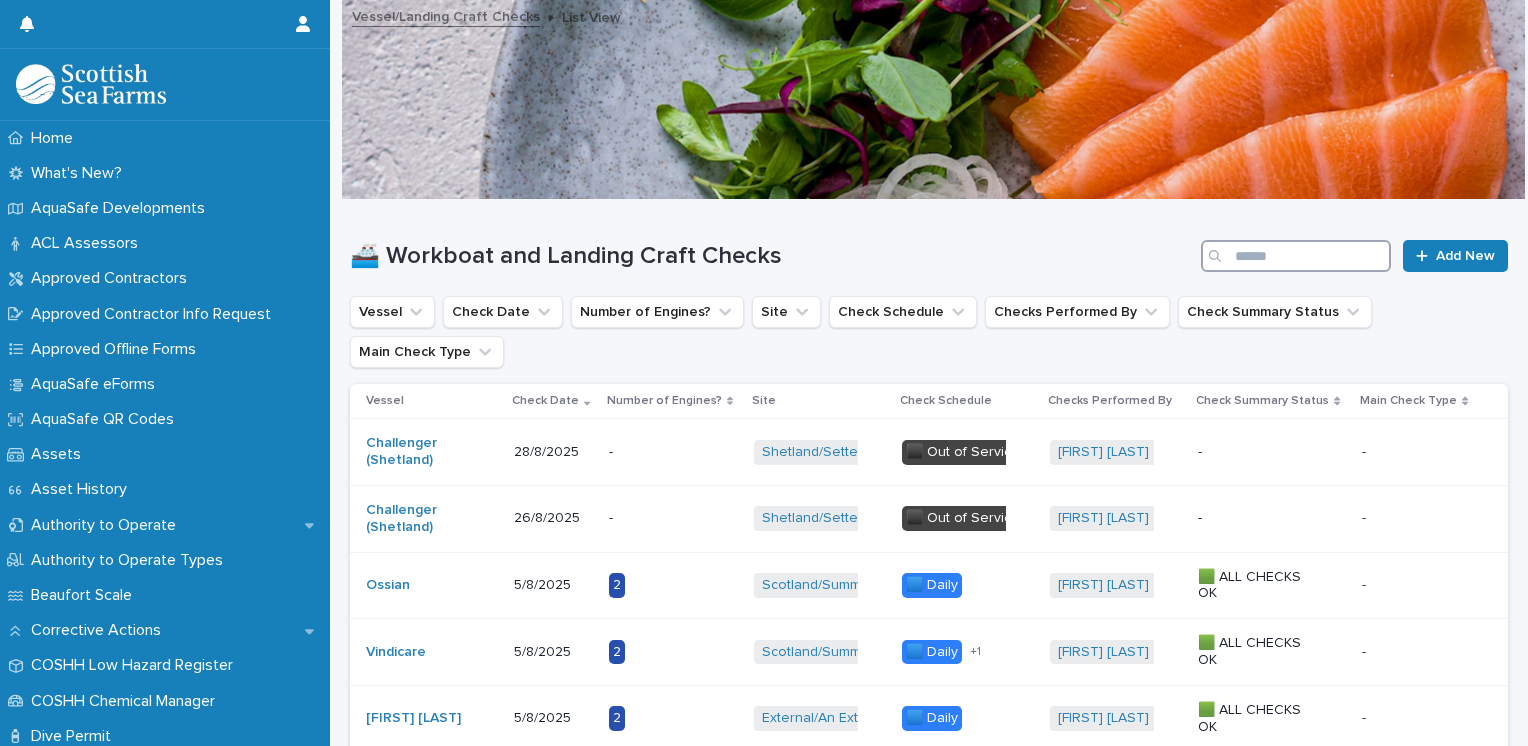 click at bounding box center [1296, 256] 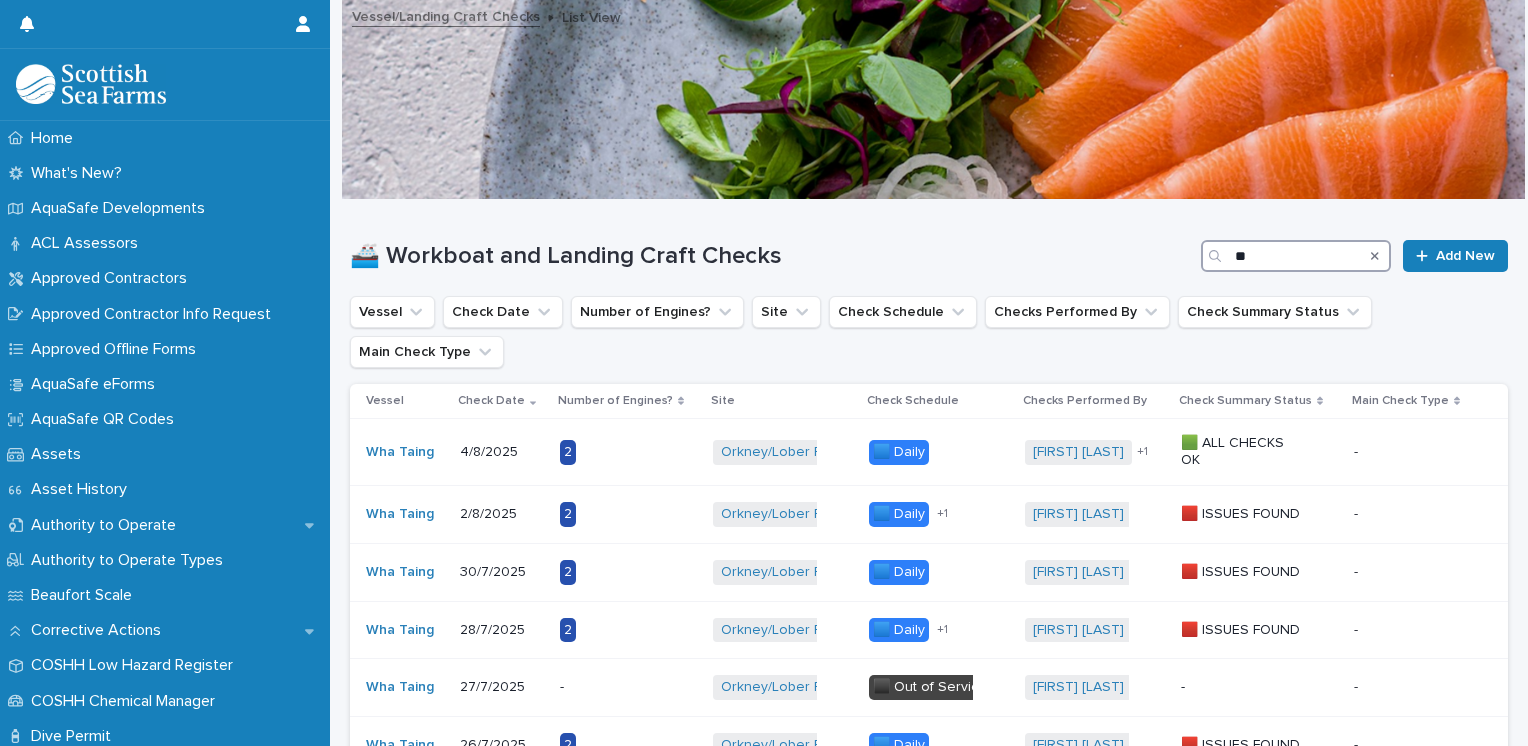 type on "*" 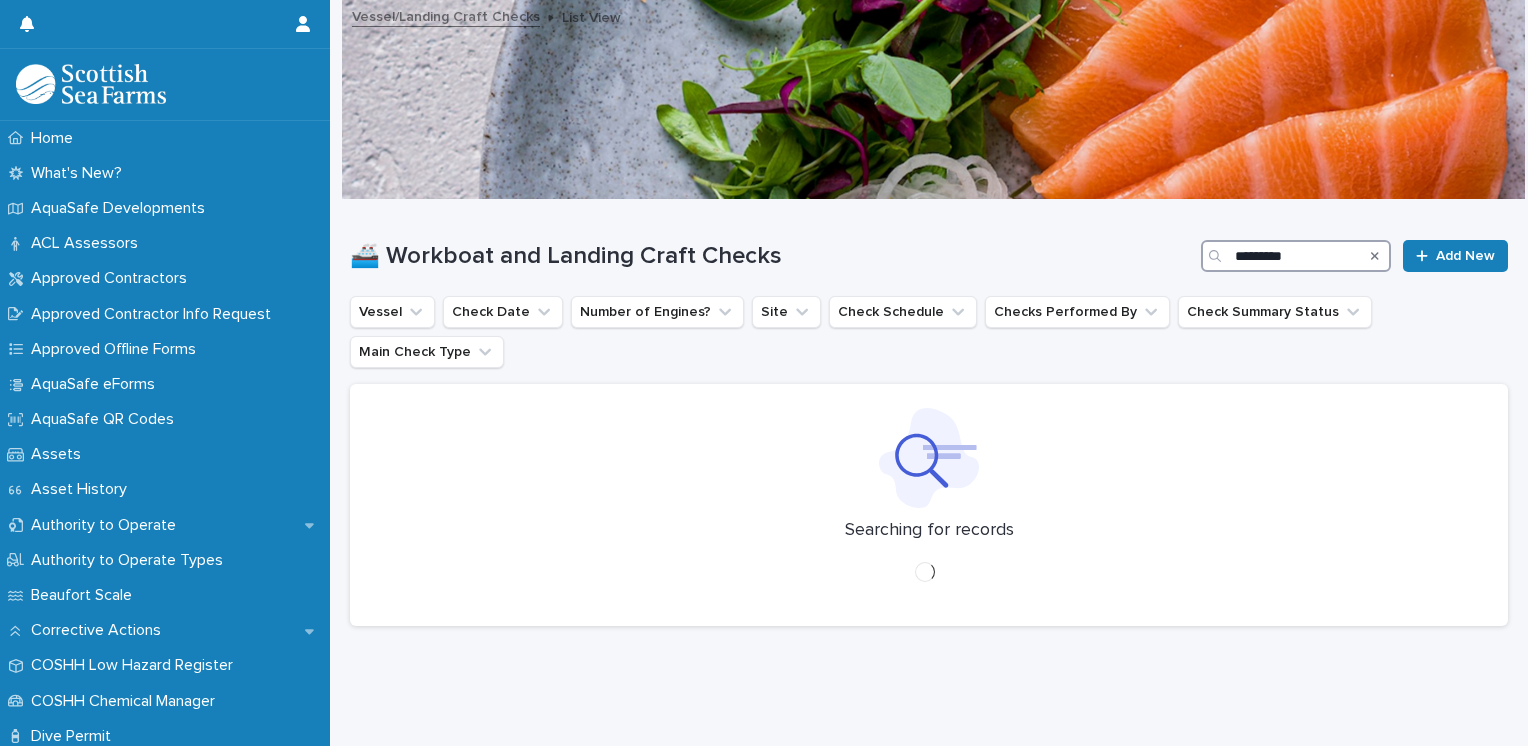 type on "*********" 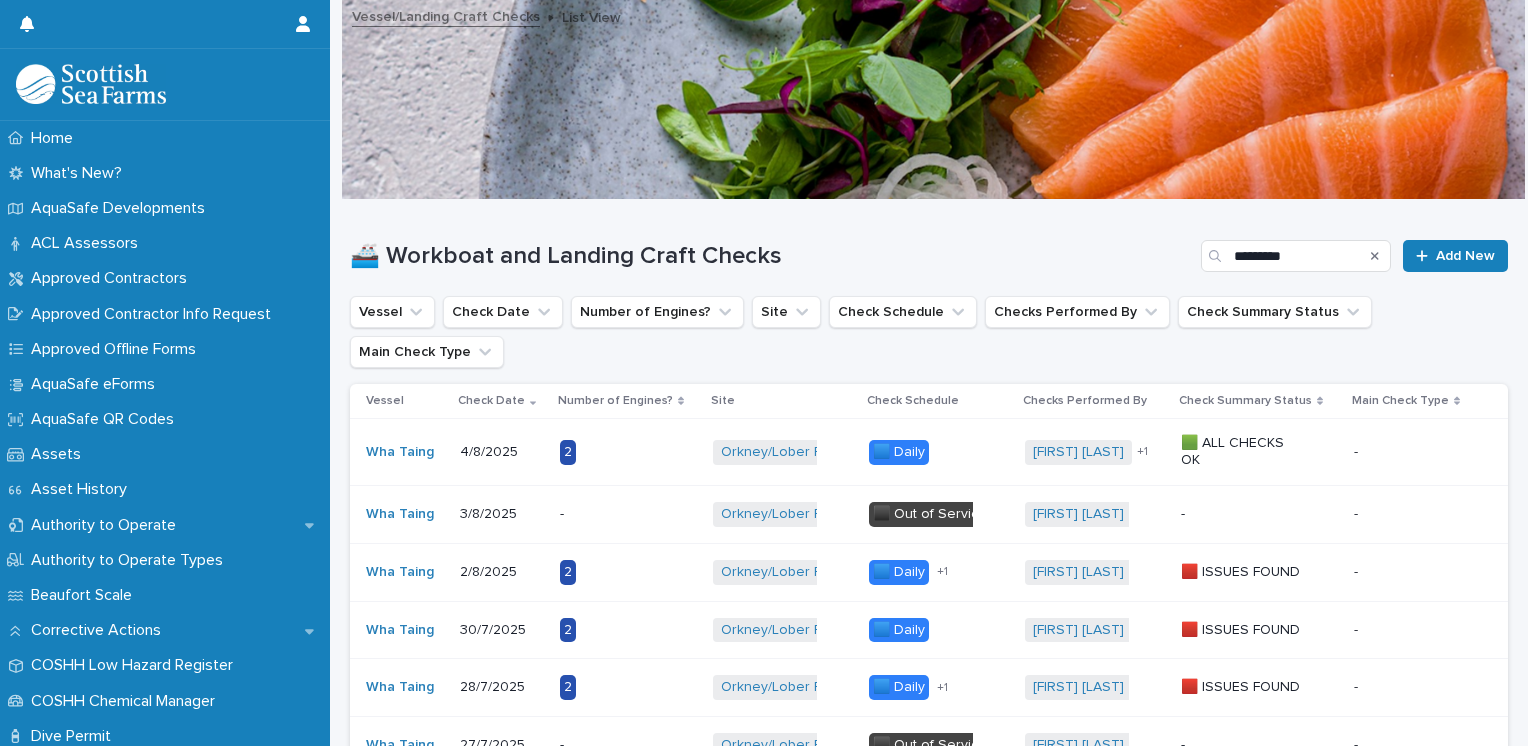 click on "2" at bounding box center (622, 687) 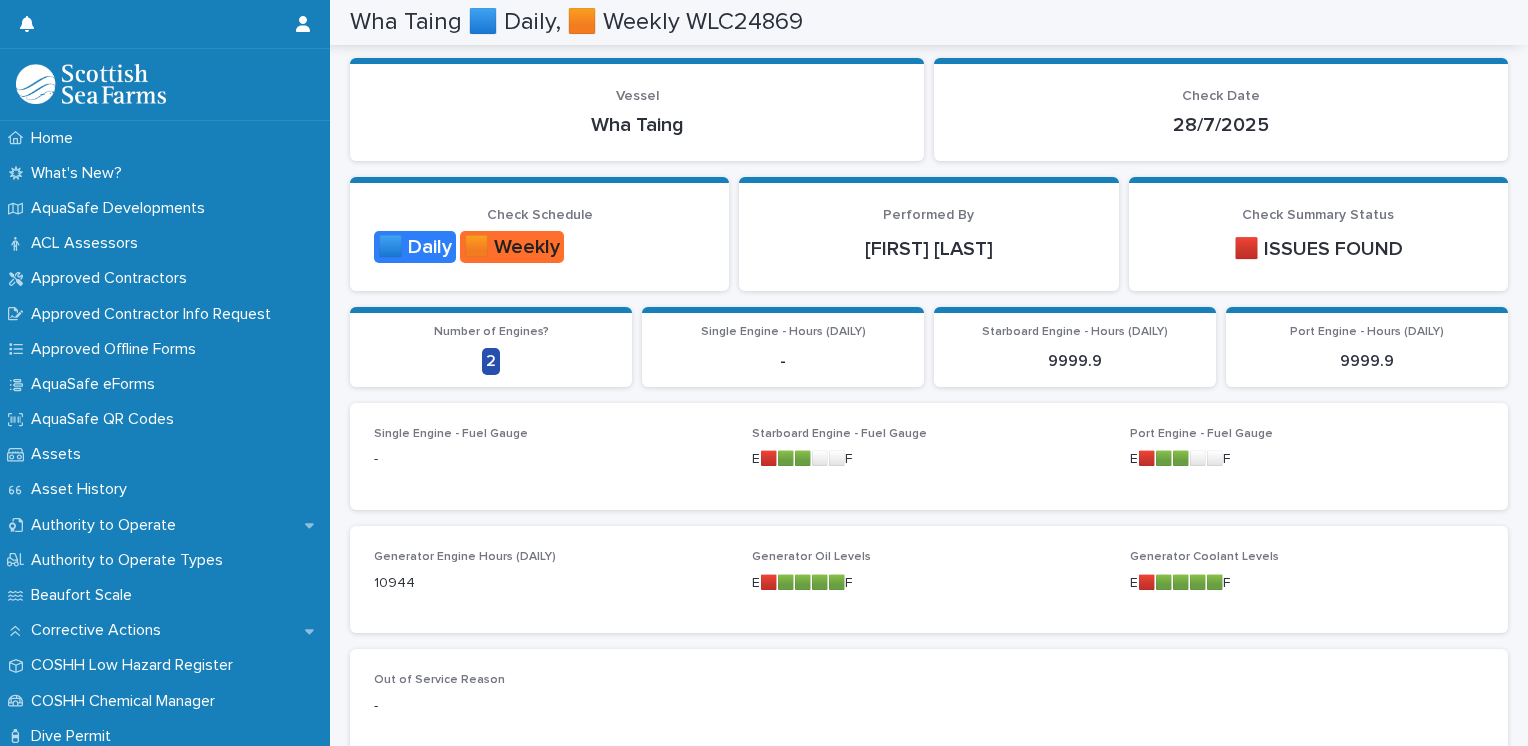 scroll, scrollTop: 0, scrollLeft: 0, axis: both 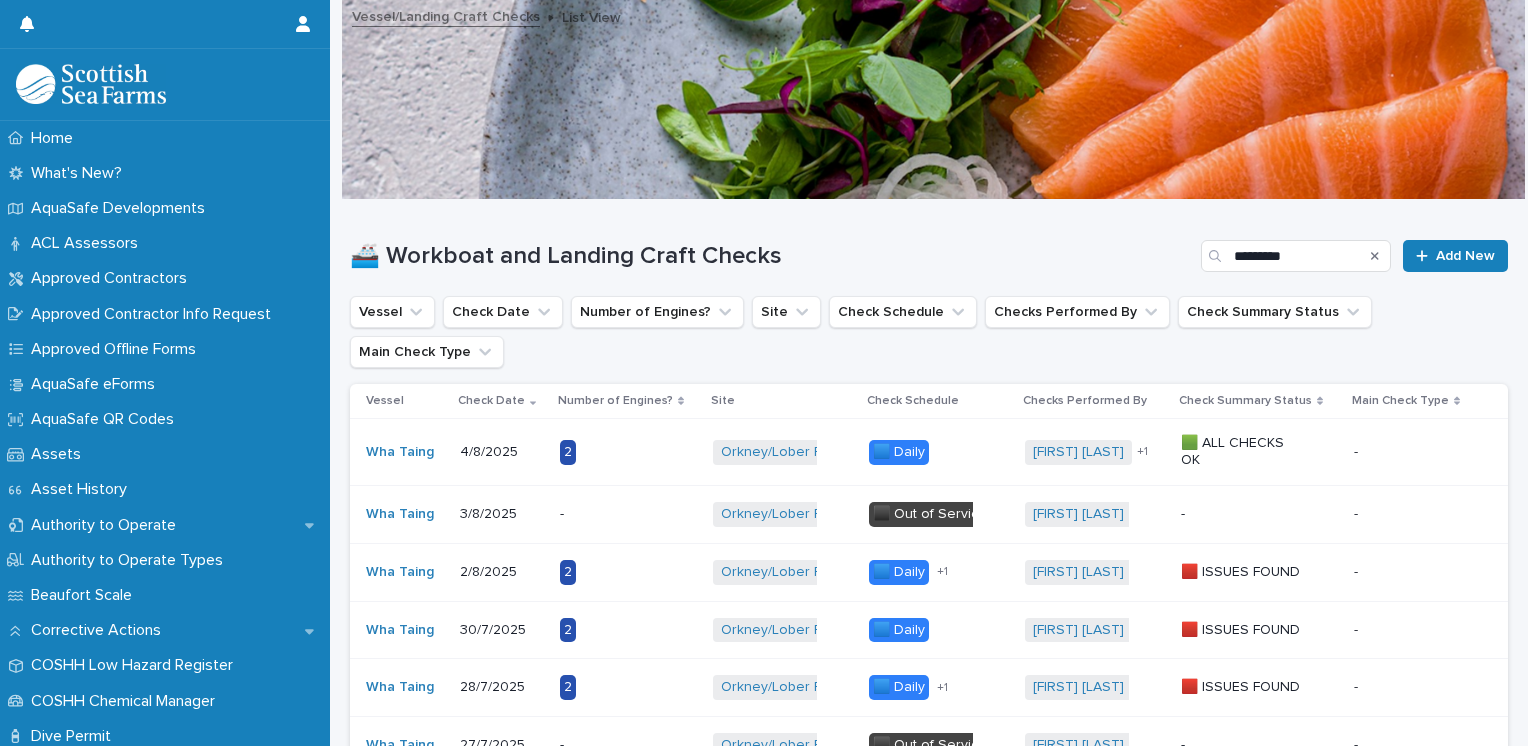 click on "30/7/2025" at bounding box center (502, 630) 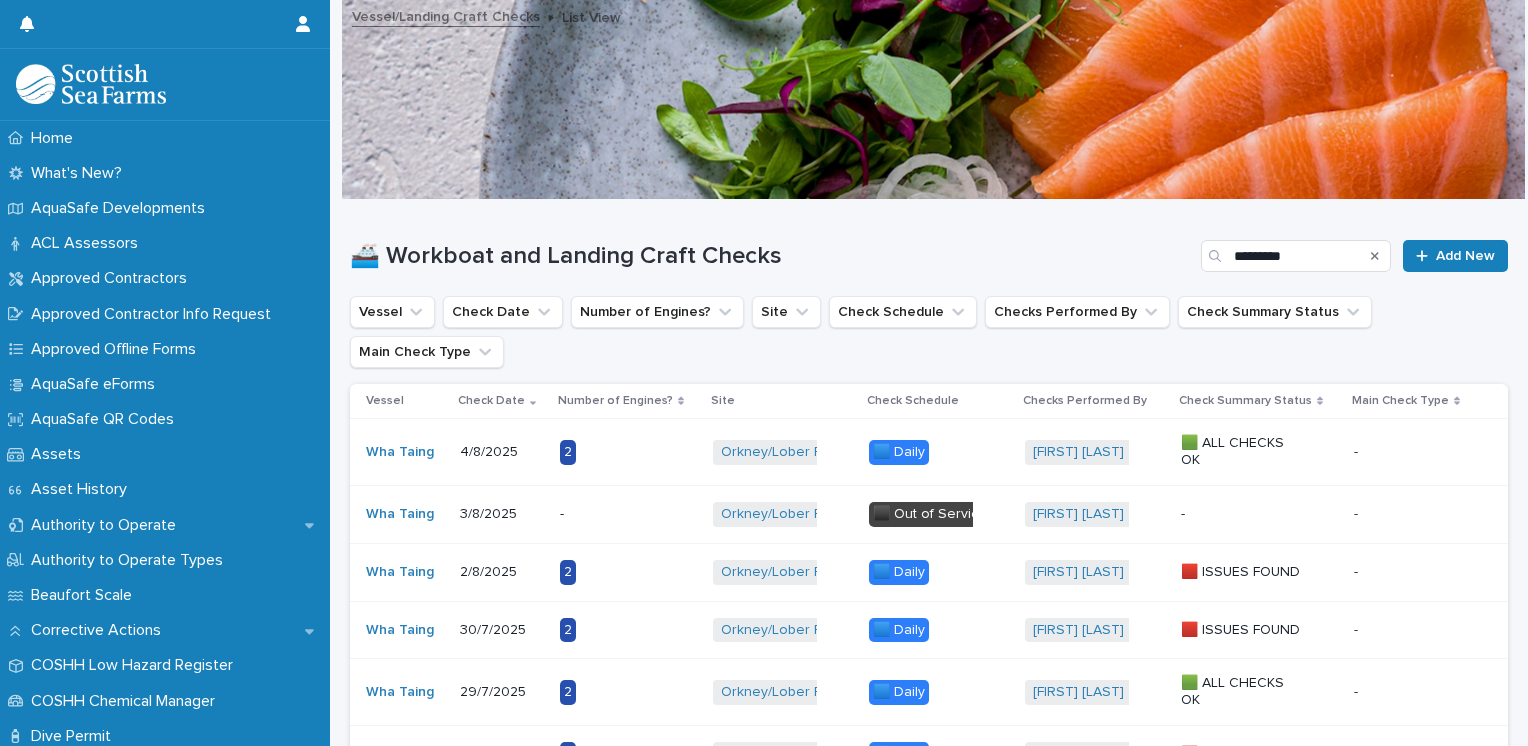 click on "2/8/2025" at bounding box center [502, 572] 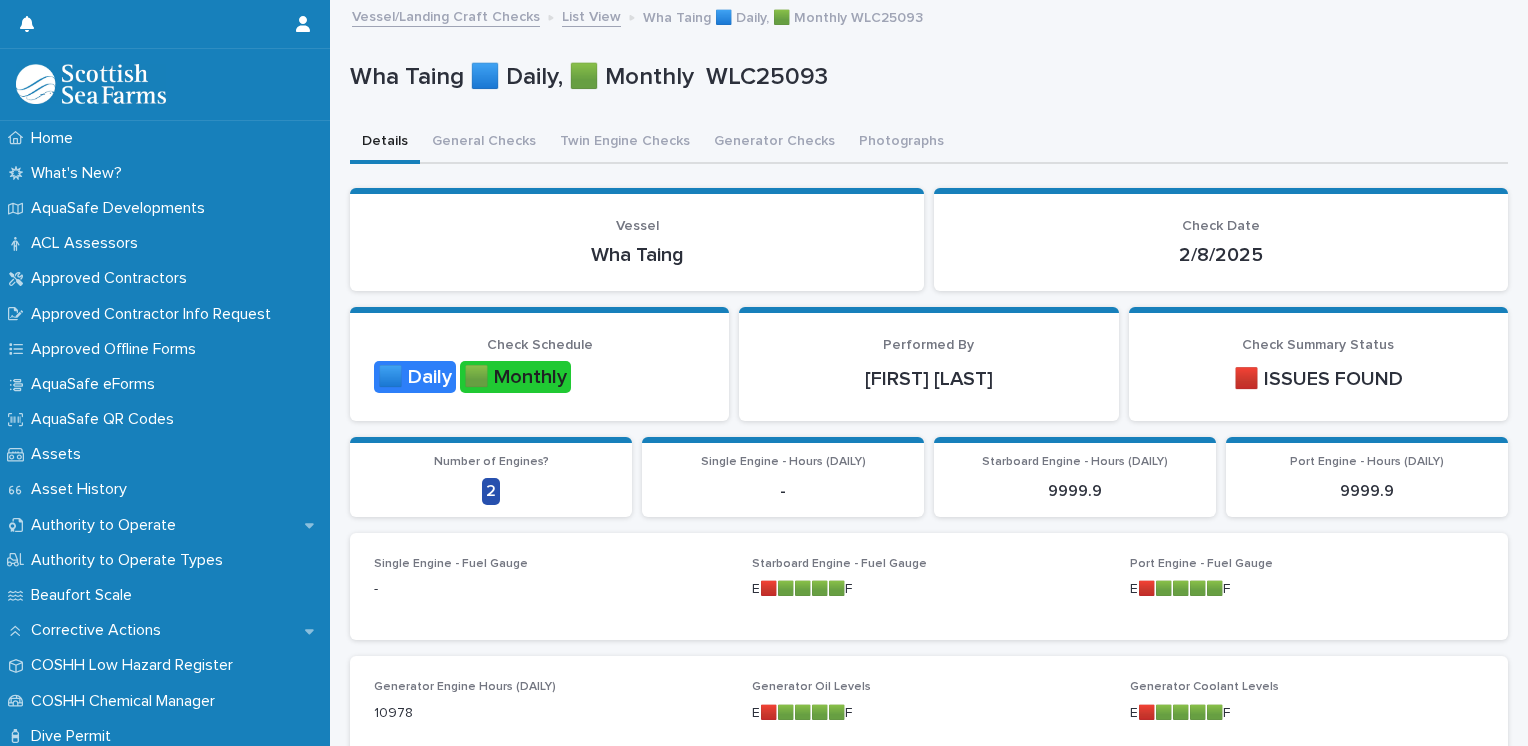click on "Single Engine - Fuel Gauge - Starboard Engine - Fuel Gauge E🟥🟩🟩🟩🟩F Port Engine - Fuel Gauge E🟥🟩🟩🟩🟩F" at bounding box center [929, 586] 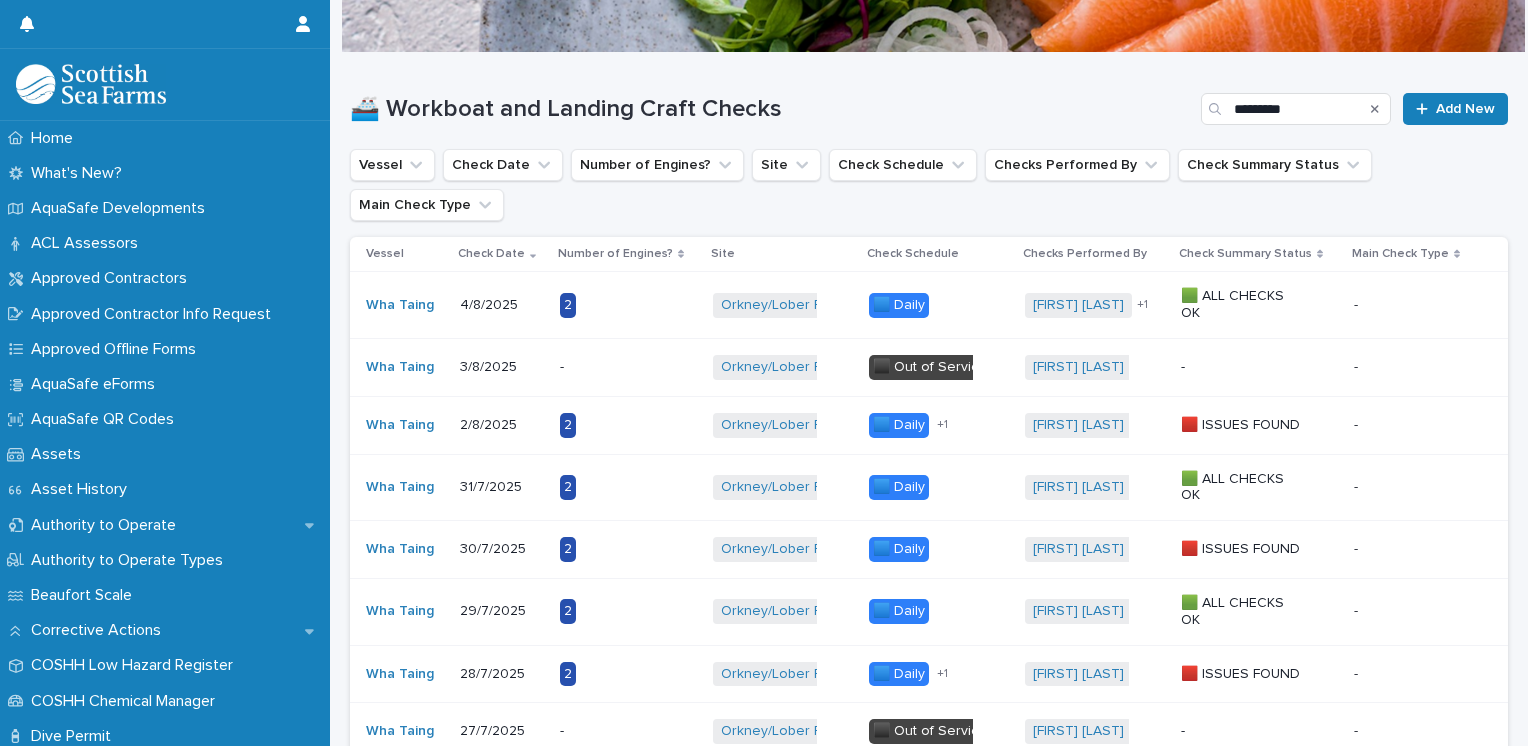 scroll, scrollTop: 171, scrollLeft: 0, axis: vertical 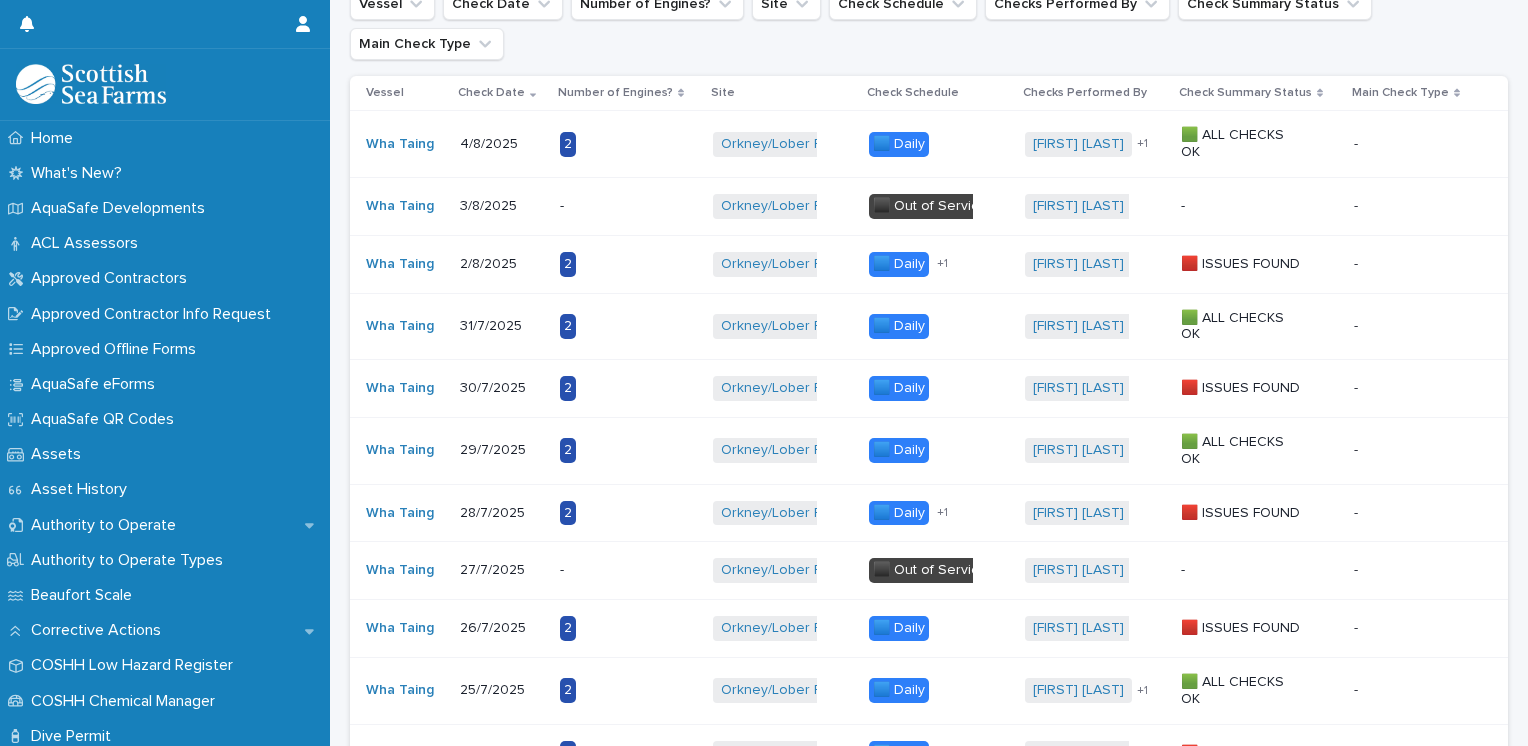 click on "+ 1" at bounding box center (942, 513) 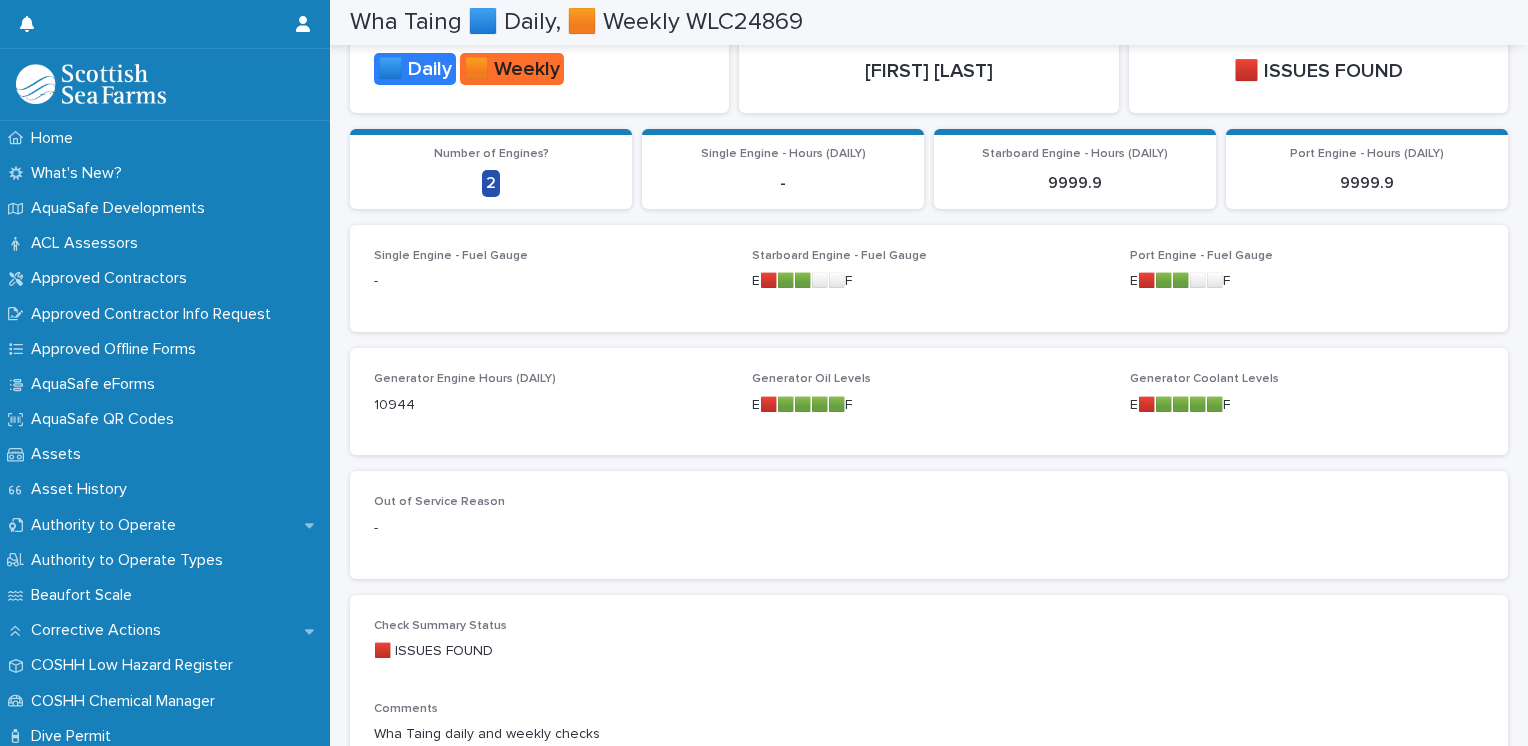 scroll, scrollTop: 55, scrollLeft: 0, axis: vertical 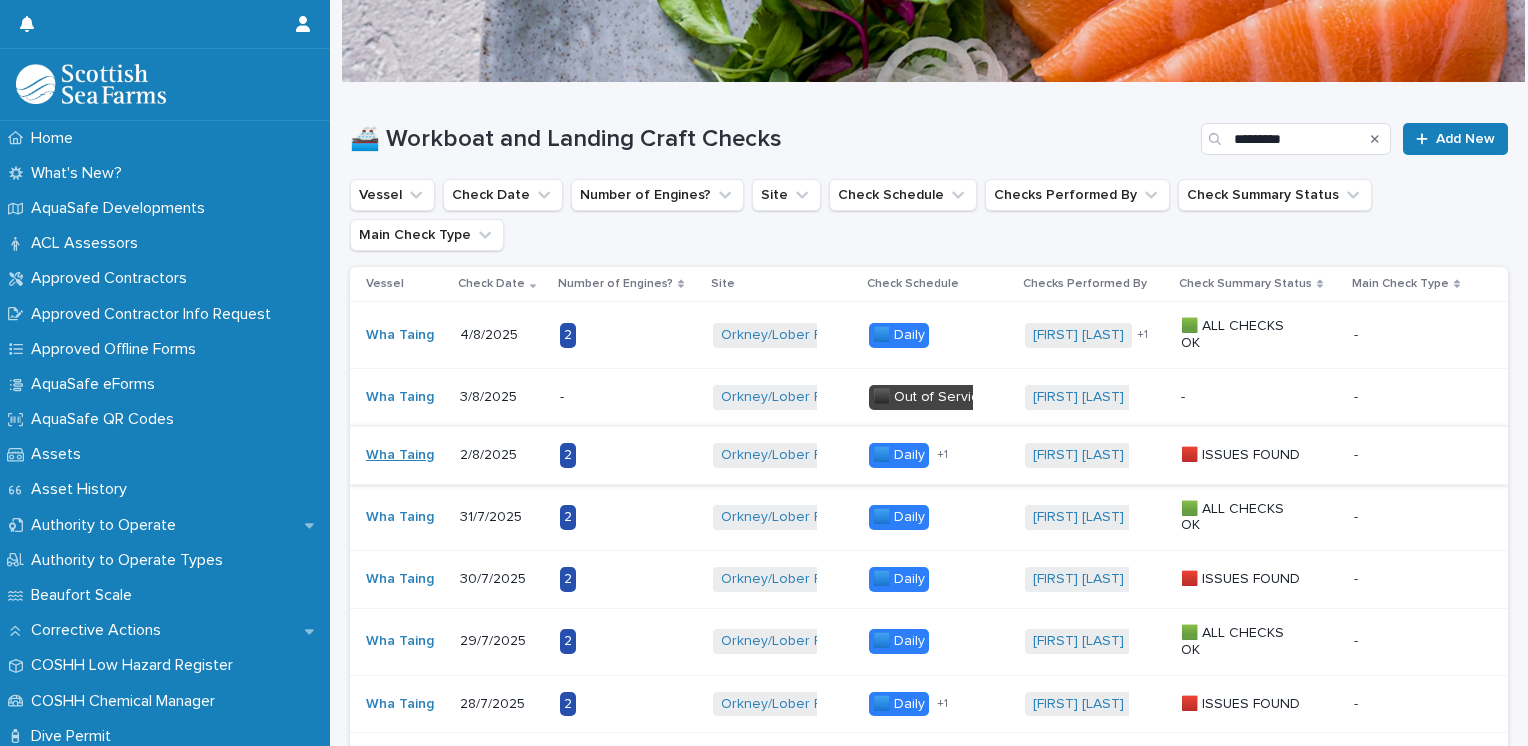 click on "Wha Taing" at bounding box center (400, 455) 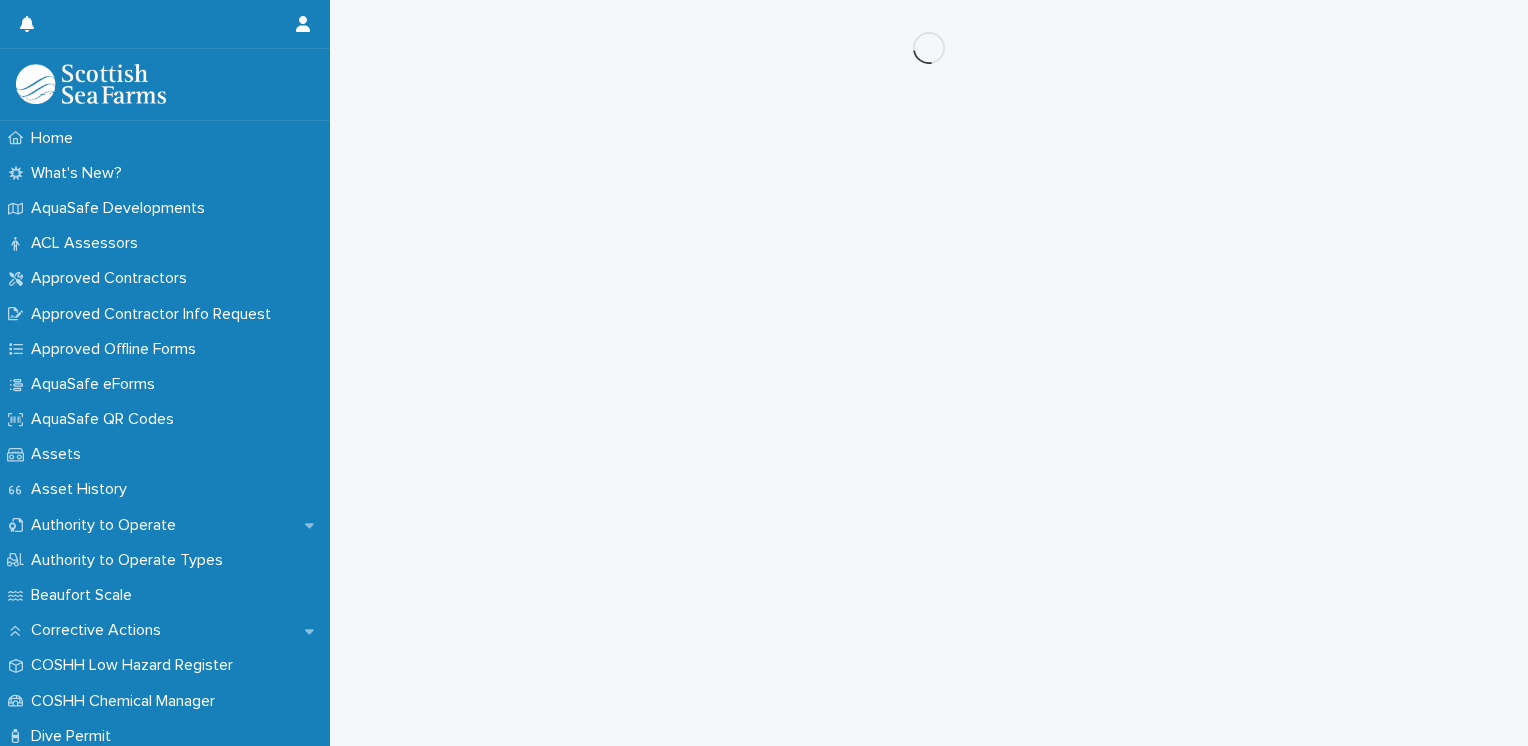 scroll, scrollTop: 0, scrollLeft: 0, axis: both 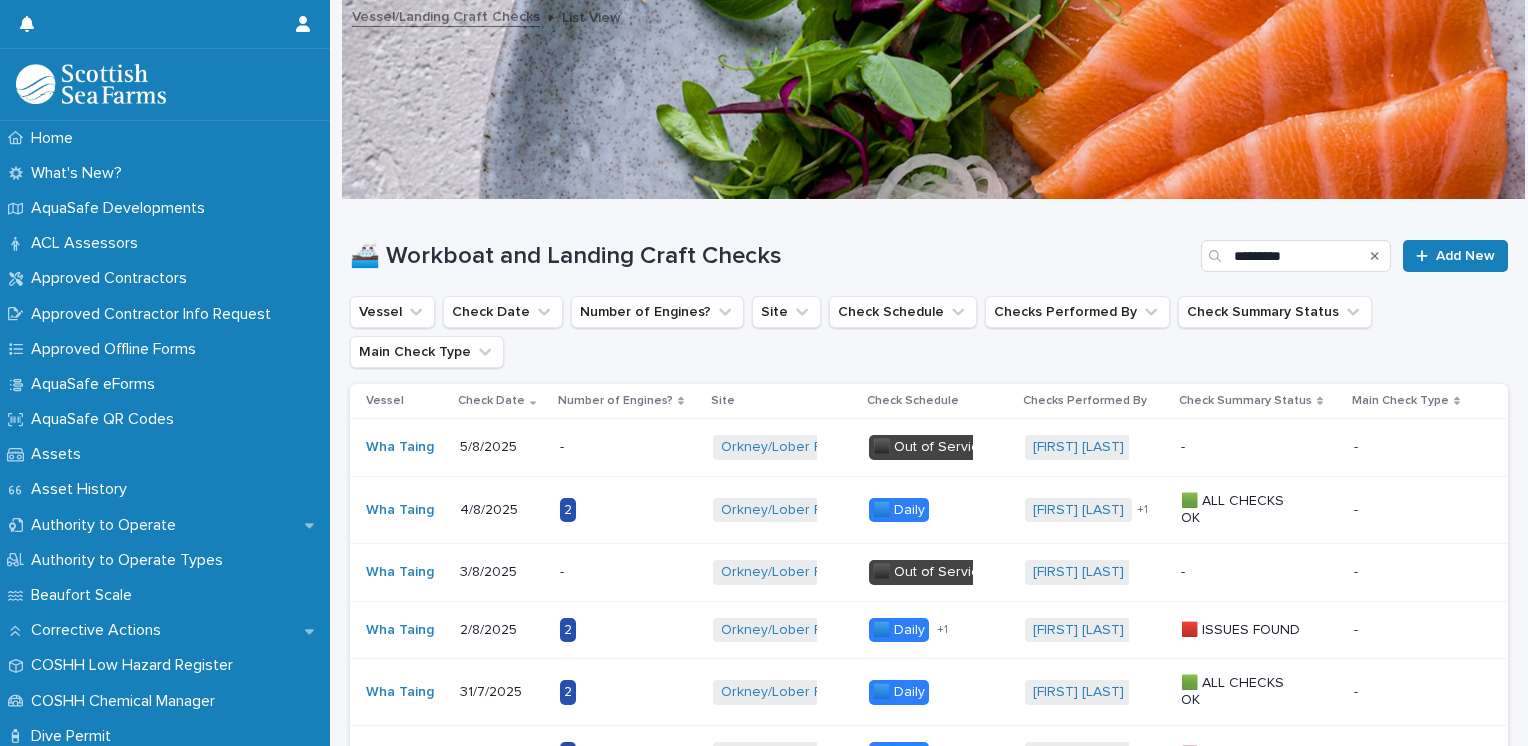click on "2/8/2025" at bounding box center [502, 630] 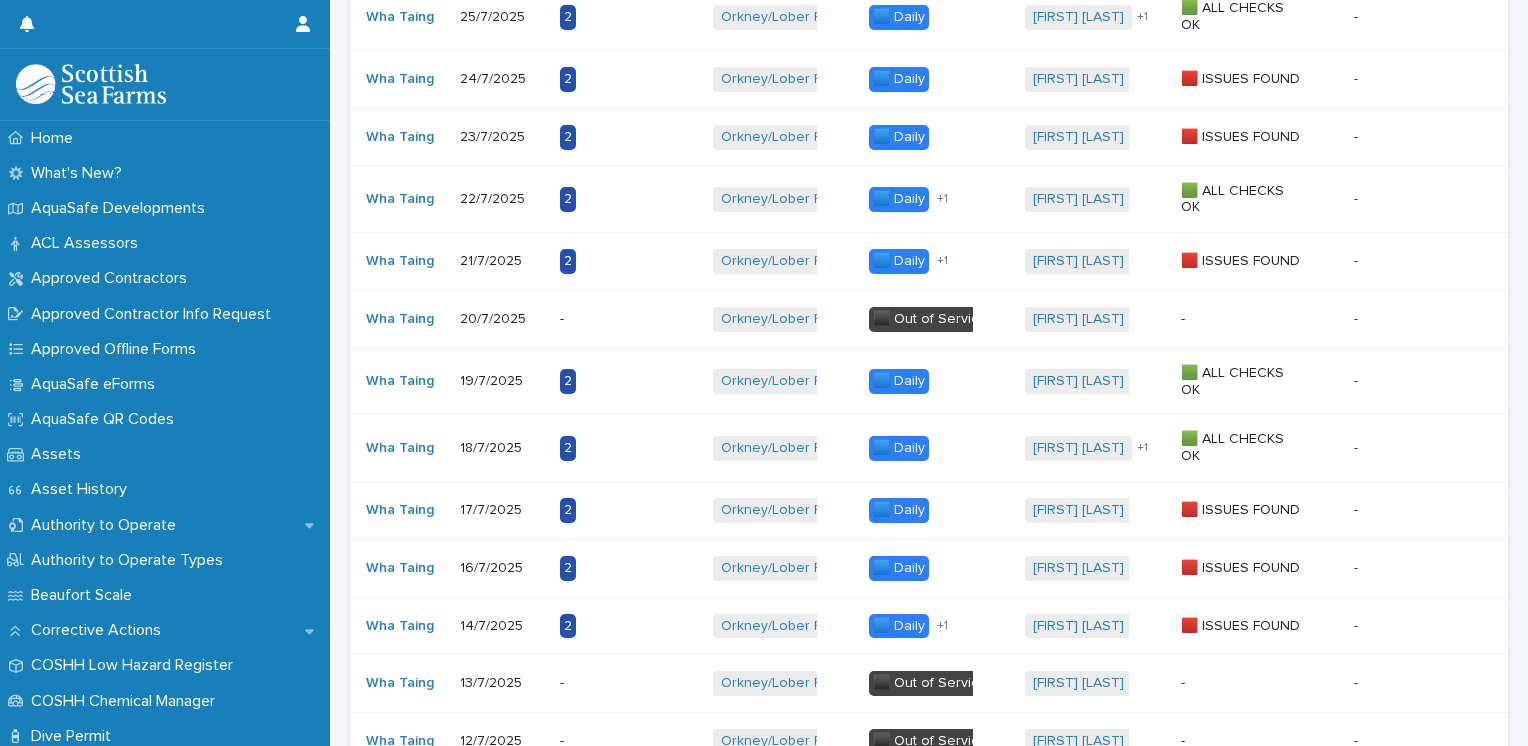 scroll, scrollTop: 1114, scrollLeft: 0, axis: vertical 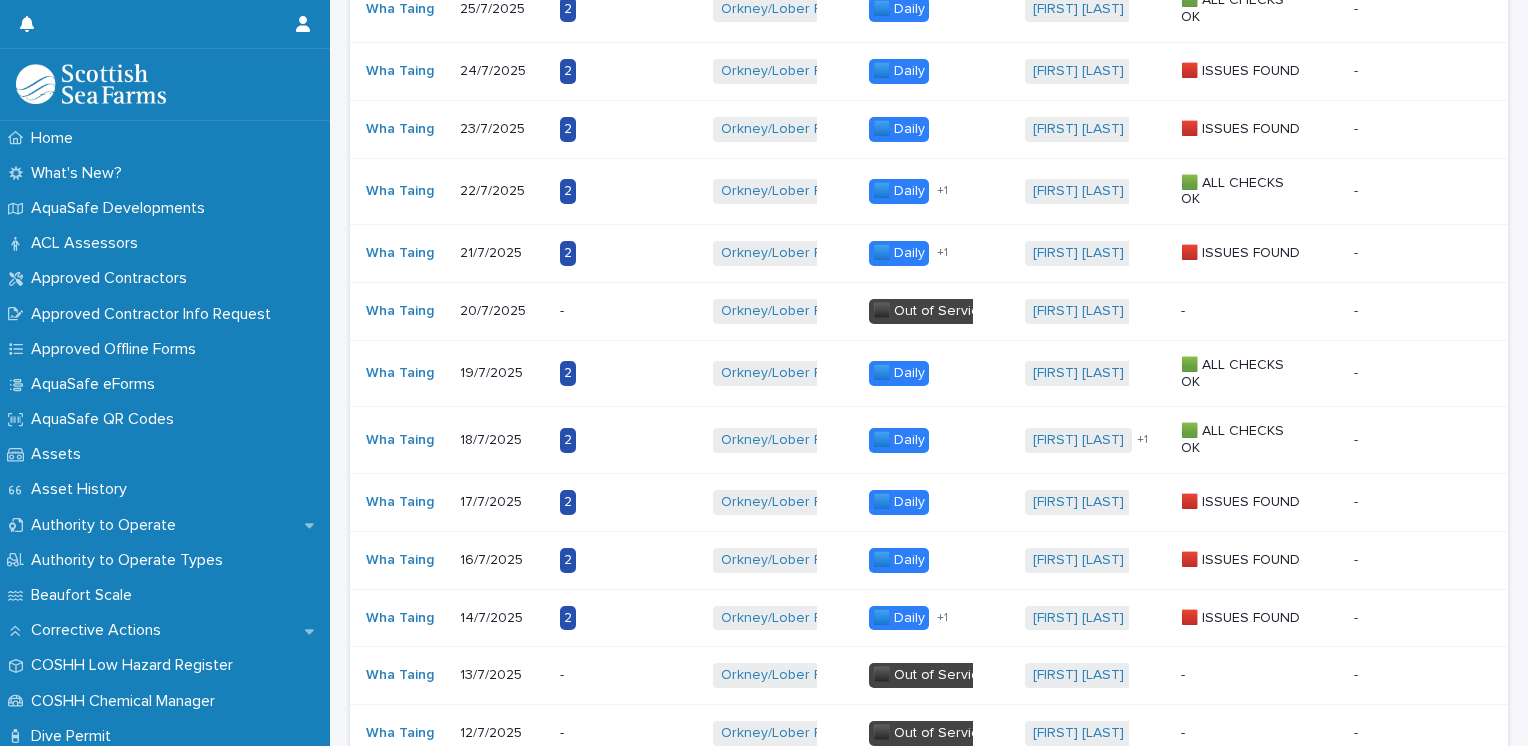 click on "14/7/2025" at bounding box center [502, 618] 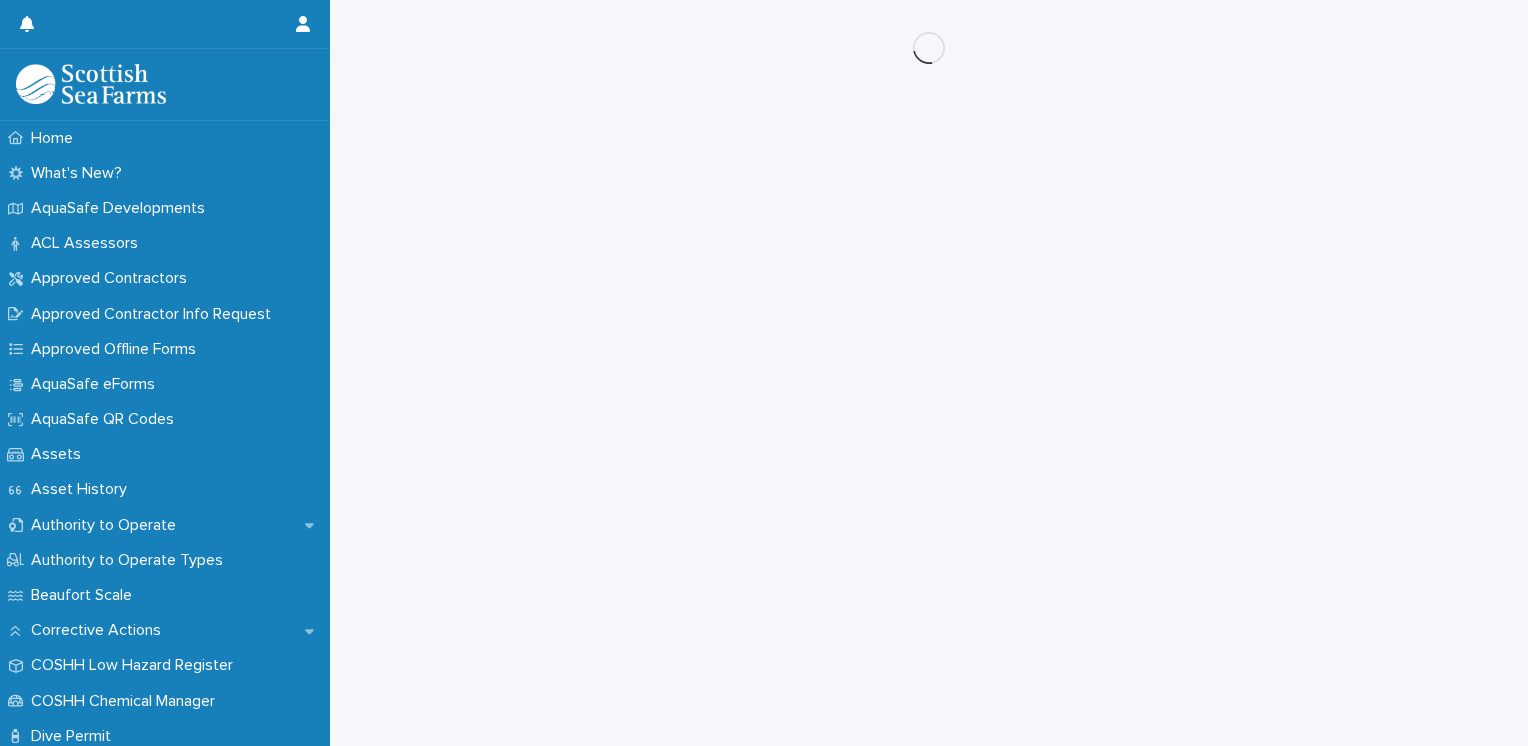 scroll, scrollTop: 0, scrollLeft: 0, axis: both 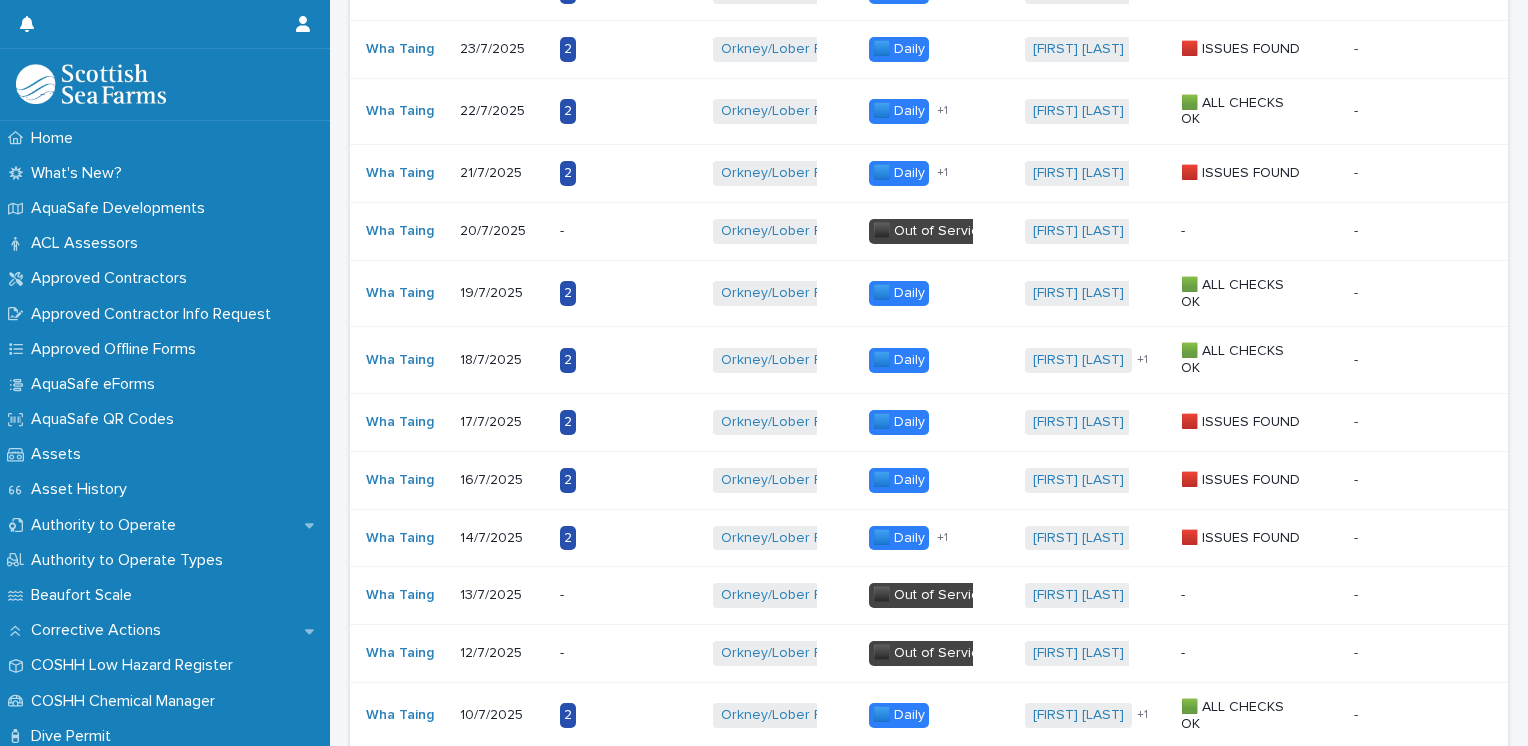 click on "14/7/2025" at bounding box center (502, 538) 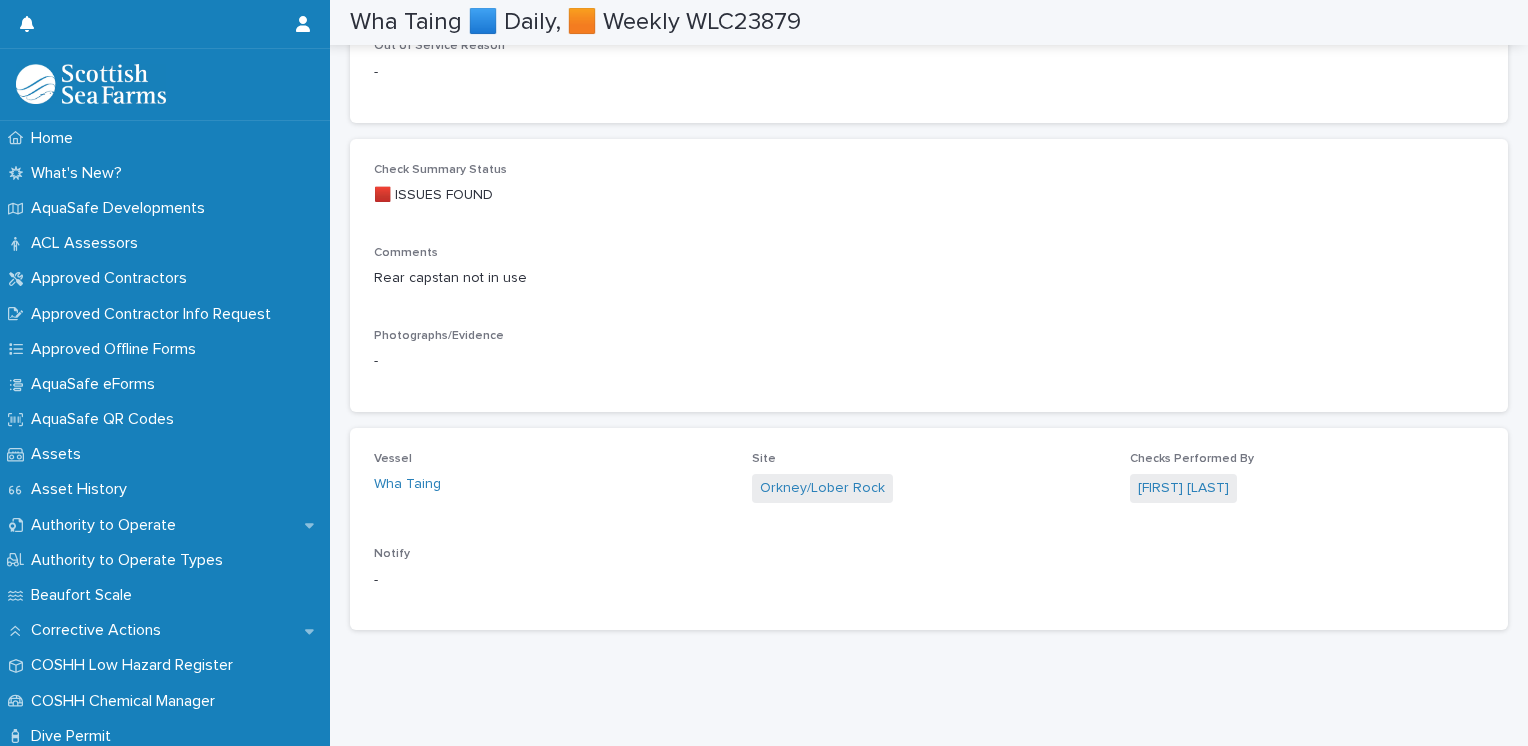 scroll, scrollTop: 777, scrollLeft: 0, axis: vertical 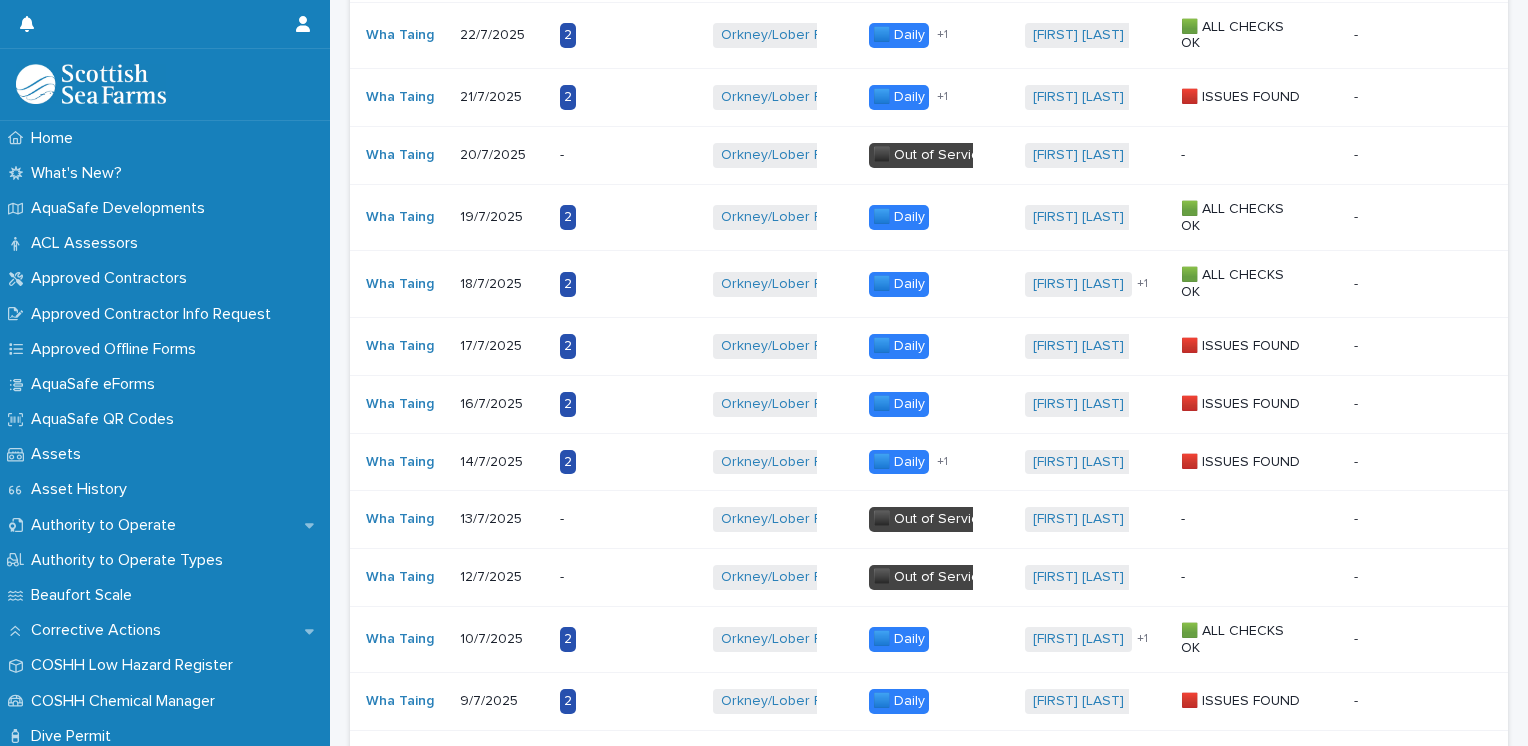 click on "16/7/2025" at bounding box center [502, 404] 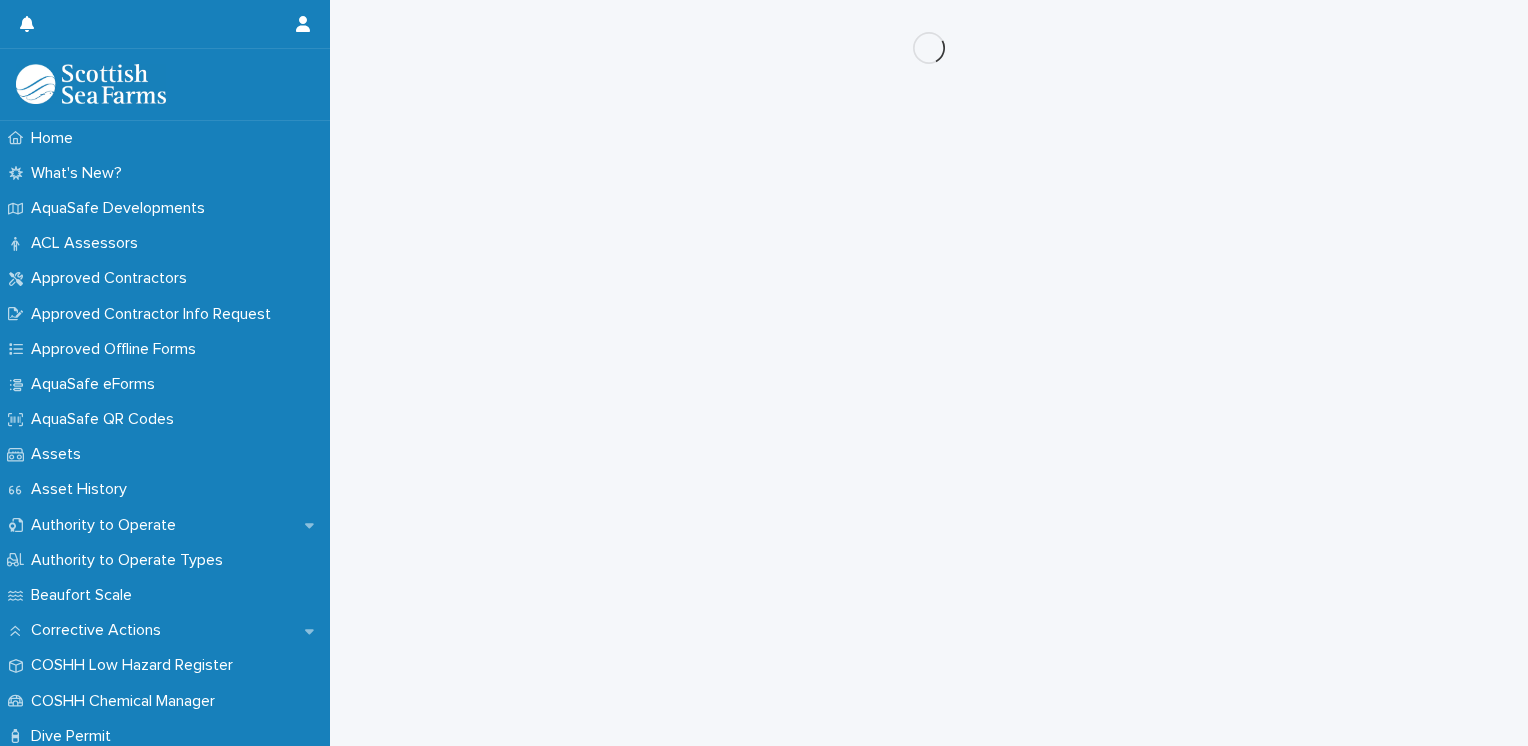 scroll, scrollTop: 0, scrollLeft: 0, axis: both 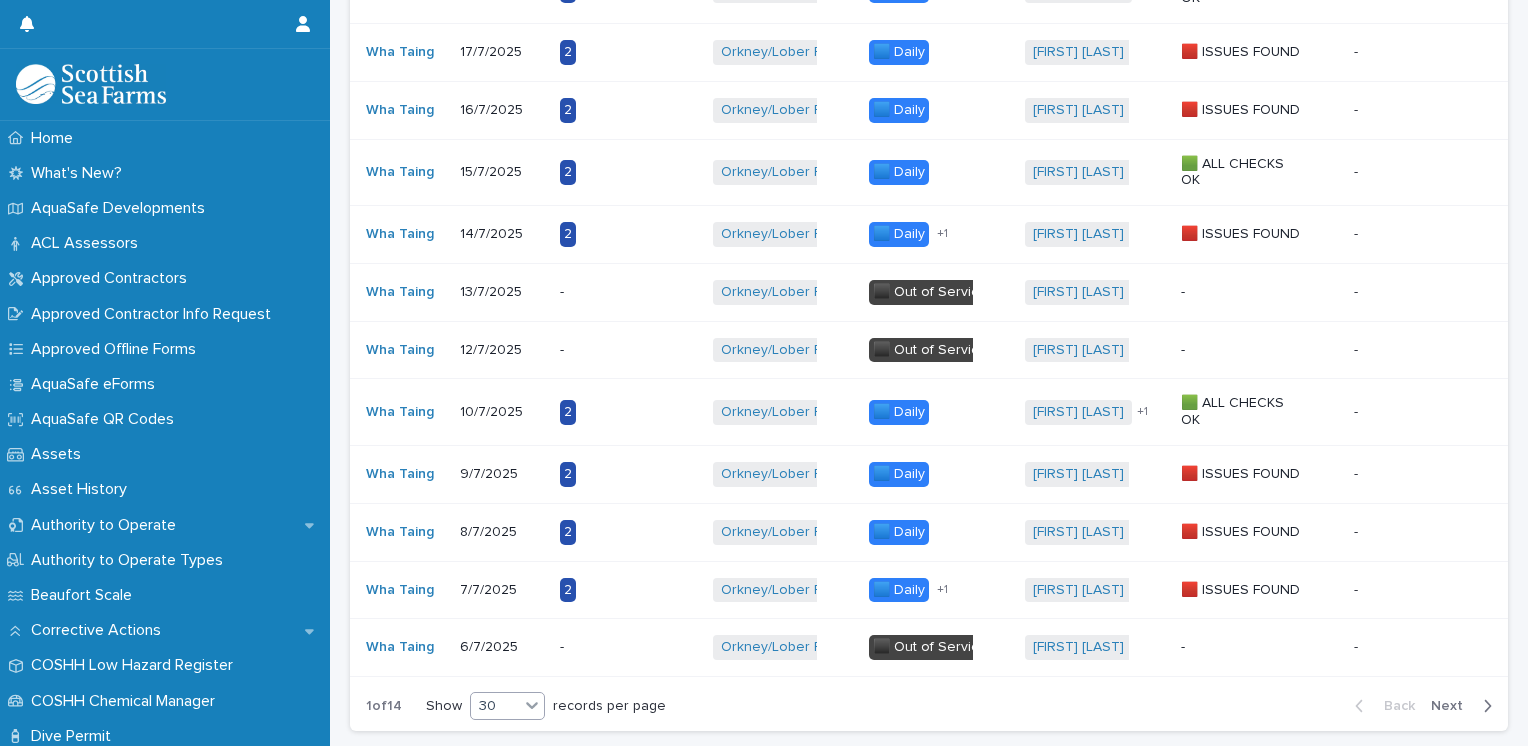 click 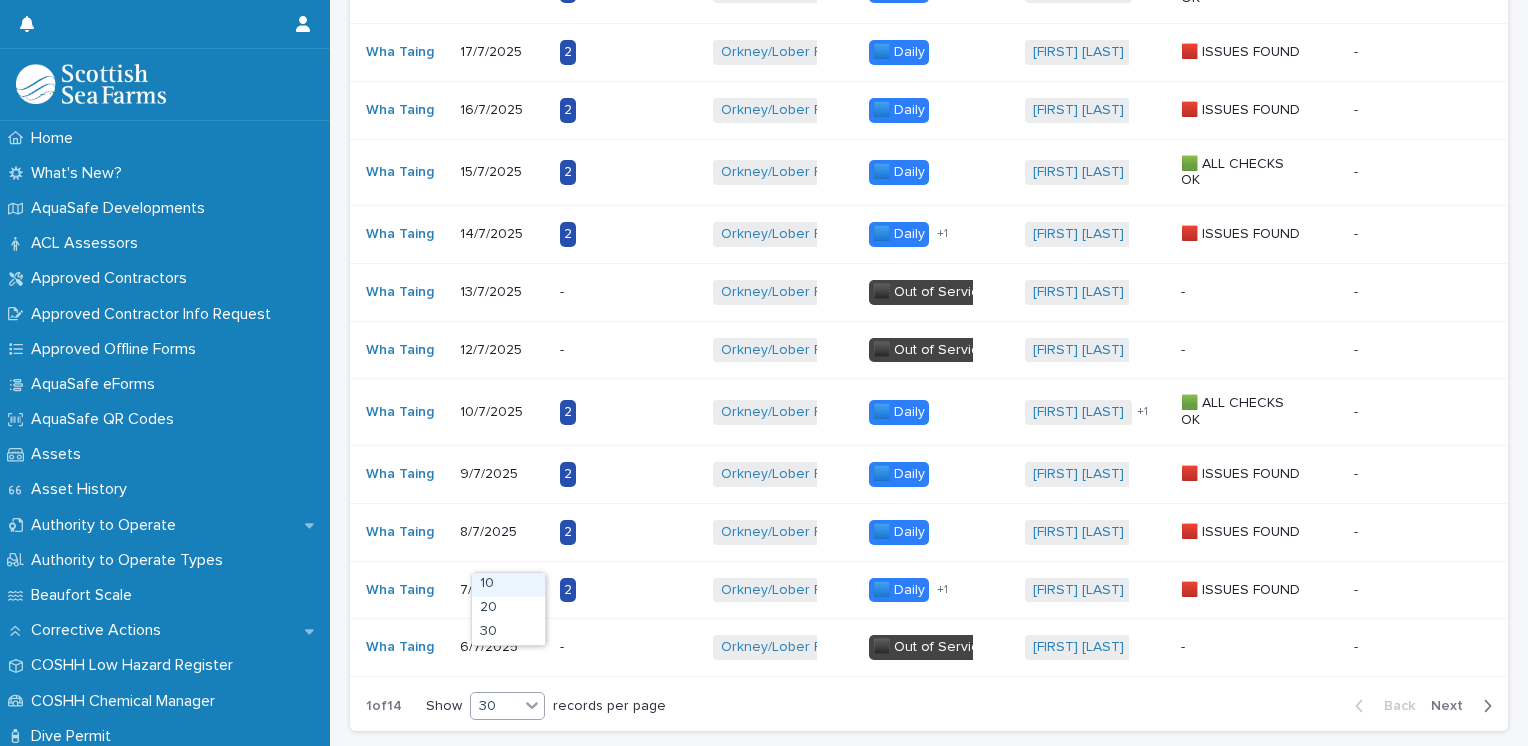 click 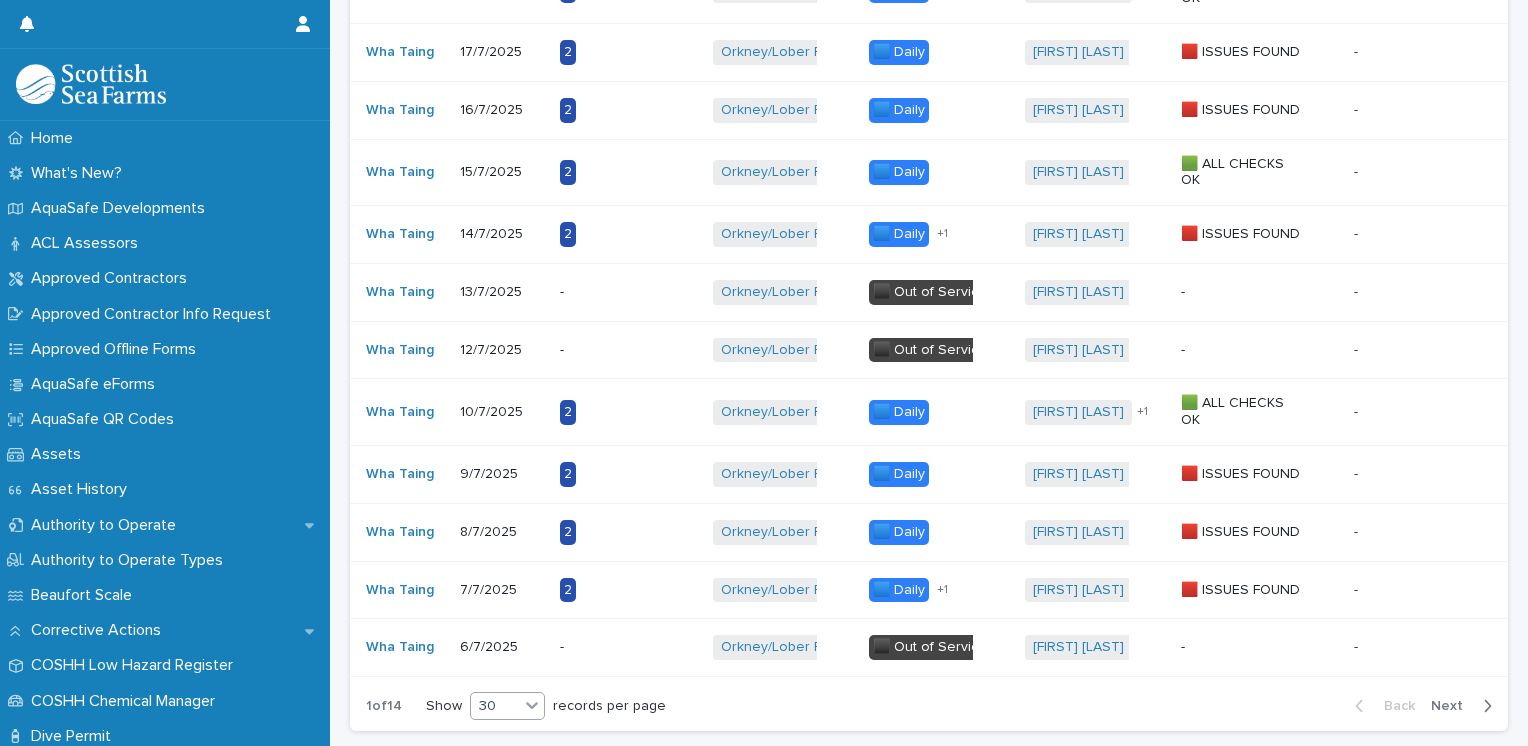 click on "Next" at bounding box center [1453, 706] 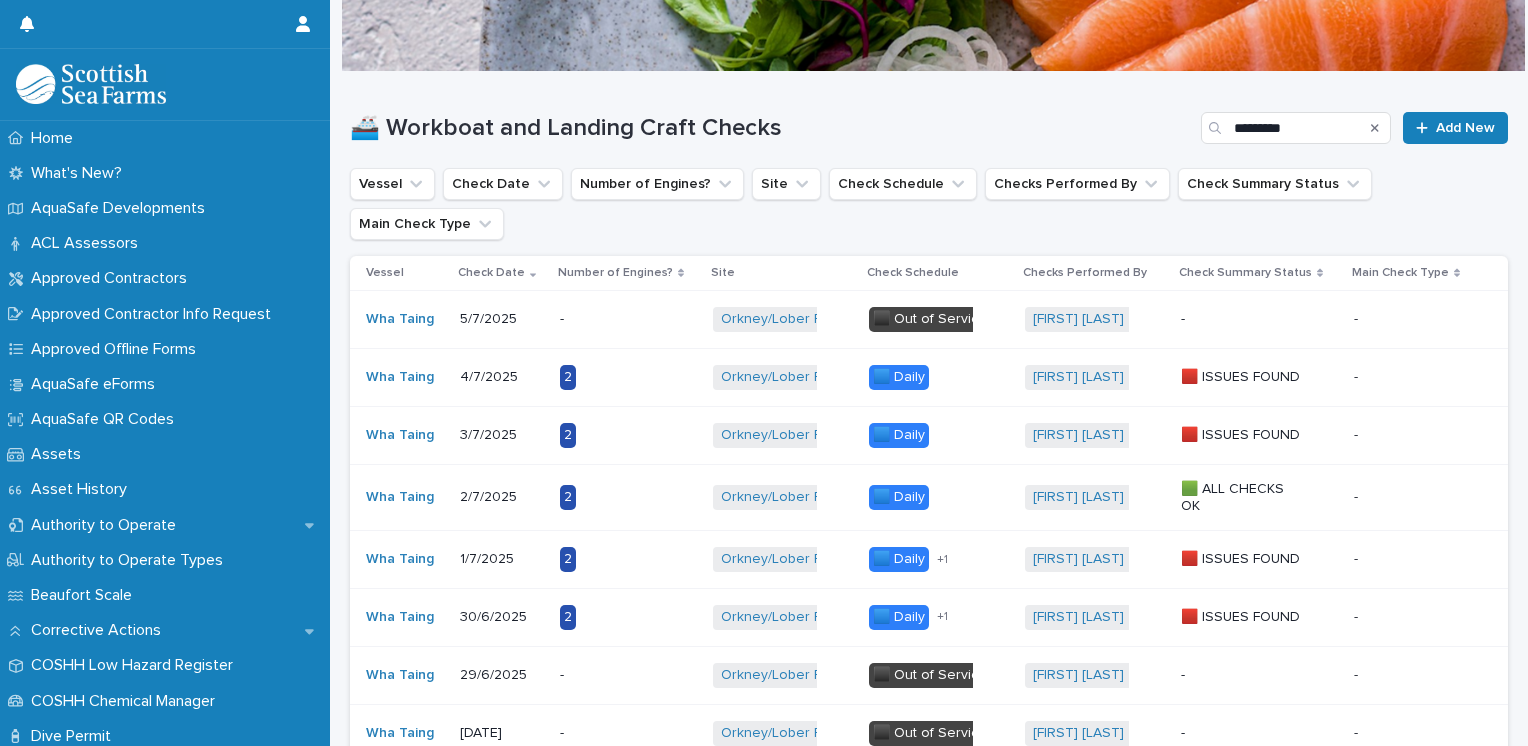 scroll, scrollTop: 108, scrollLeft: 0, axis: vertical 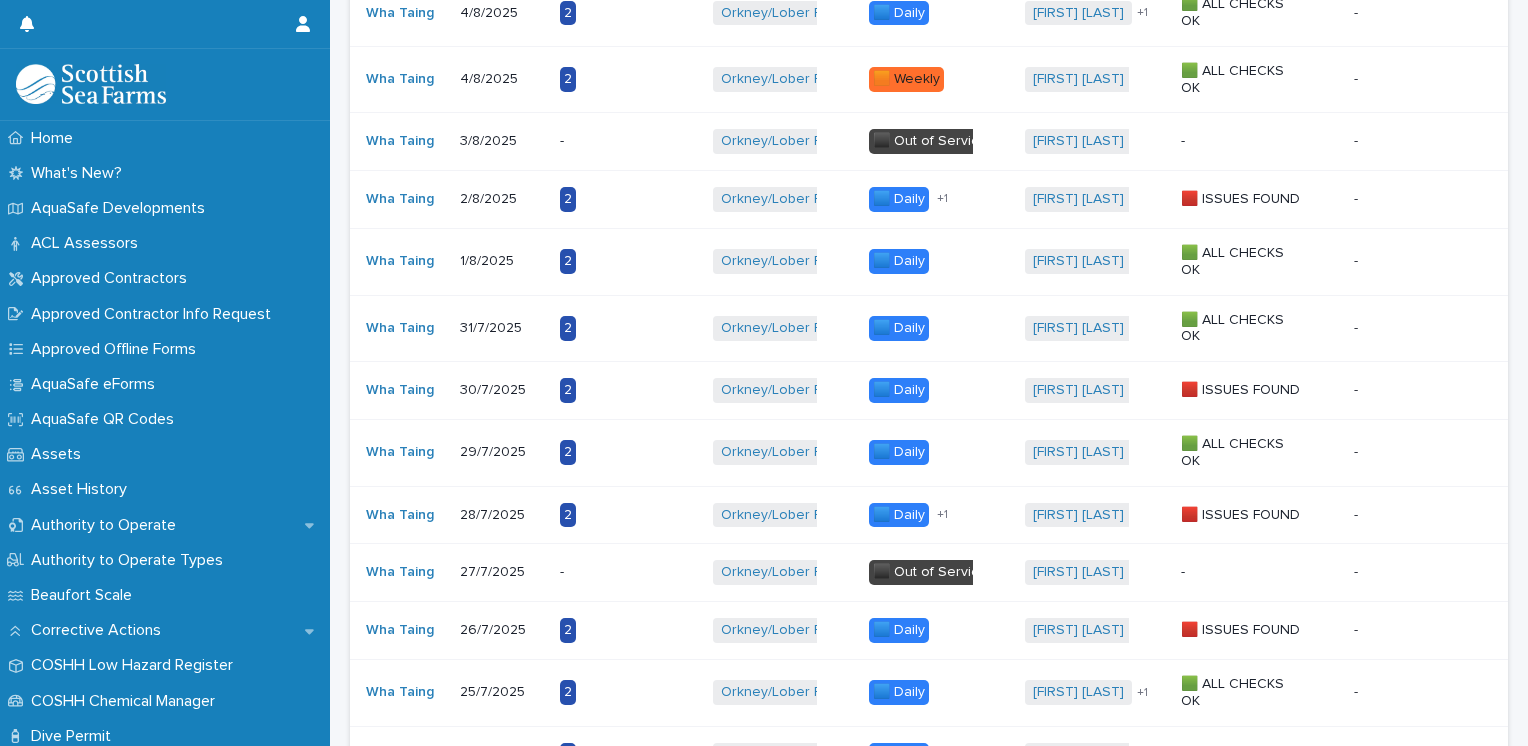 click on "+ 1" at bounding box center (963, 515) 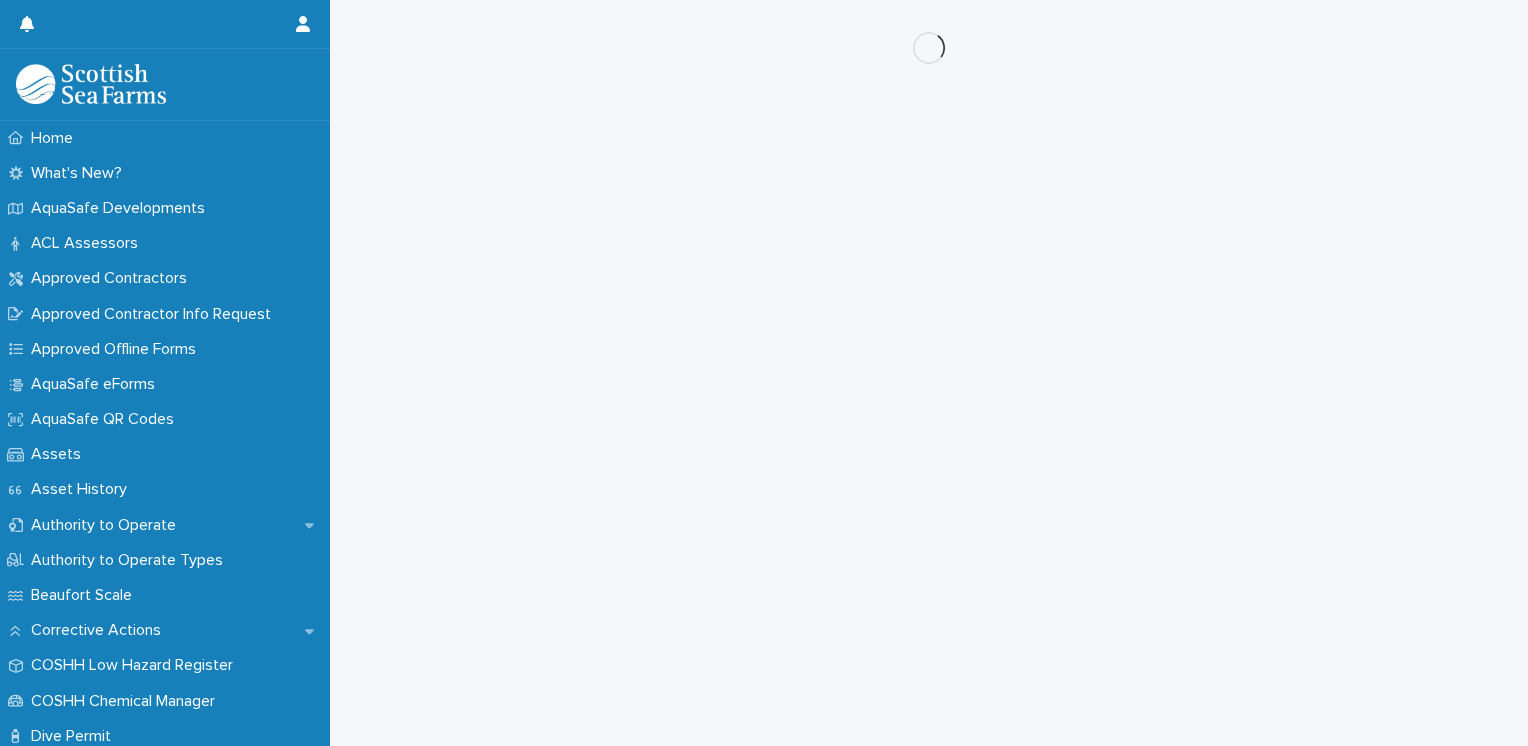 scroll, scrollTop: 0, scrollLeft: 0, axis: both 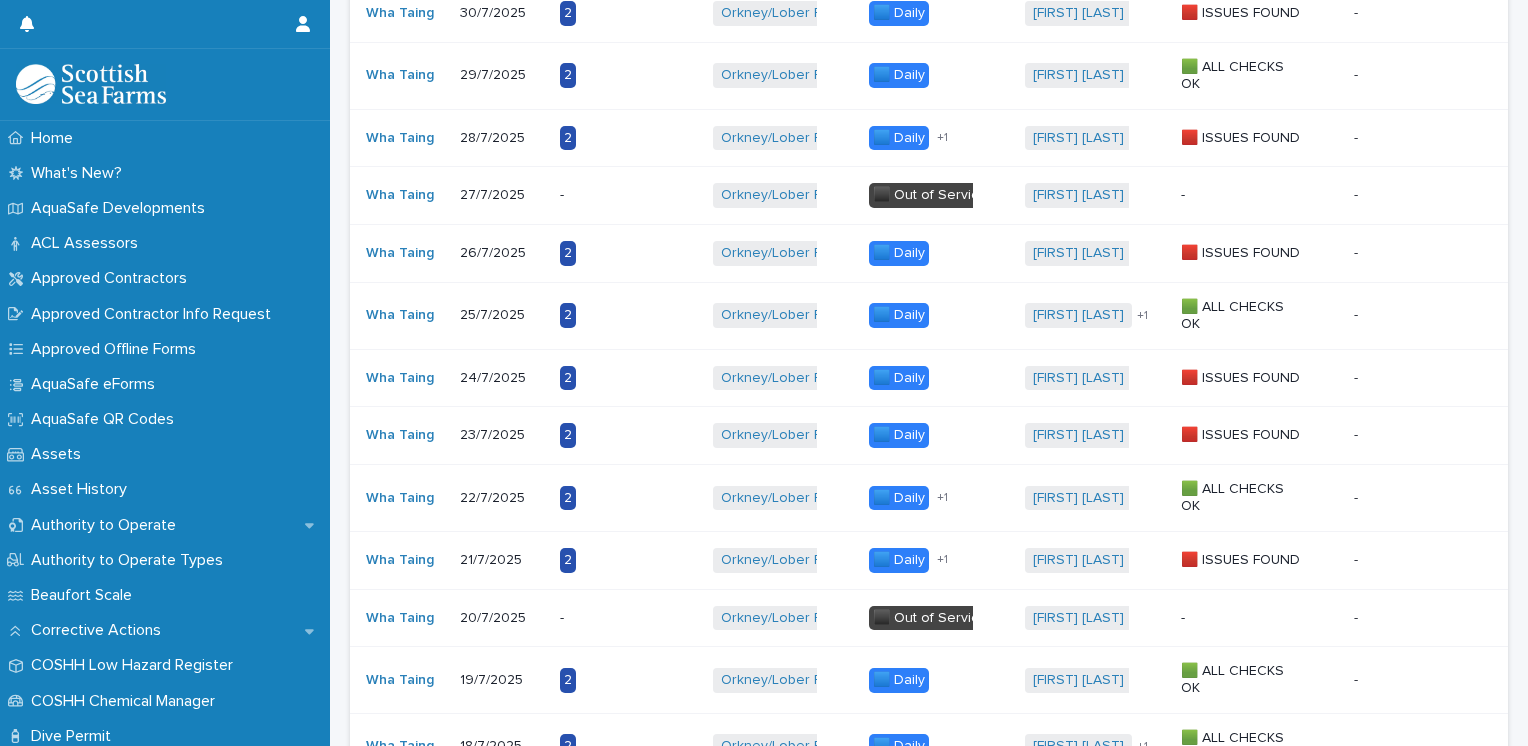 click on "+ 1" at bounding box center [963, 498] 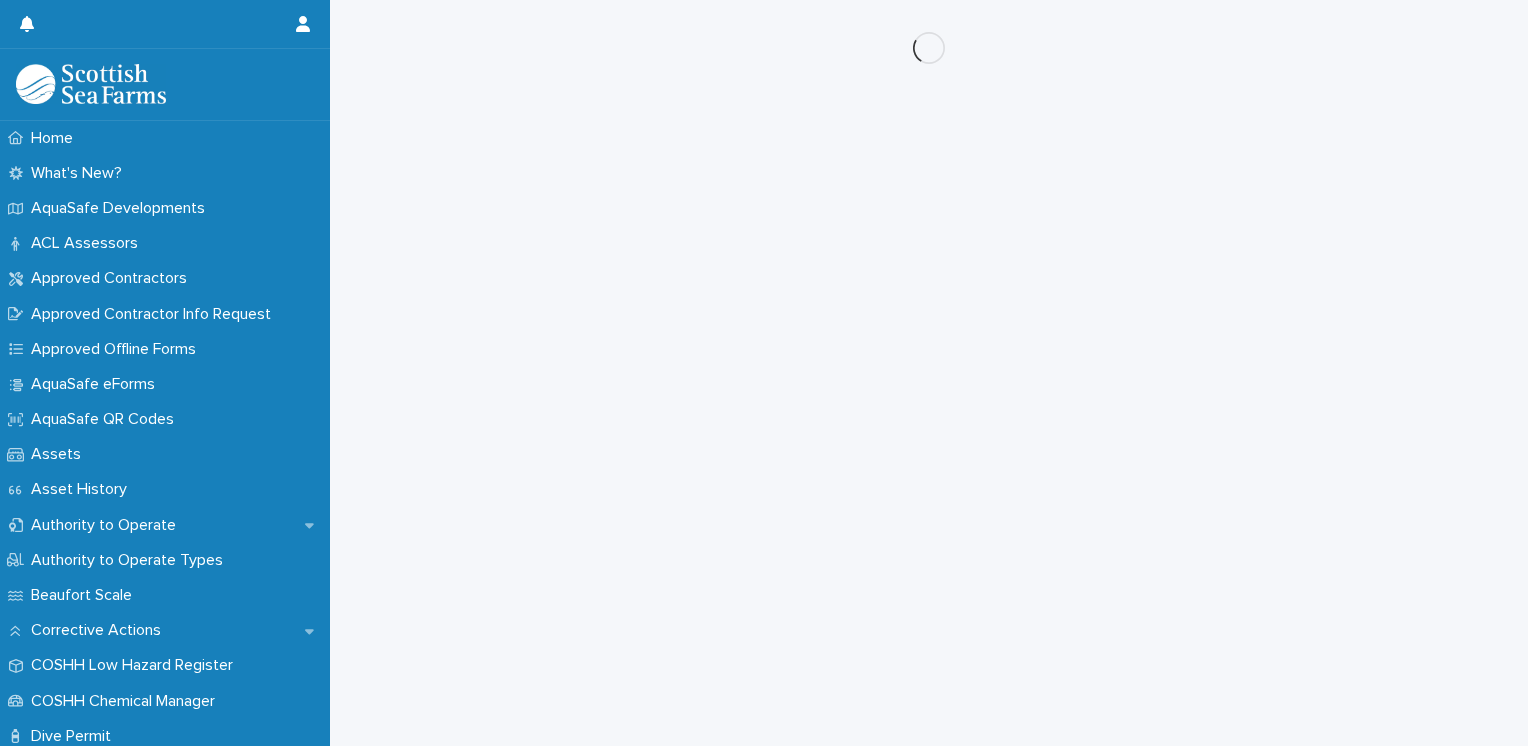scroll, scrollTop: 0, scrollLeft: 0, axis: both 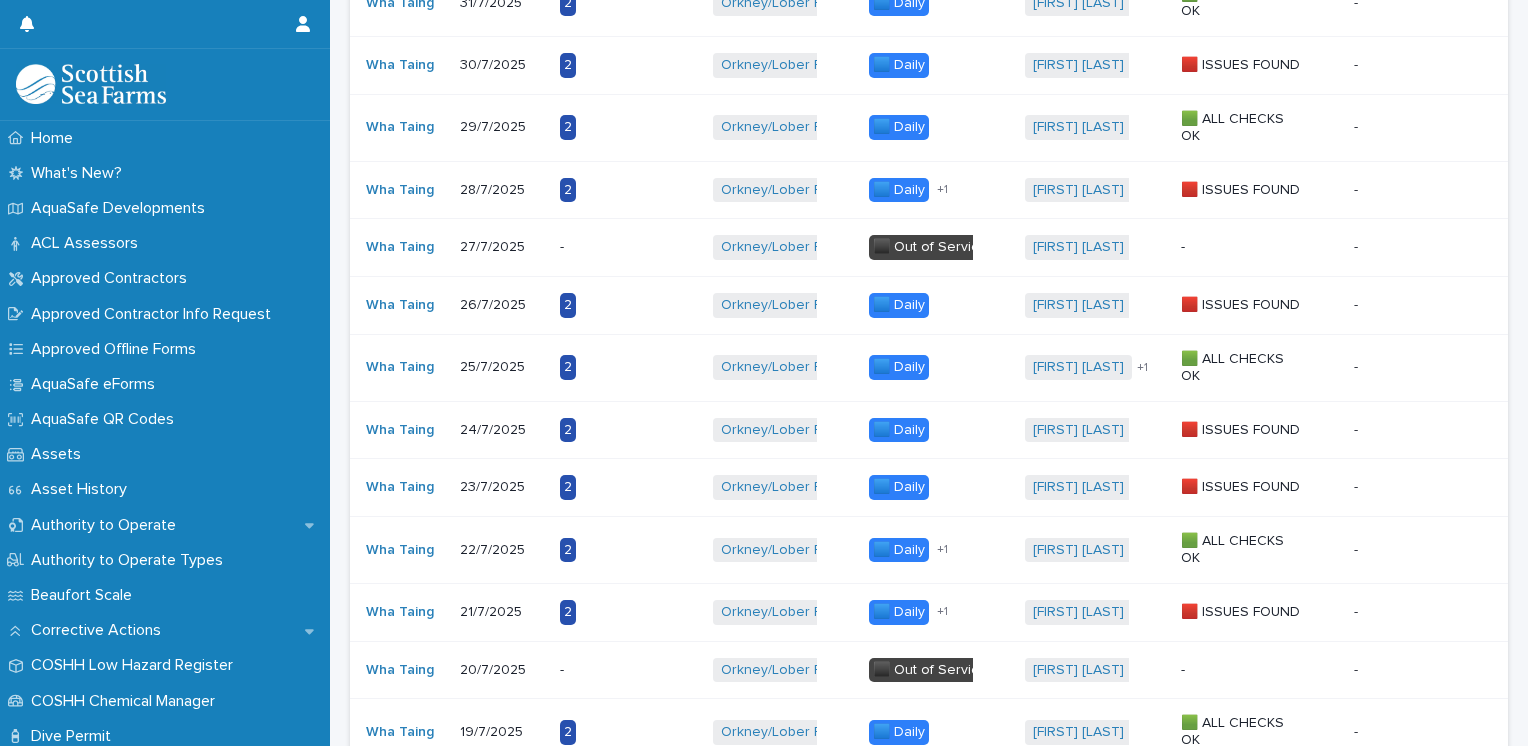 click on "+ 1" at bounding box center [963, 612] 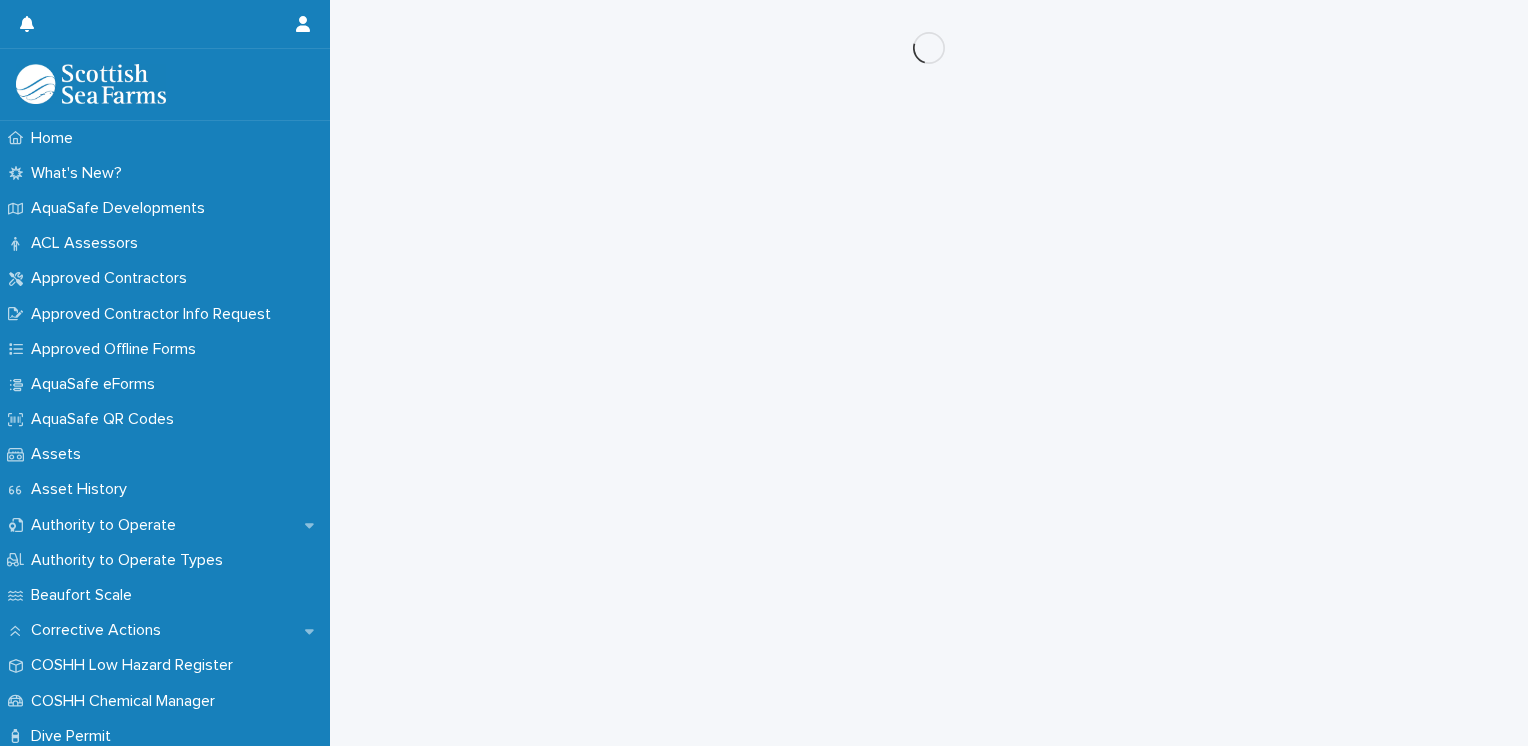 scroll, scrollTop: 0, scrollLeft: 0, axis: both 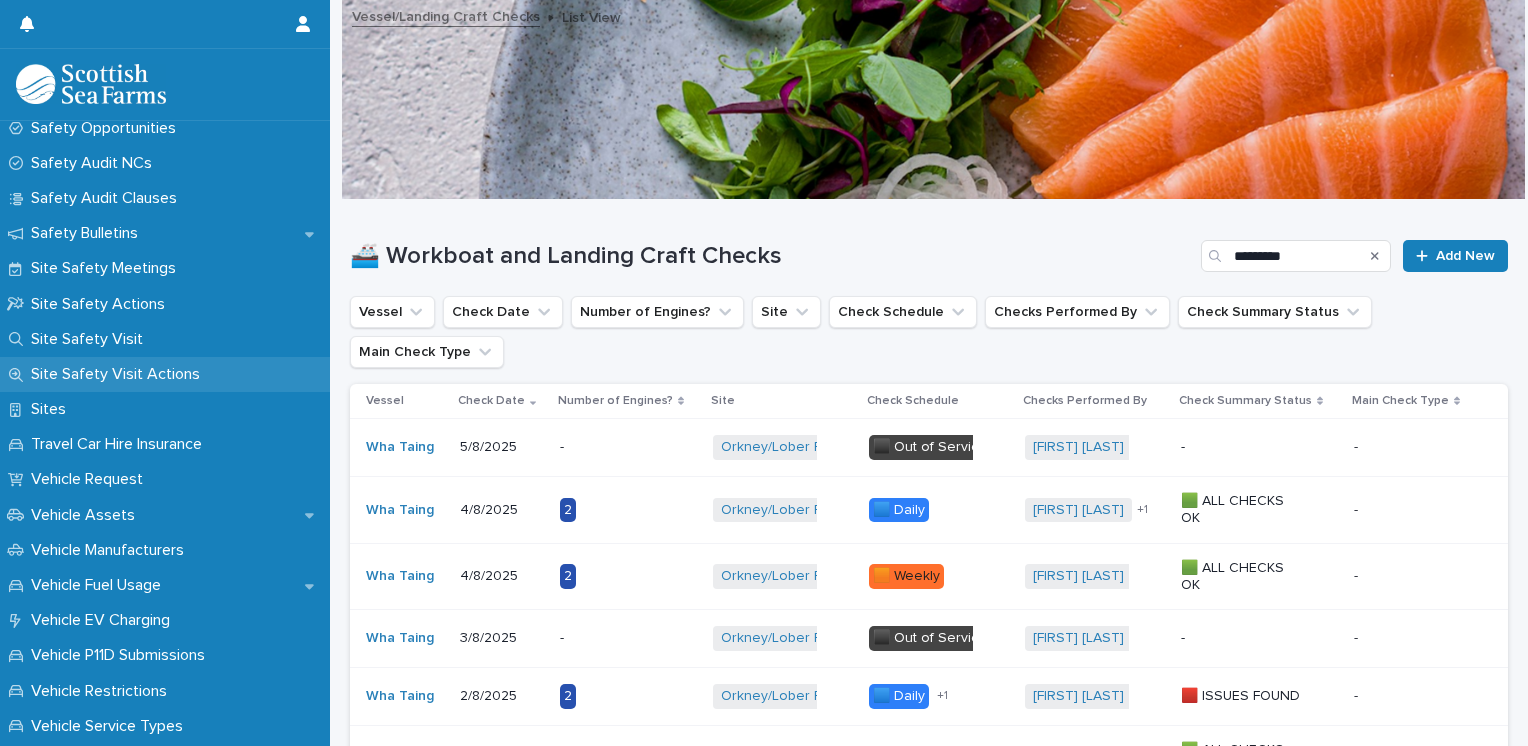 click on "Site Safety Visit Actions" at bounding box center (119, 374) 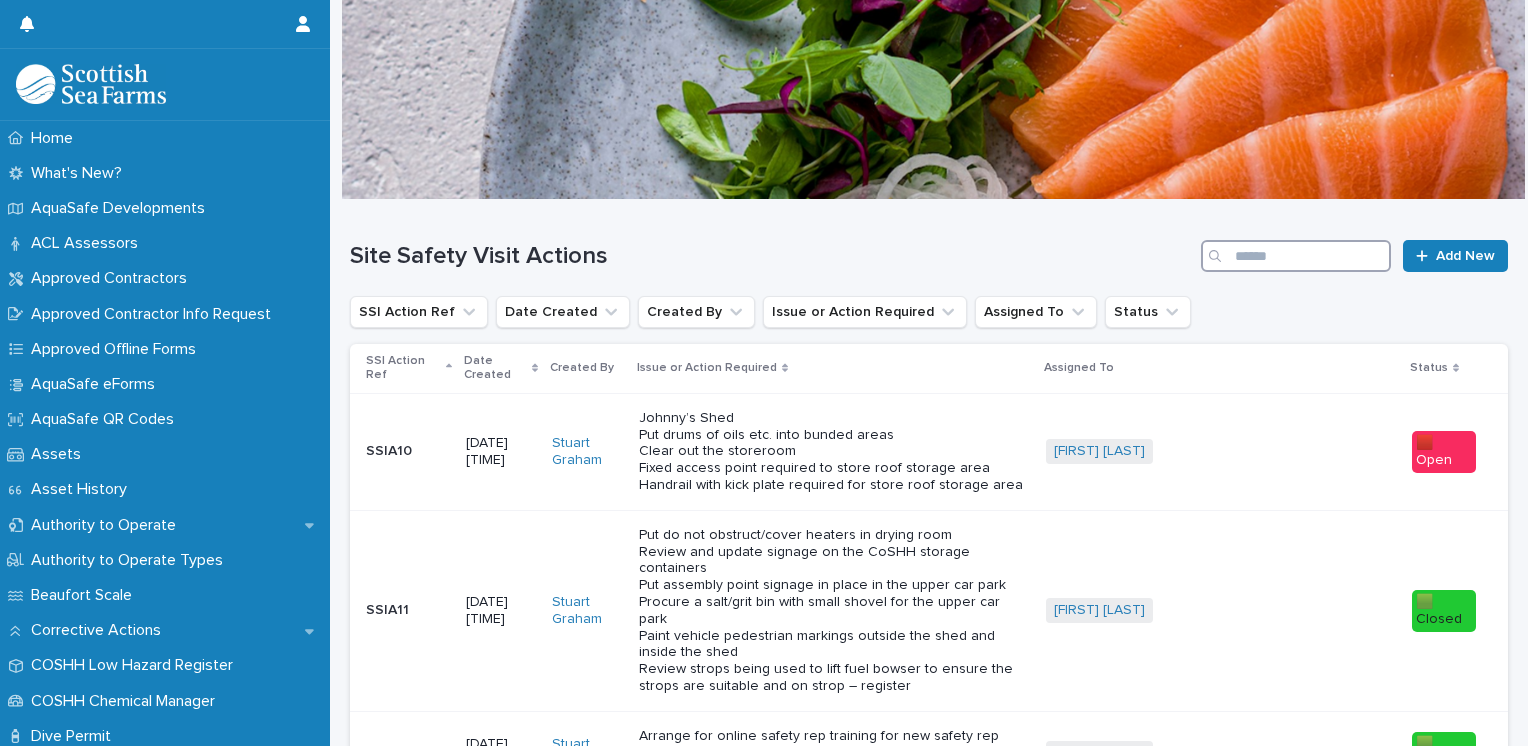 click at bounding box center (1296, 256) 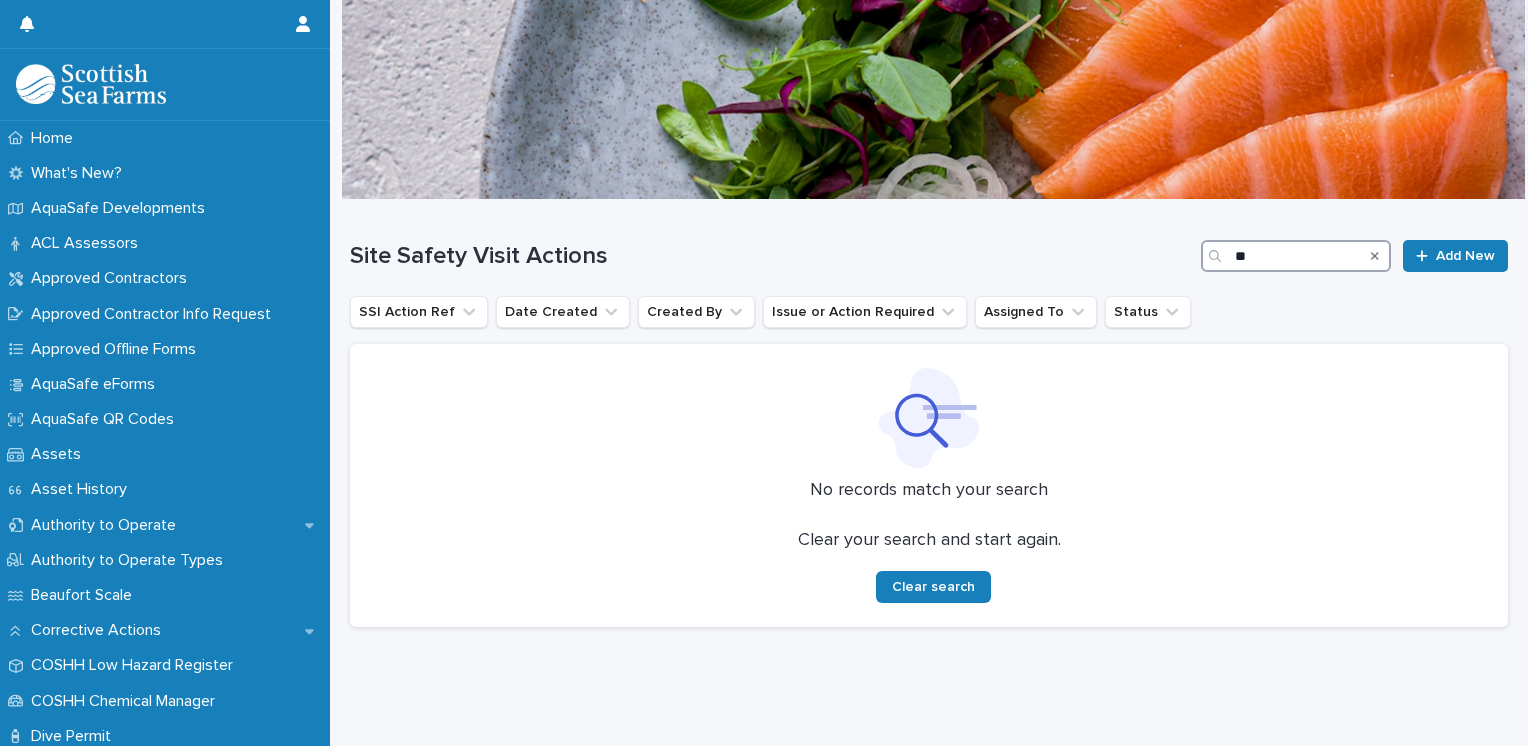 type on "*" 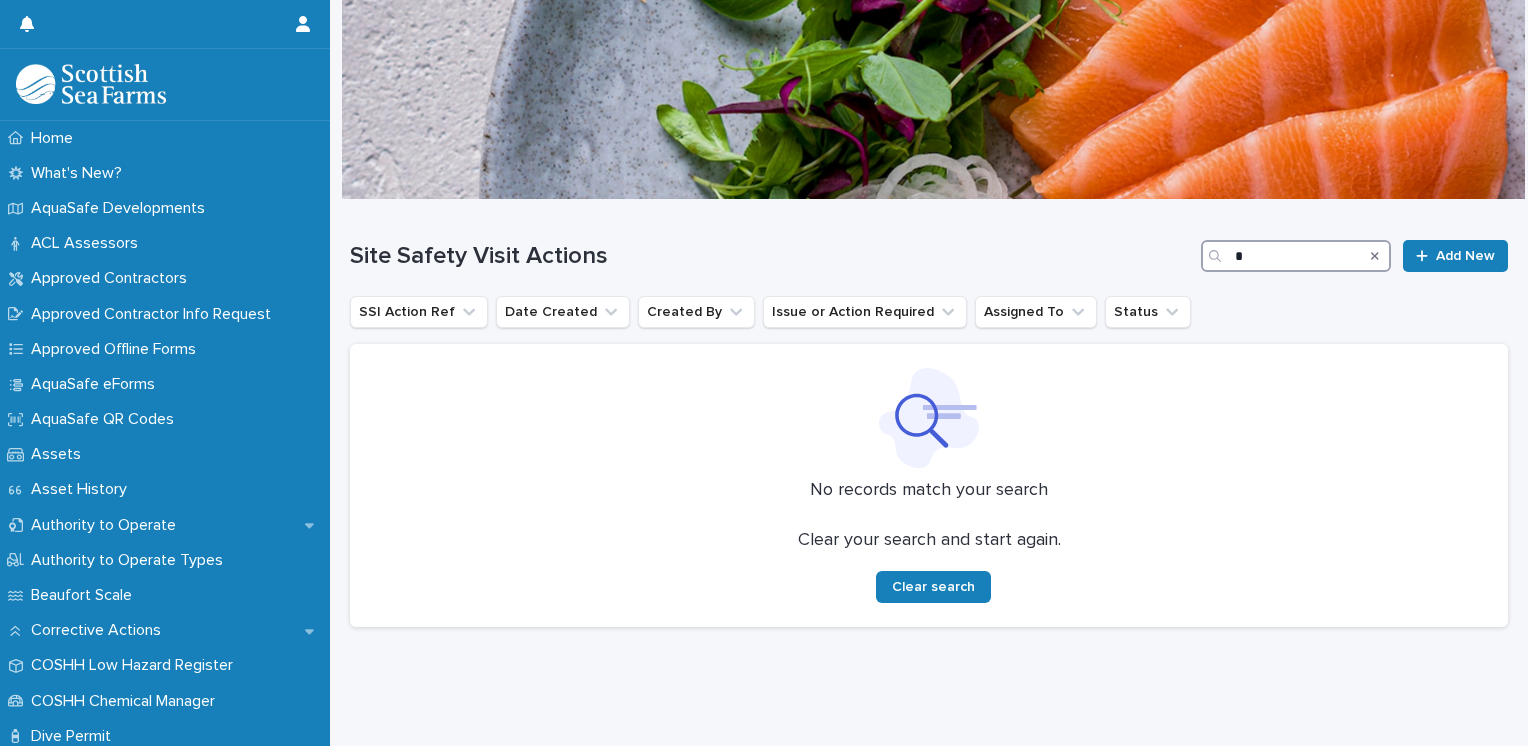 type 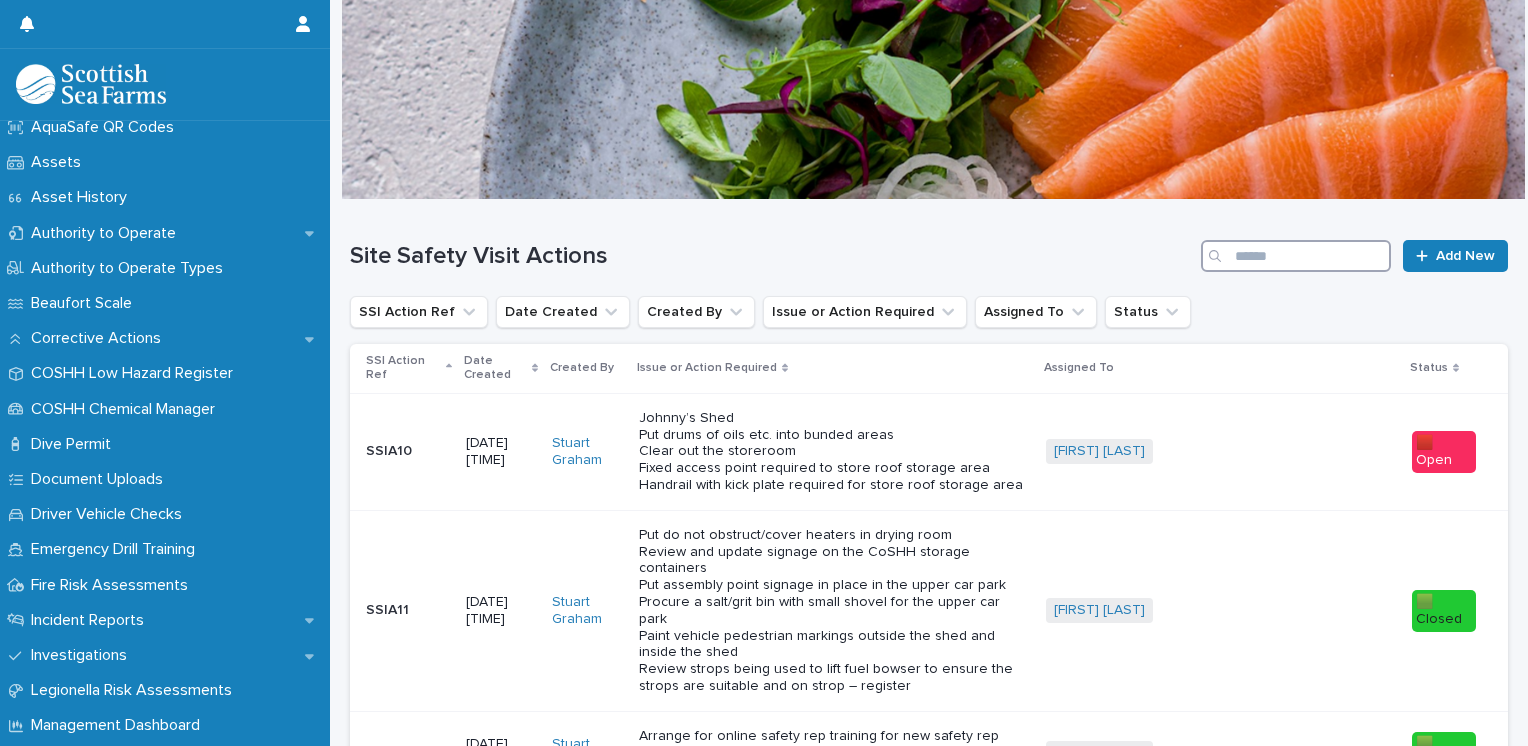 scroll, scrollTop: 0, scrollLeft: 0, axis: both 